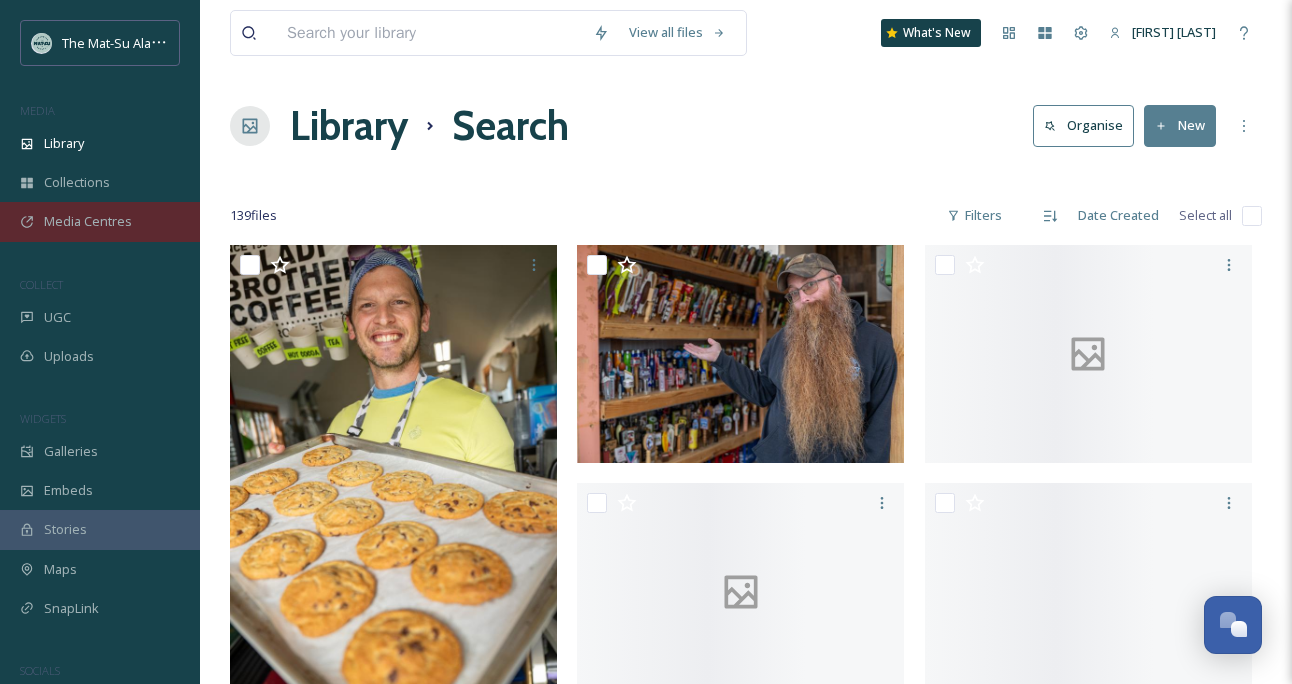 scroll, scrollTop: 6385, scrollLeft: 0, axis: vertical 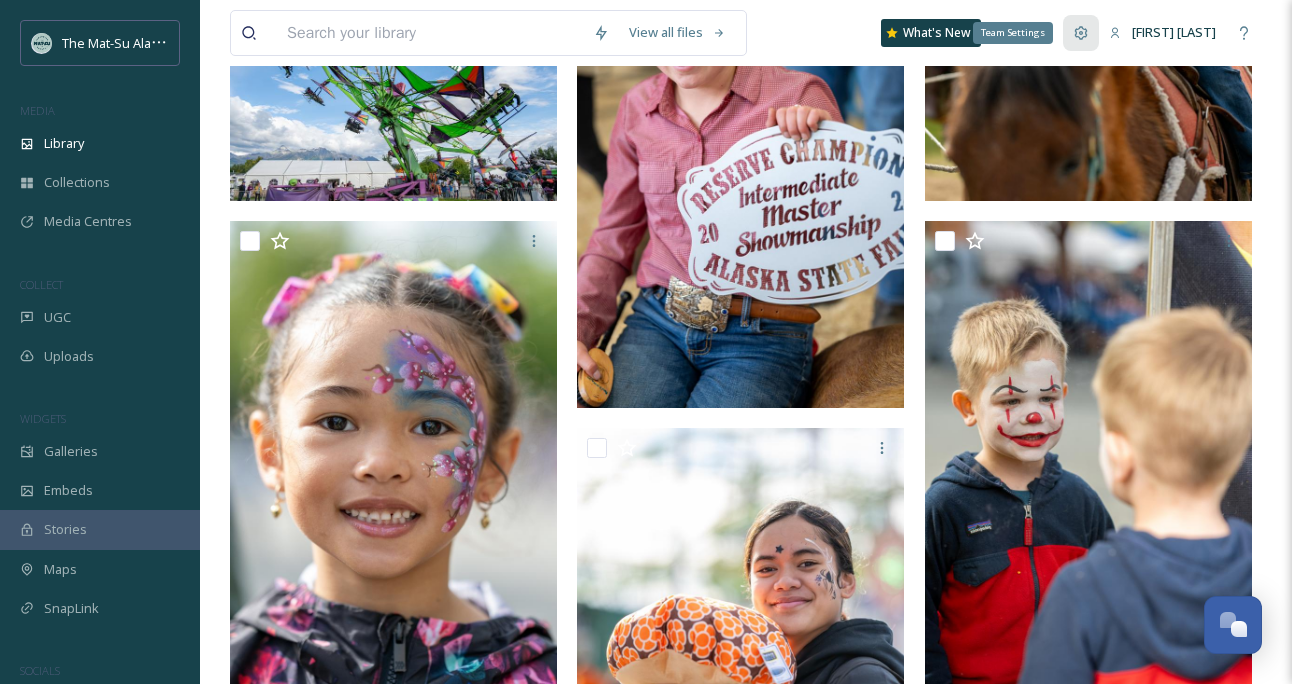 click 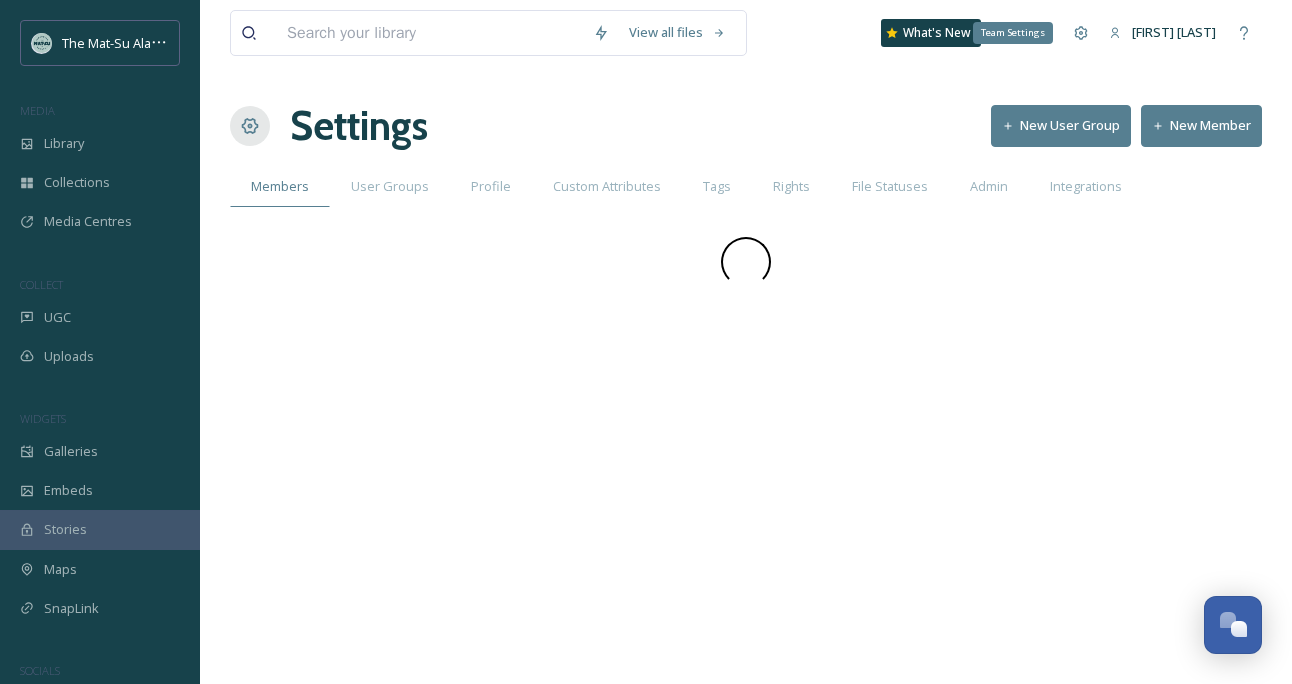 scroll, scrollTop: 0, scrollLeft: 0, axis: both 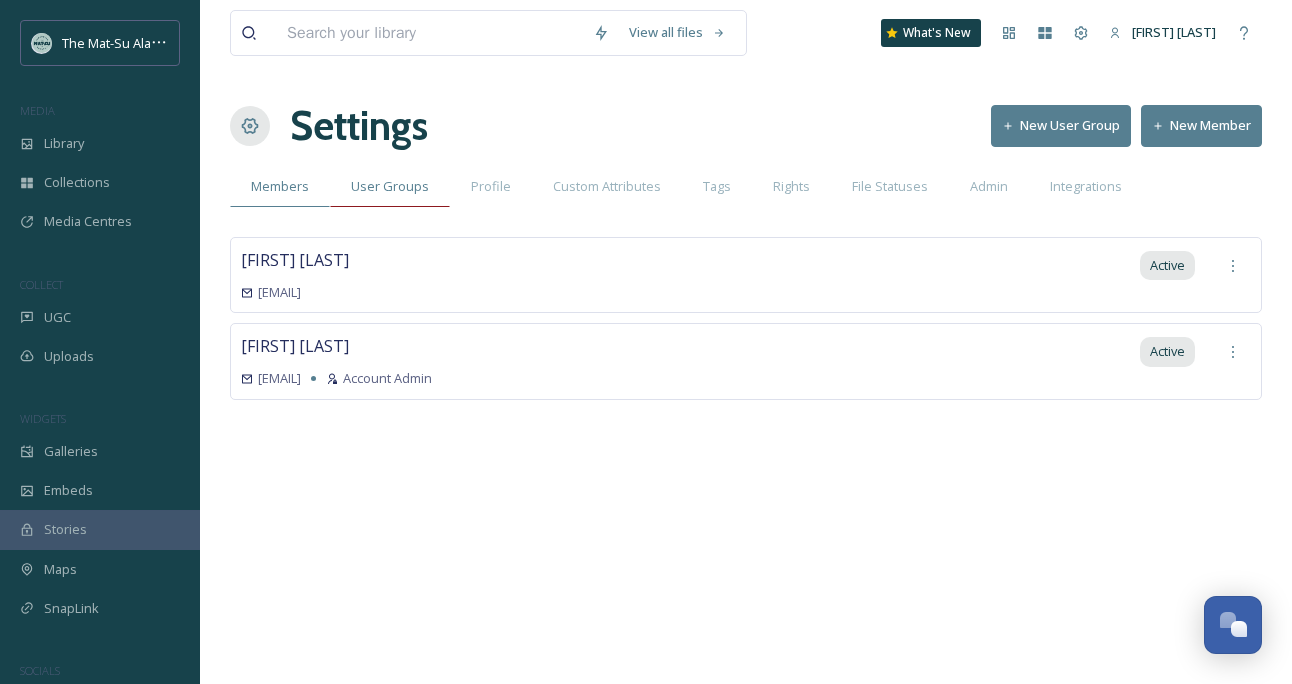 click on "User Groups" at bounding box center [390, 186] 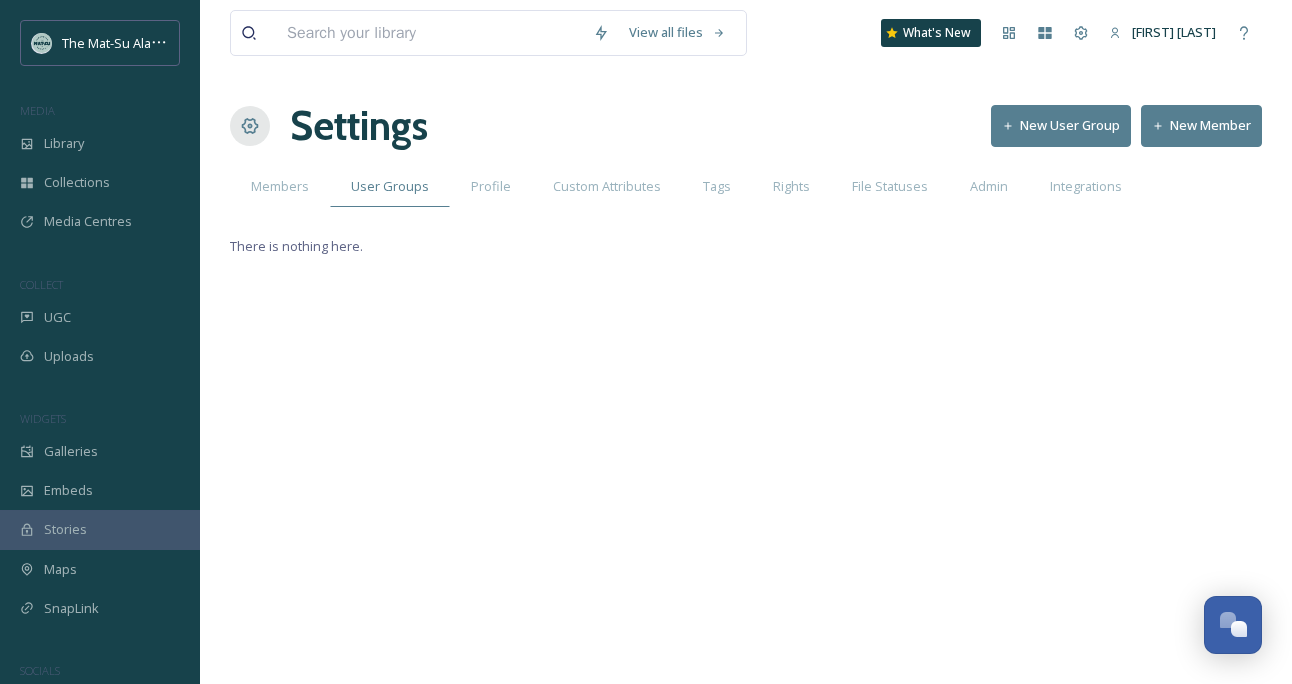 click on "New User Group" at bounding box center (1061, 125) 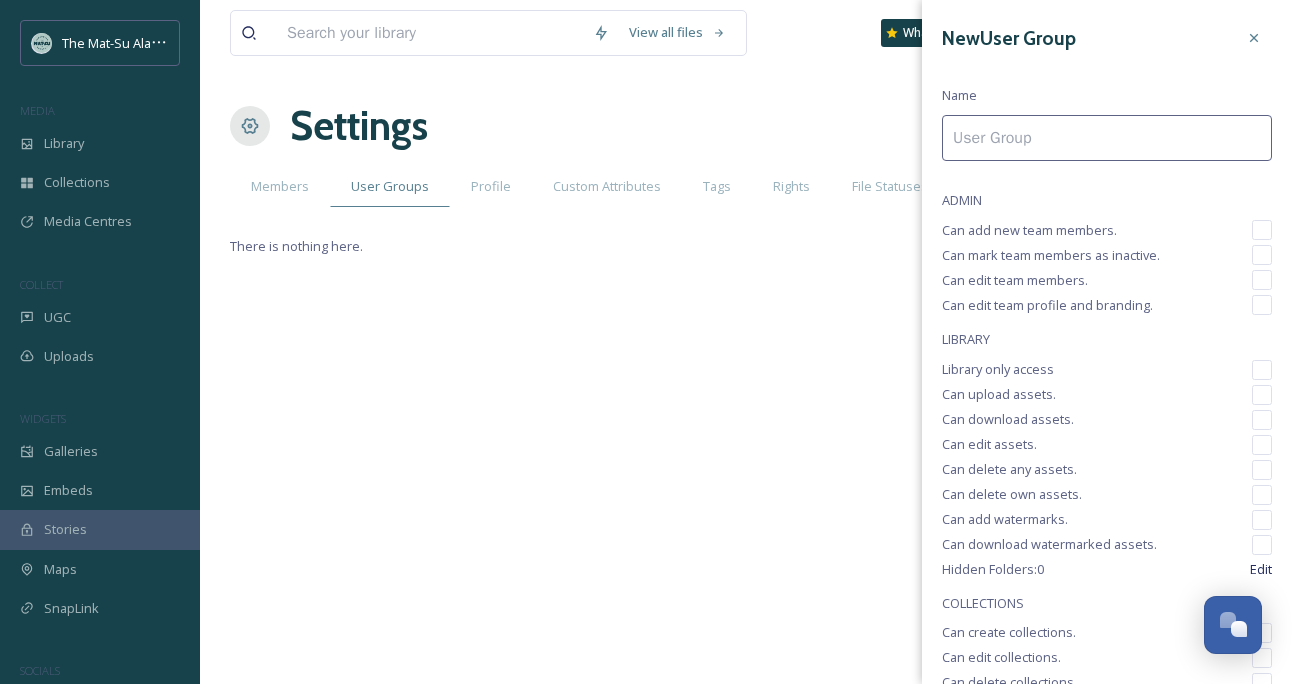 click at bounding box center (1107, 138) 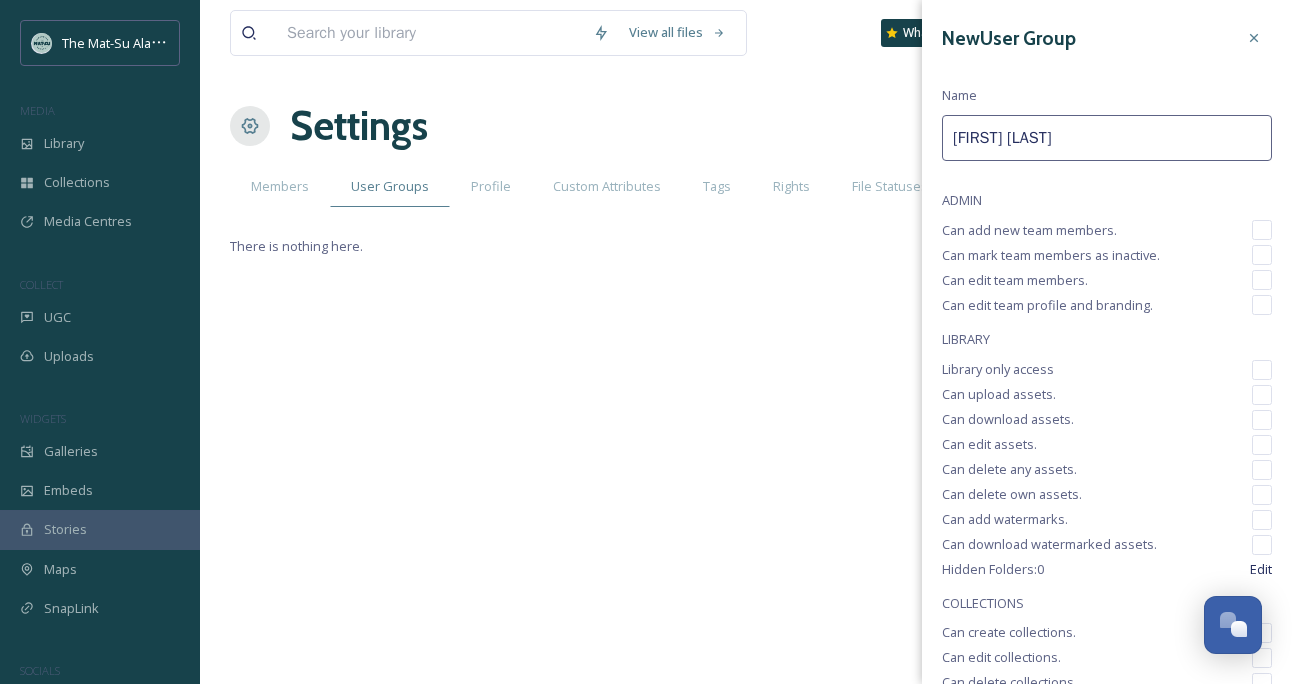 type on "[FIRST] [LAST]" 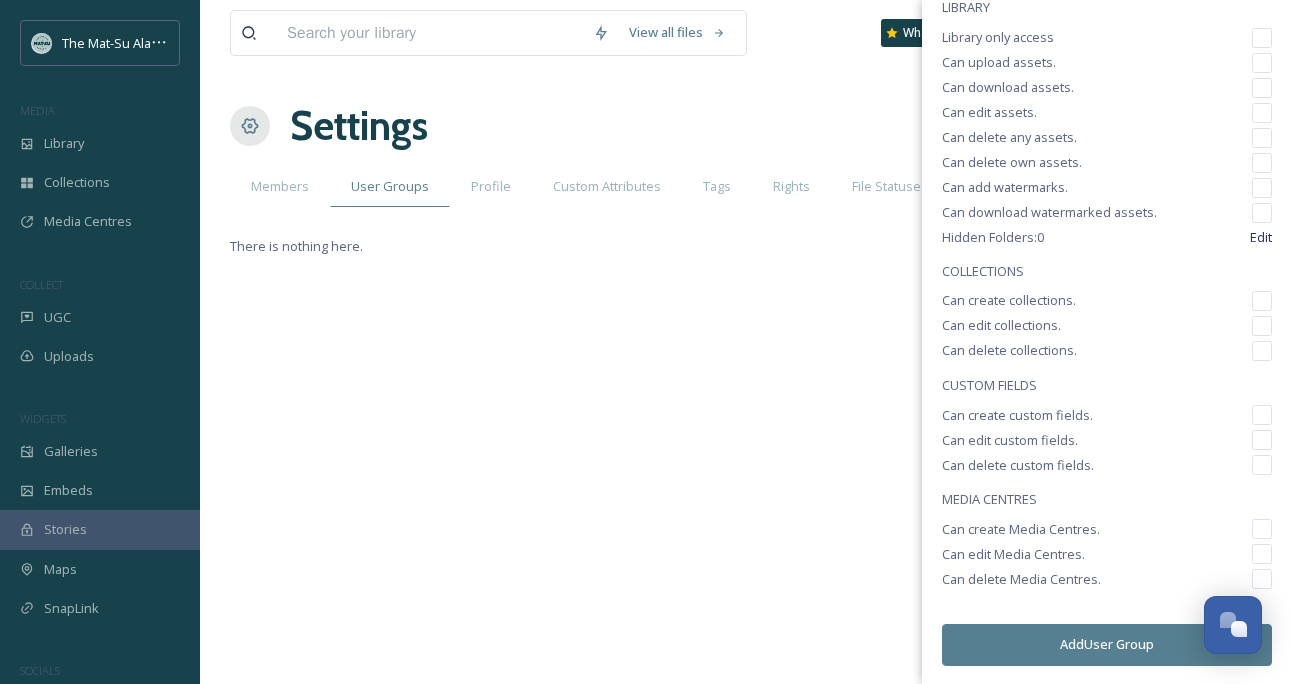scroll, scrollTop: 0, scrollLeft: 0, axis: both 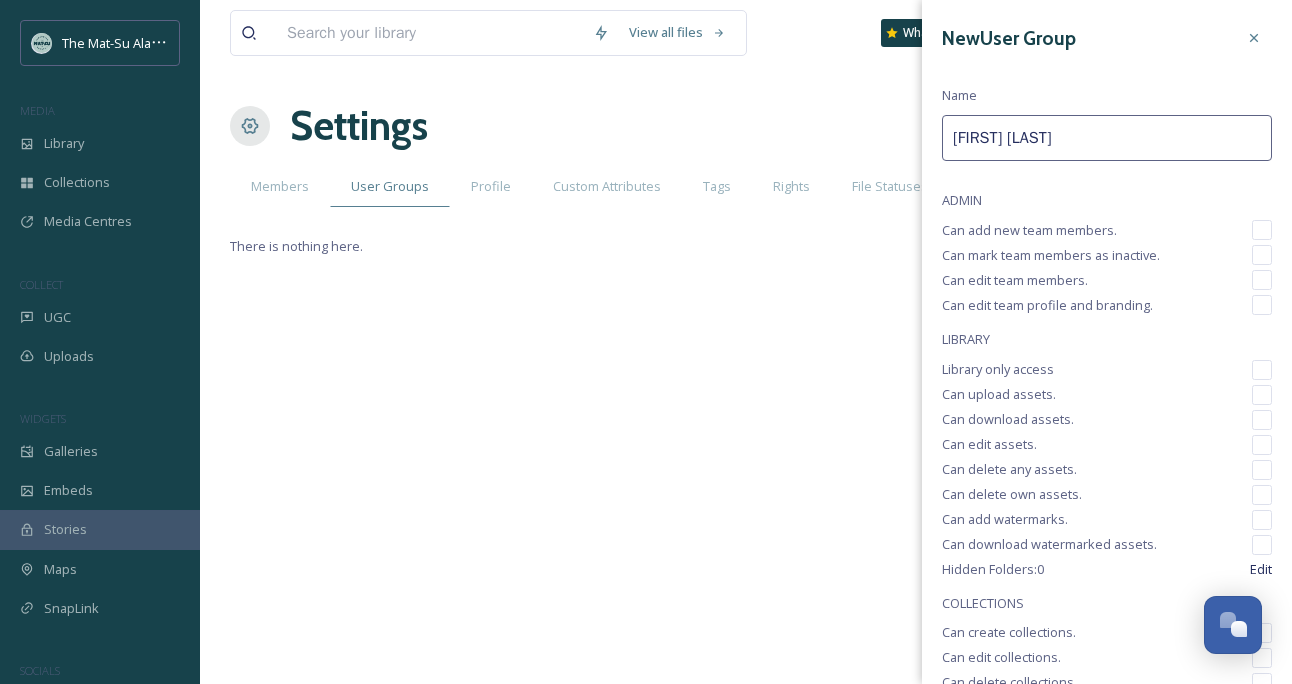 type 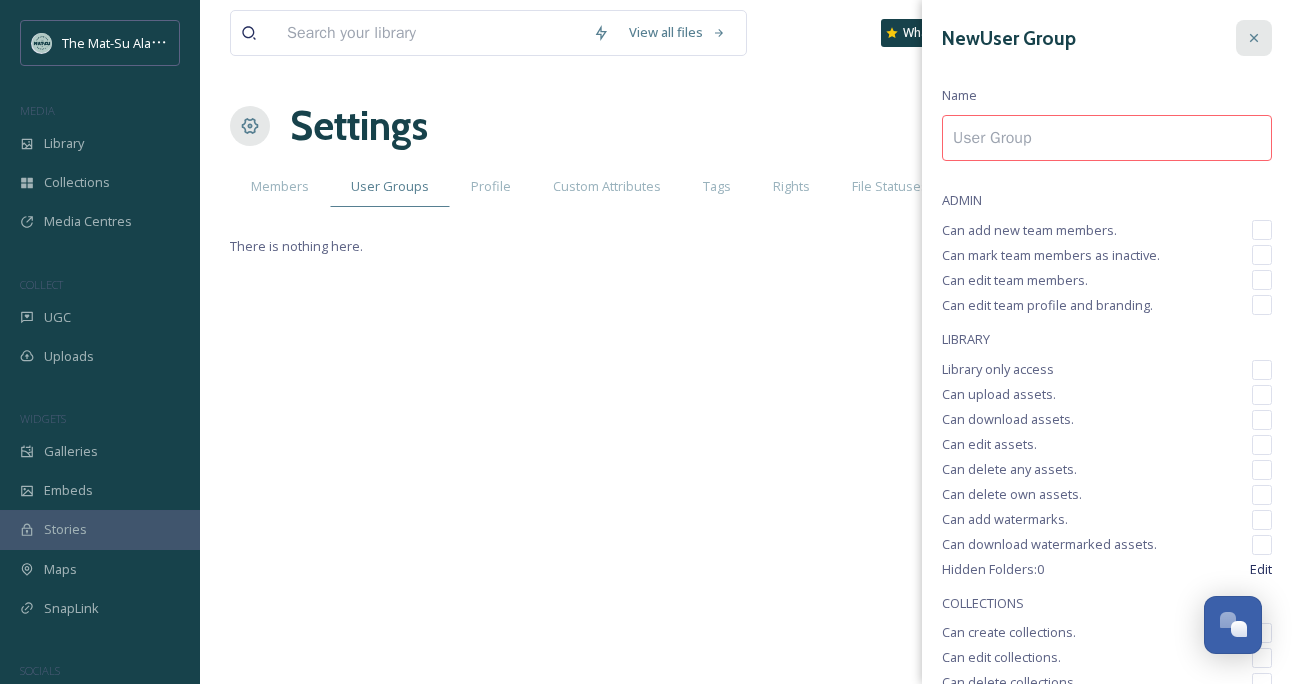 click 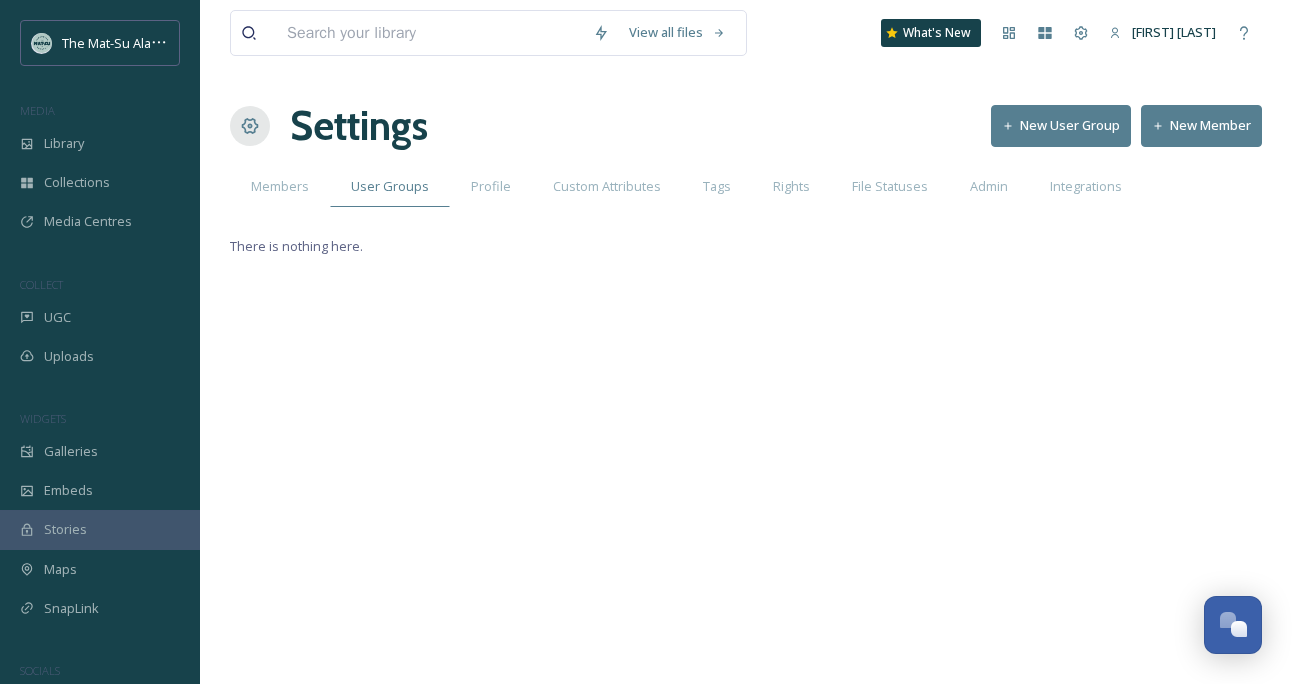 click on "New Member" at bounding box center (1201, 125) 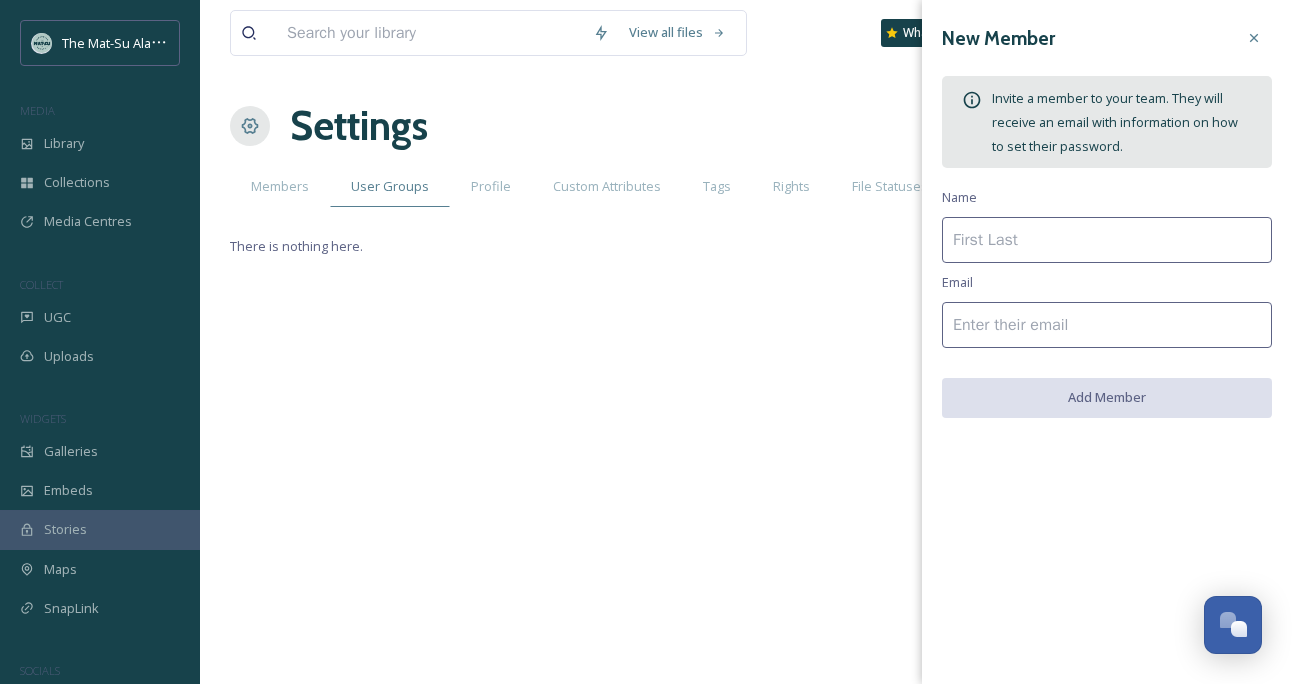 click on "View all files What's New [FIRST] [LAST] Settings New User Group New Member Members User Groups Profile Custom Attributes Tags Rights File Statuses Admin Integrations New Member Invite a member to your team. They will receive an email with information on how to set their password. Name Email Add Member There is nothing here." at bounding box center [746, 342] 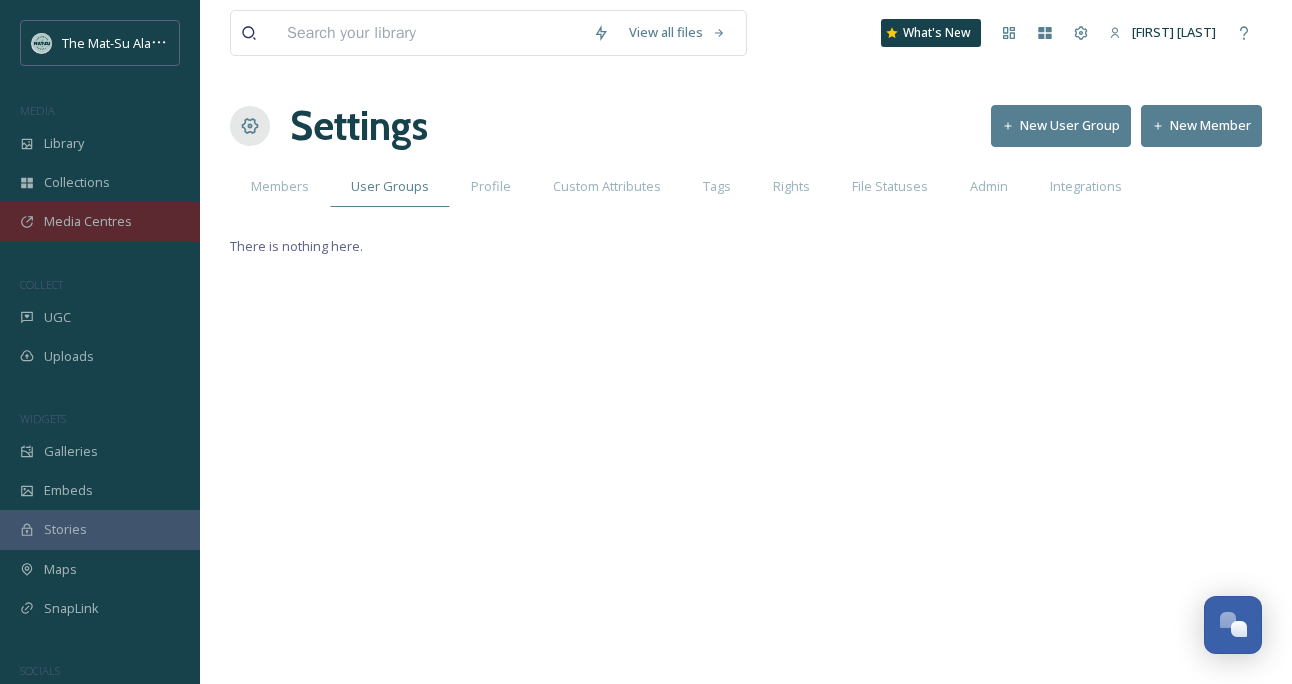 click on "Media Centres" at bounding box center (88, 221) 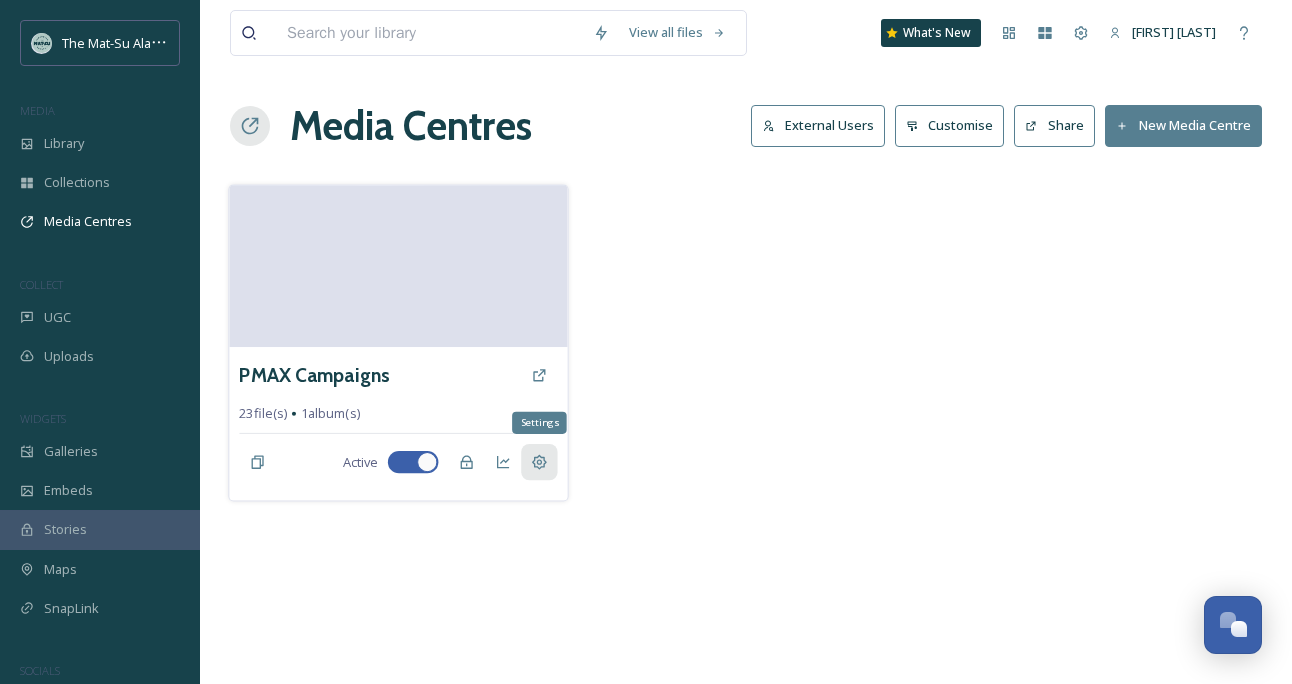click 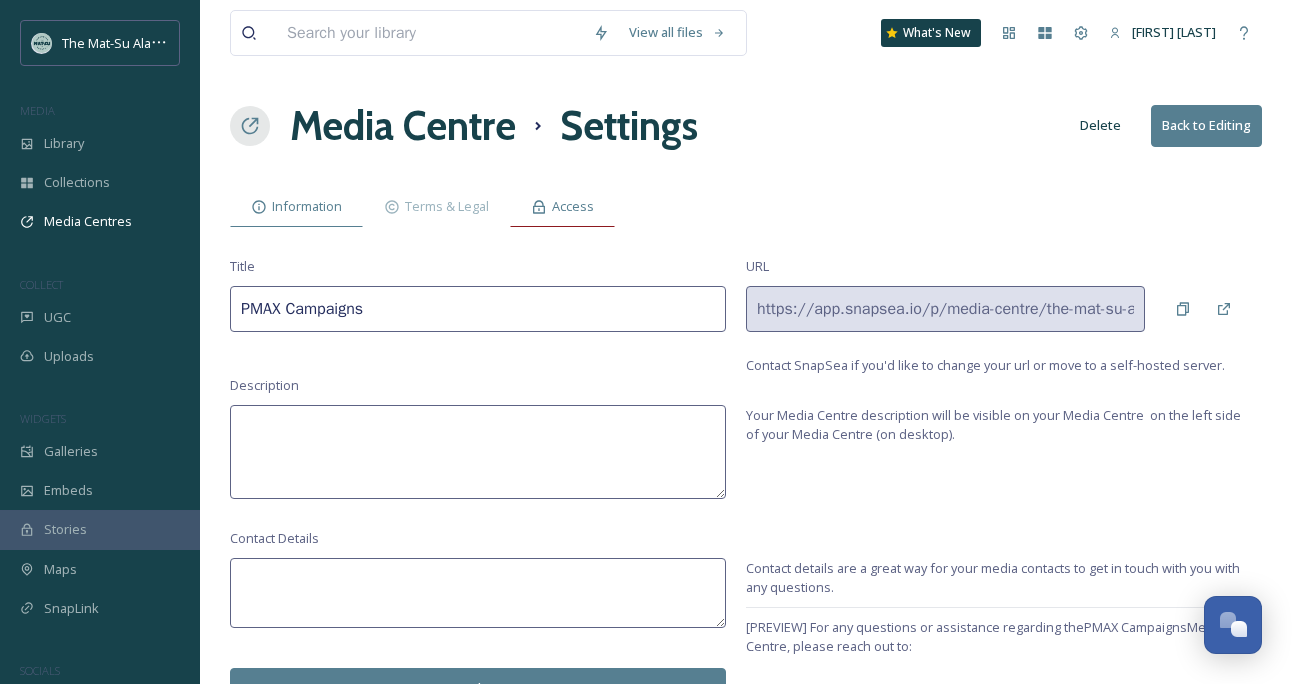 click on "Access" at bounding box center (573, 206) 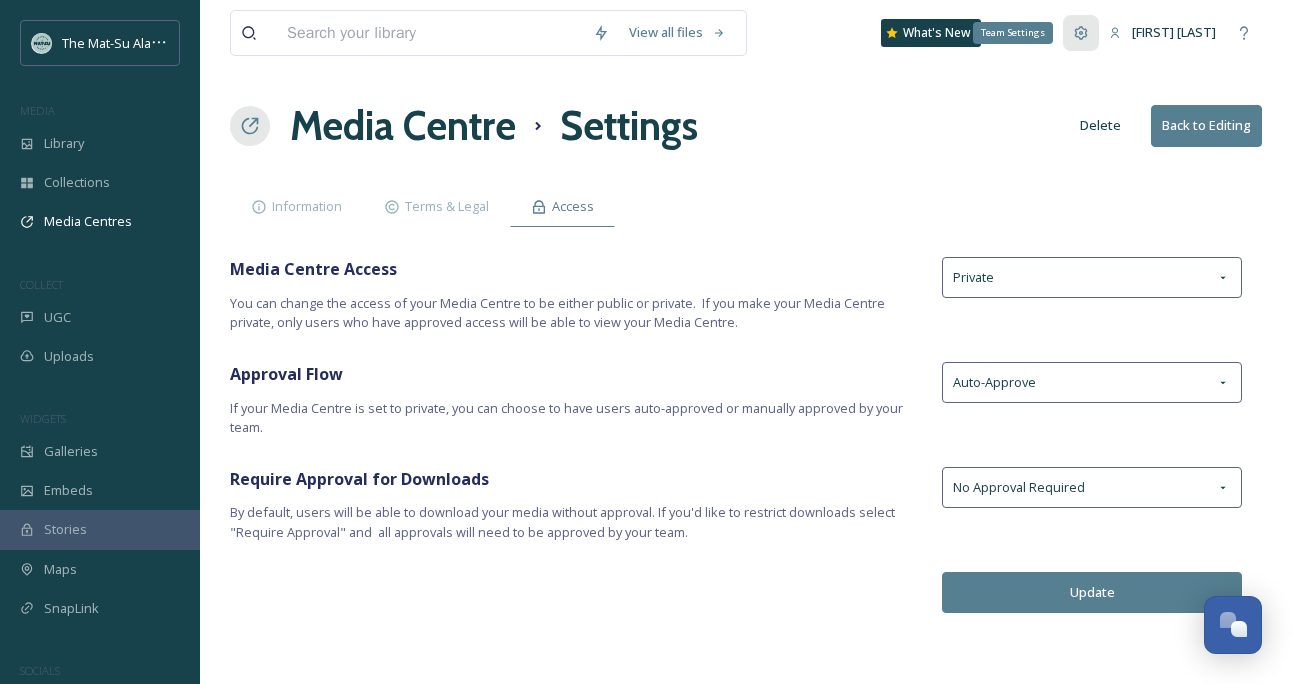 click 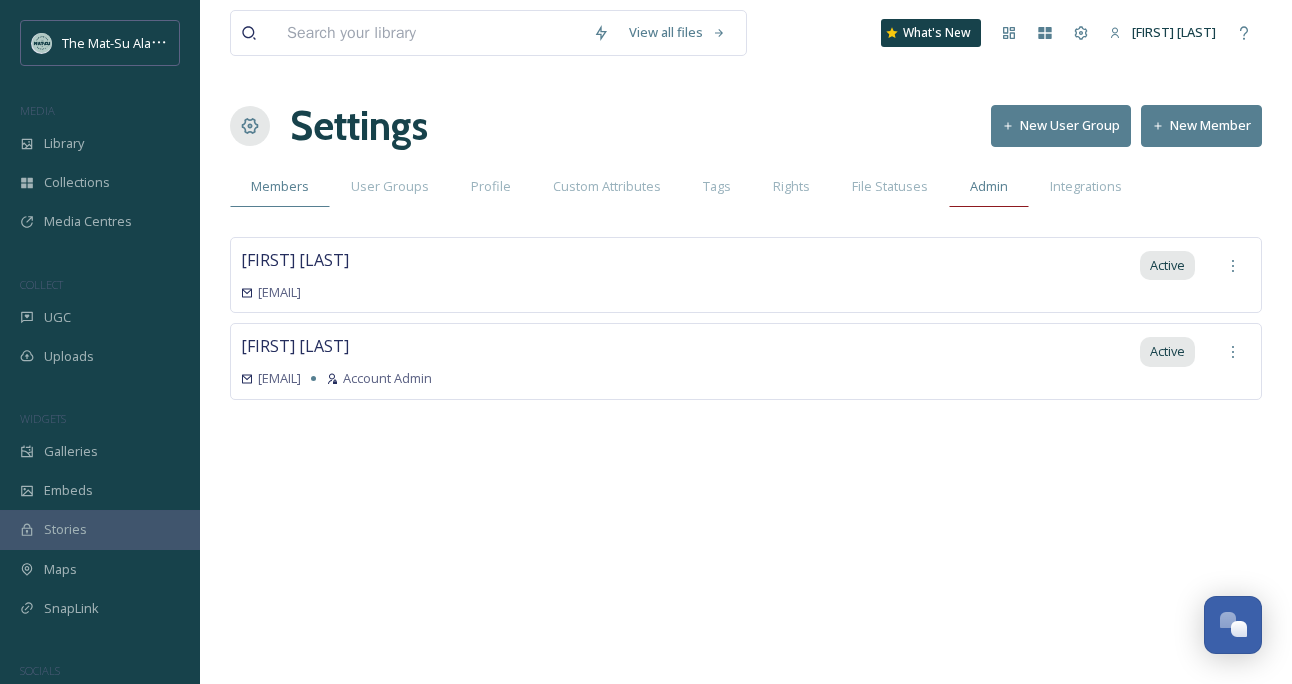 click on "Admin" at bounding box center (989, 186) 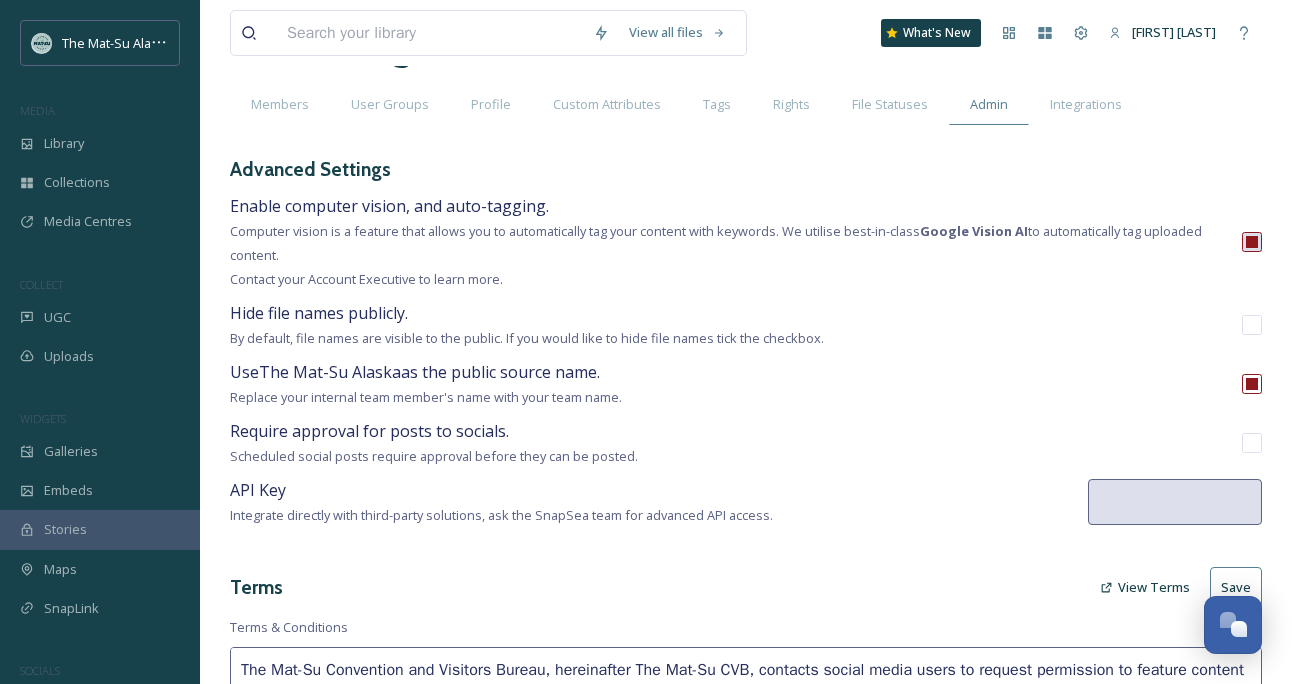 scroll, scrollTop: 0, scrollLeft: 0, axis: both 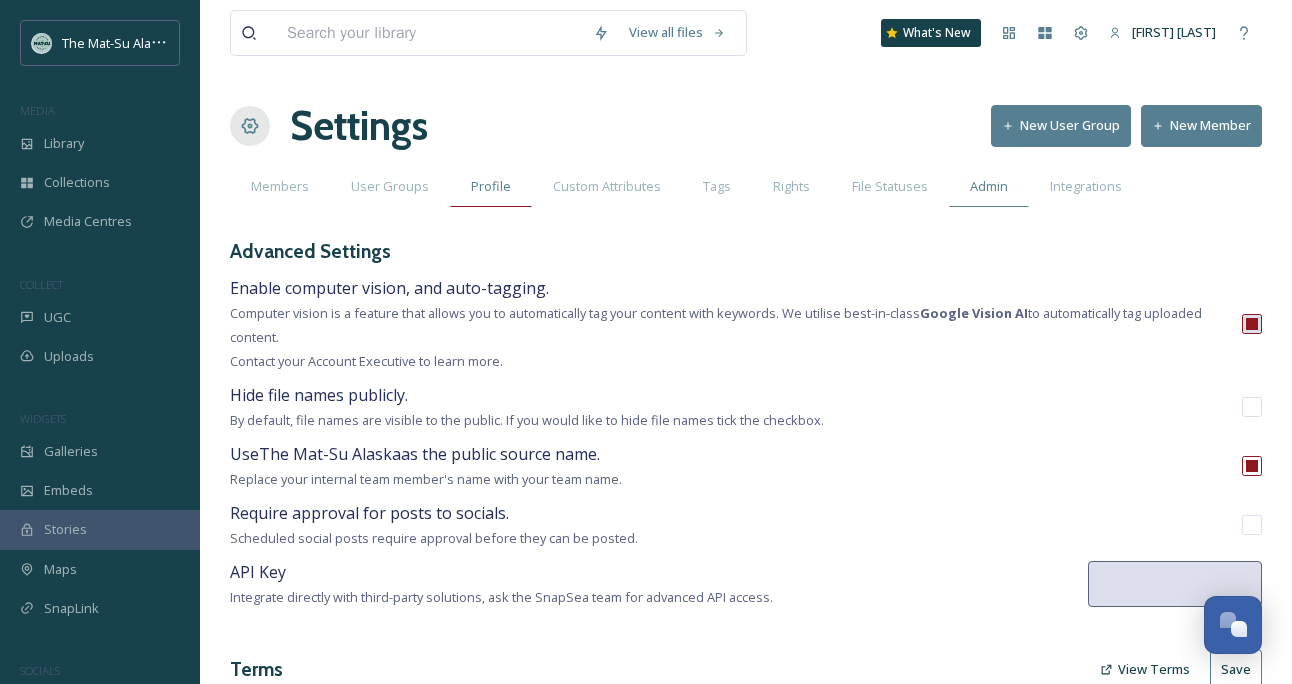 click on "Profile" at bounding box center (491, 186) 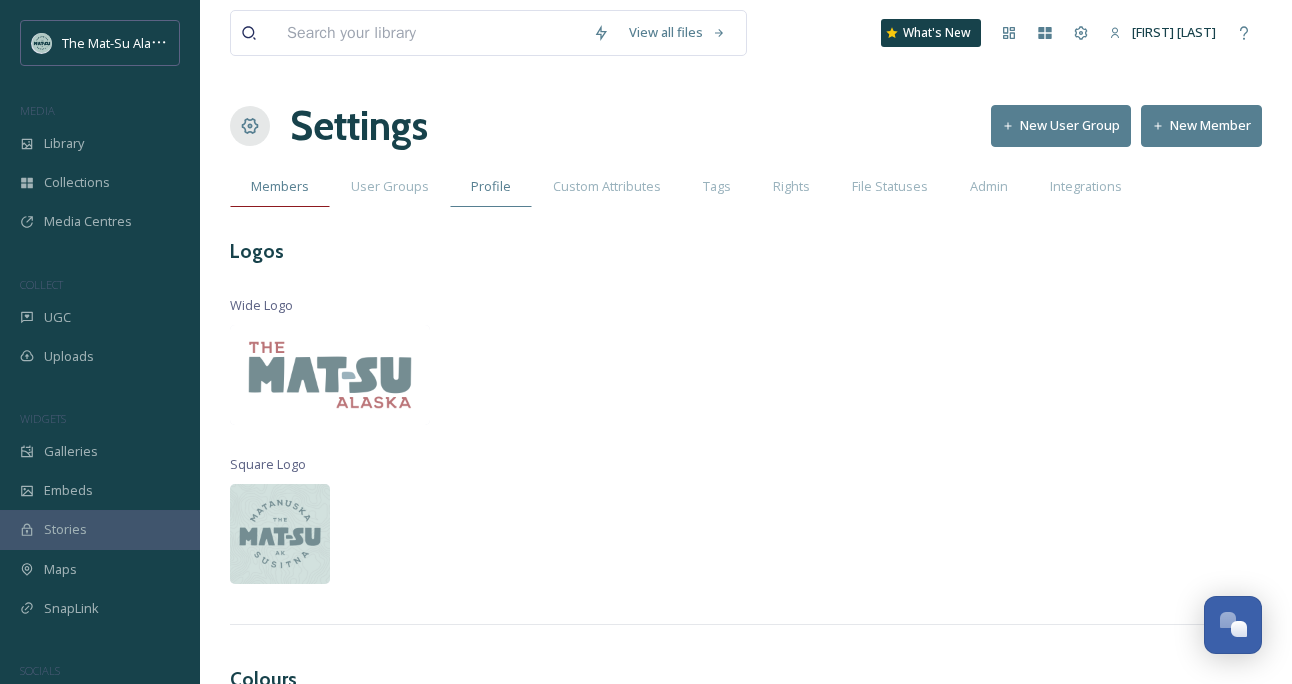 click on "Members" at bounding box center [280, 186] 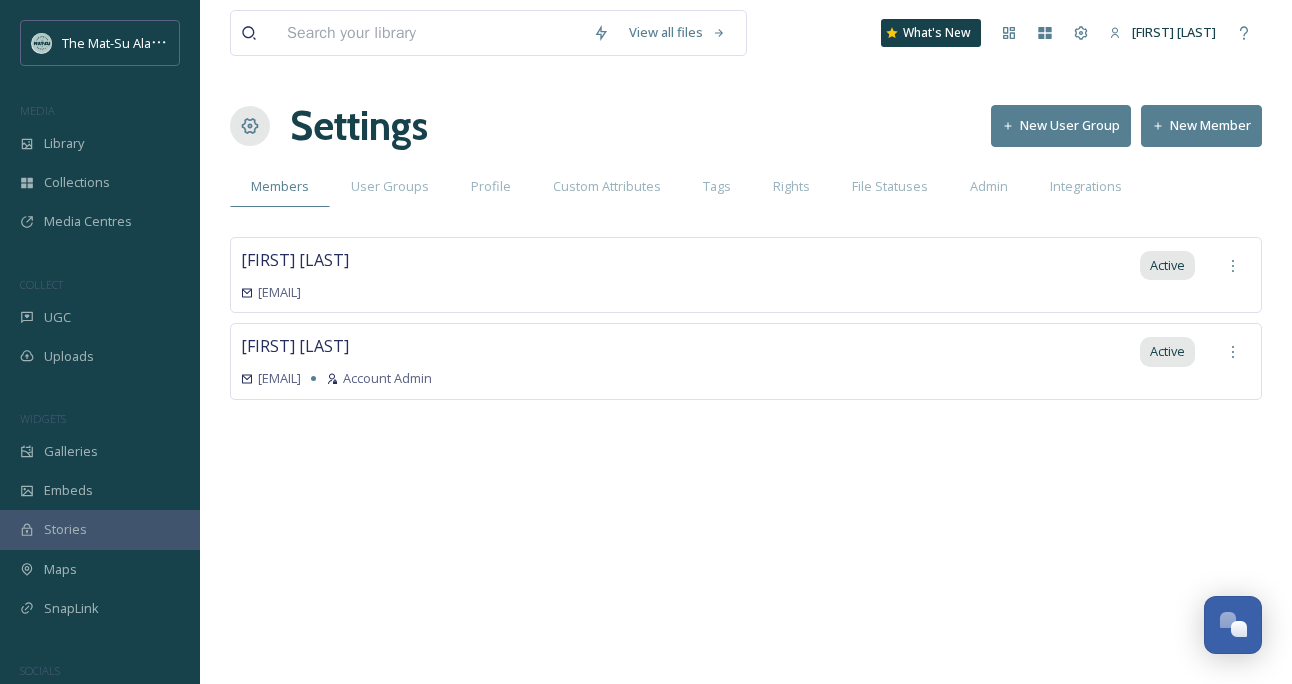 click on "New Member" at bounding box center (1201, 125) 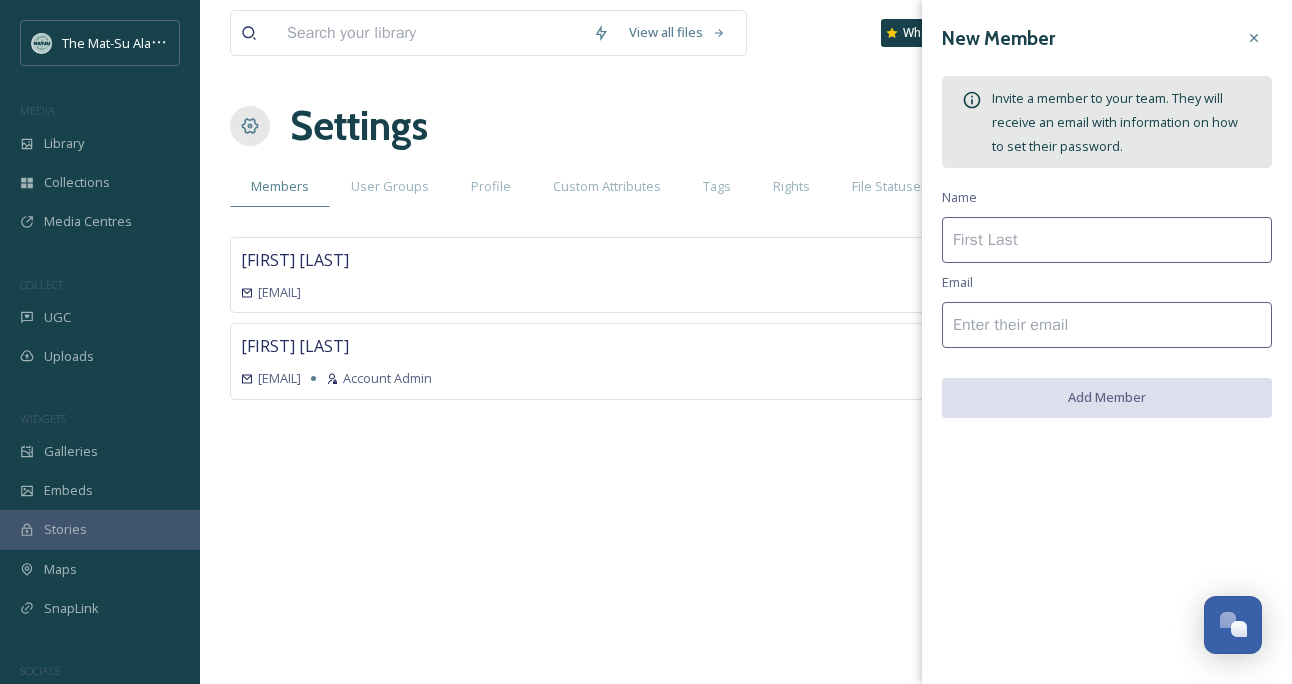 click on "Settings New User Group New Member" at bounding box center [746, 126] 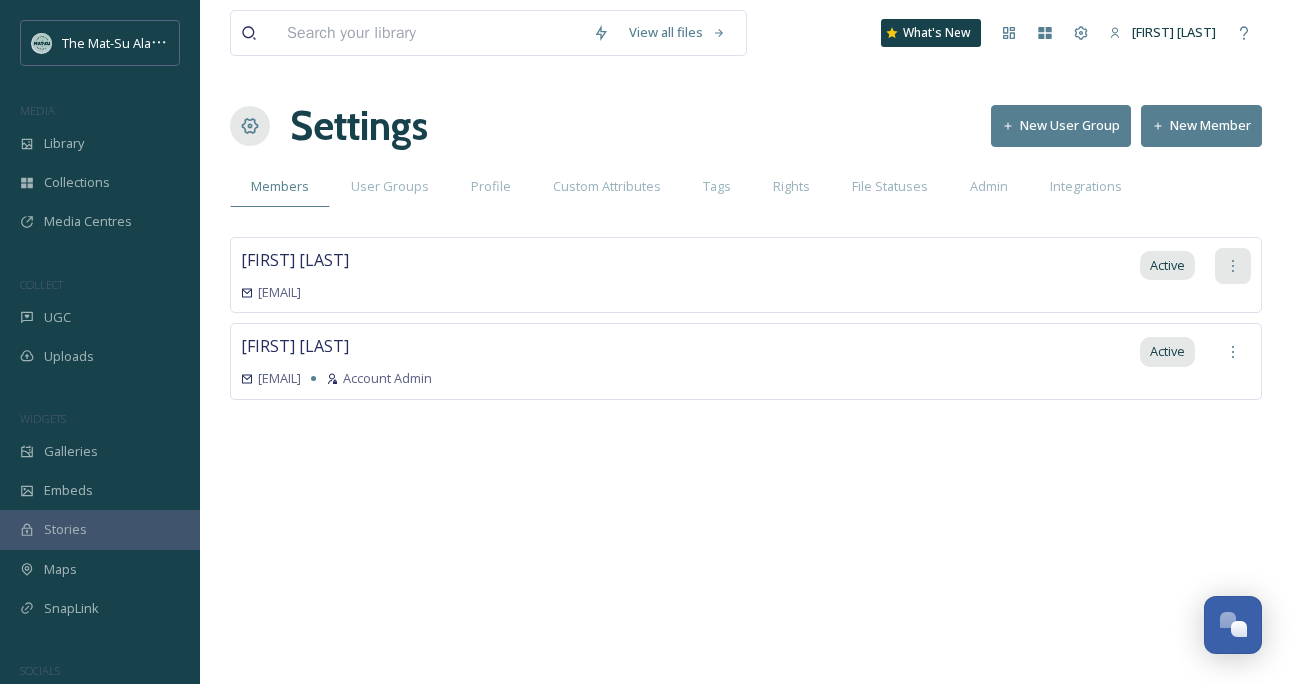 click at bounding box center [1233, 266] 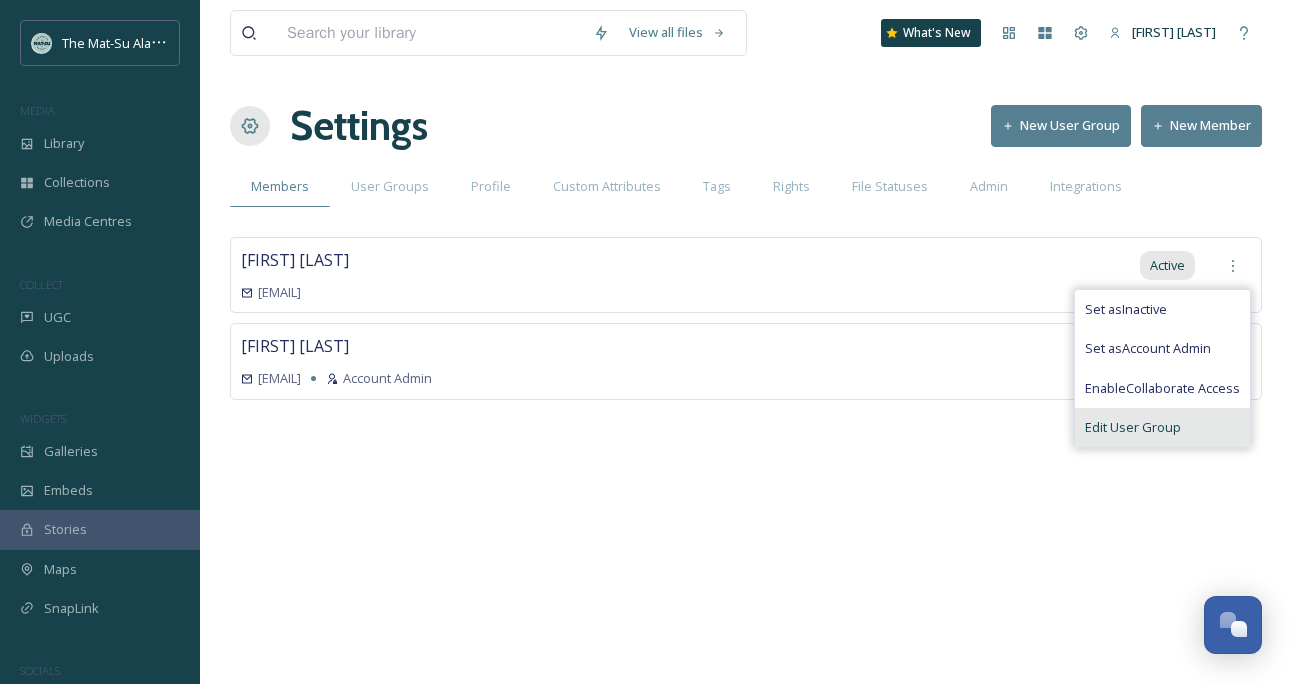 click on "Edit User Group" at bounding box center [1133, 427] 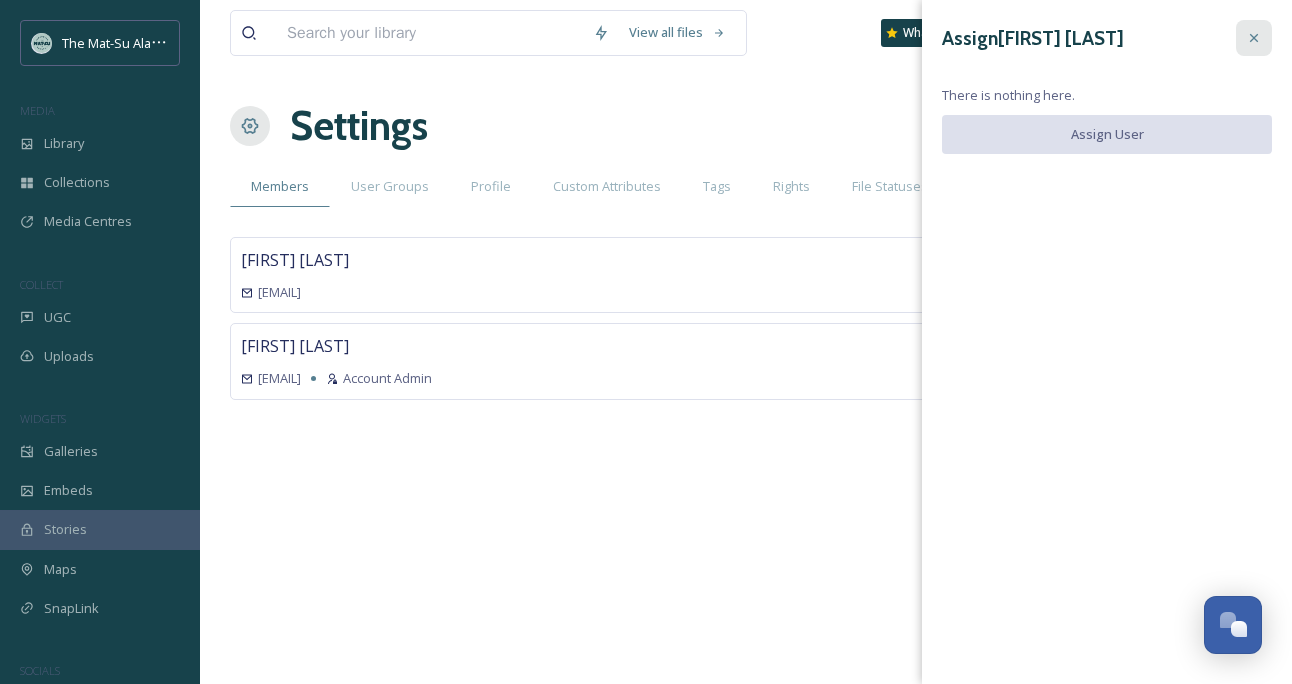 click 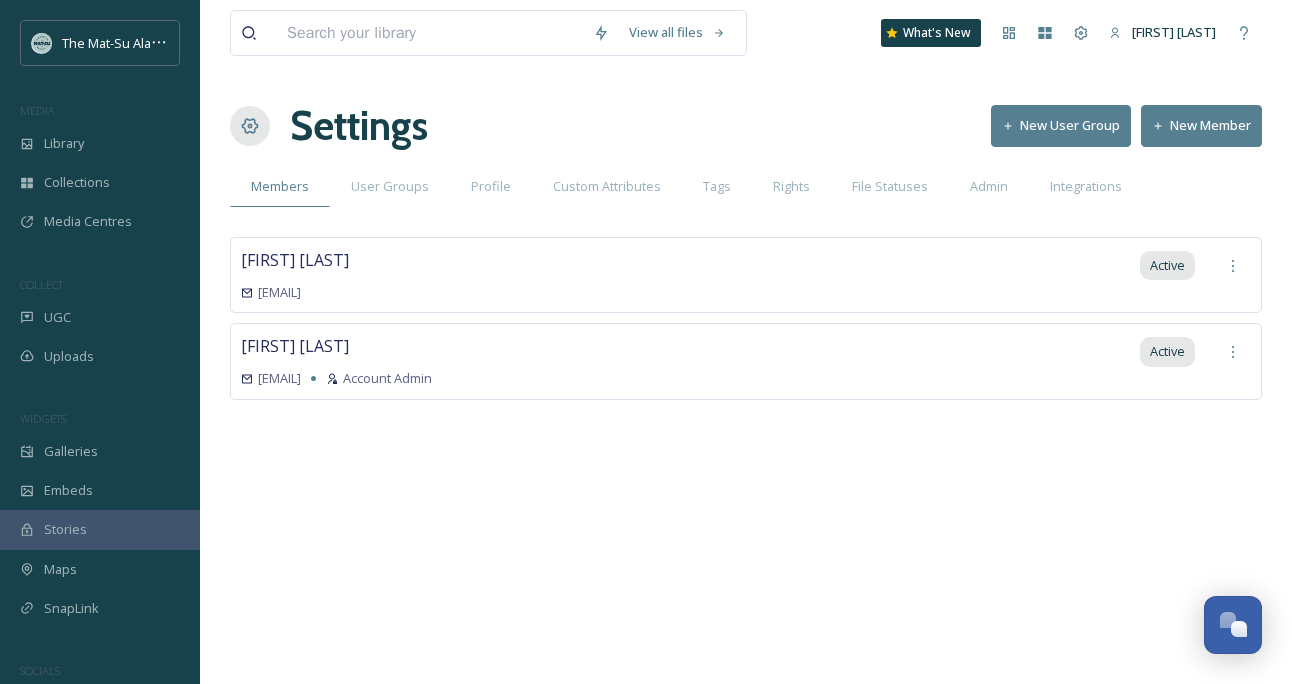 click on "New User Group" at bounding box center [1061, 125] 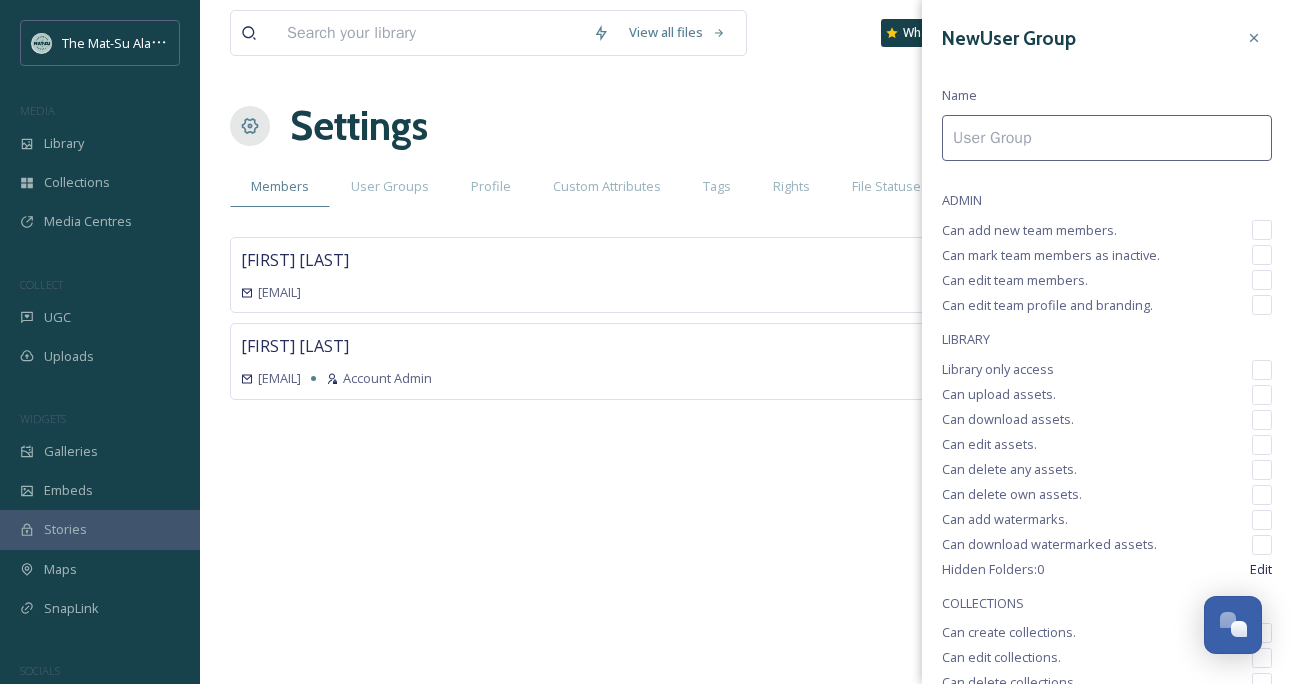 click at bounding box center (1107, 138) 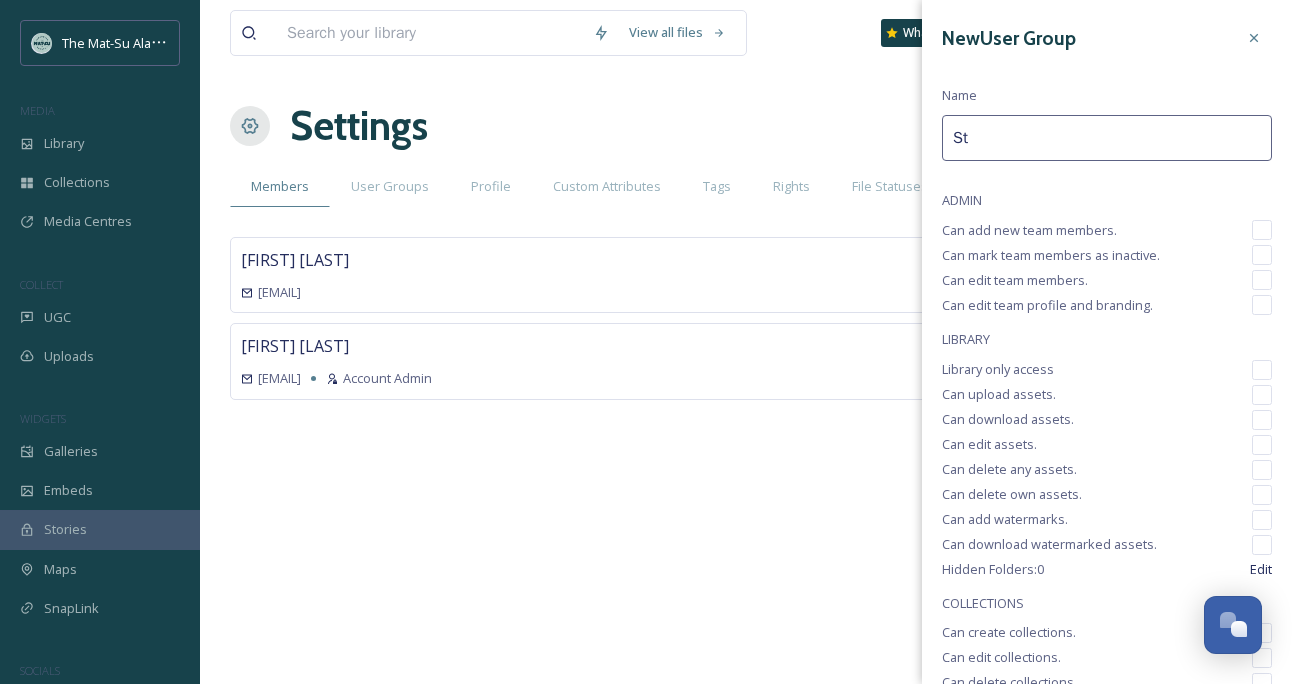 type on "S" 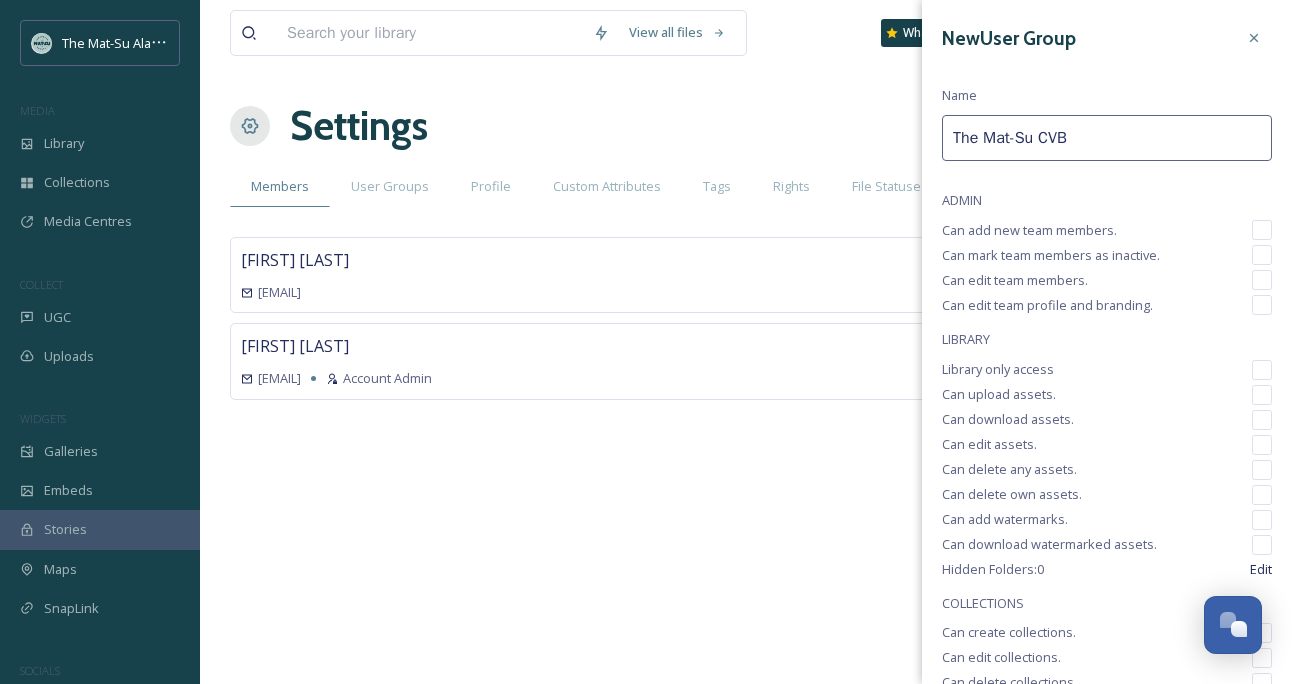 type on "The Mat-Su CVB" 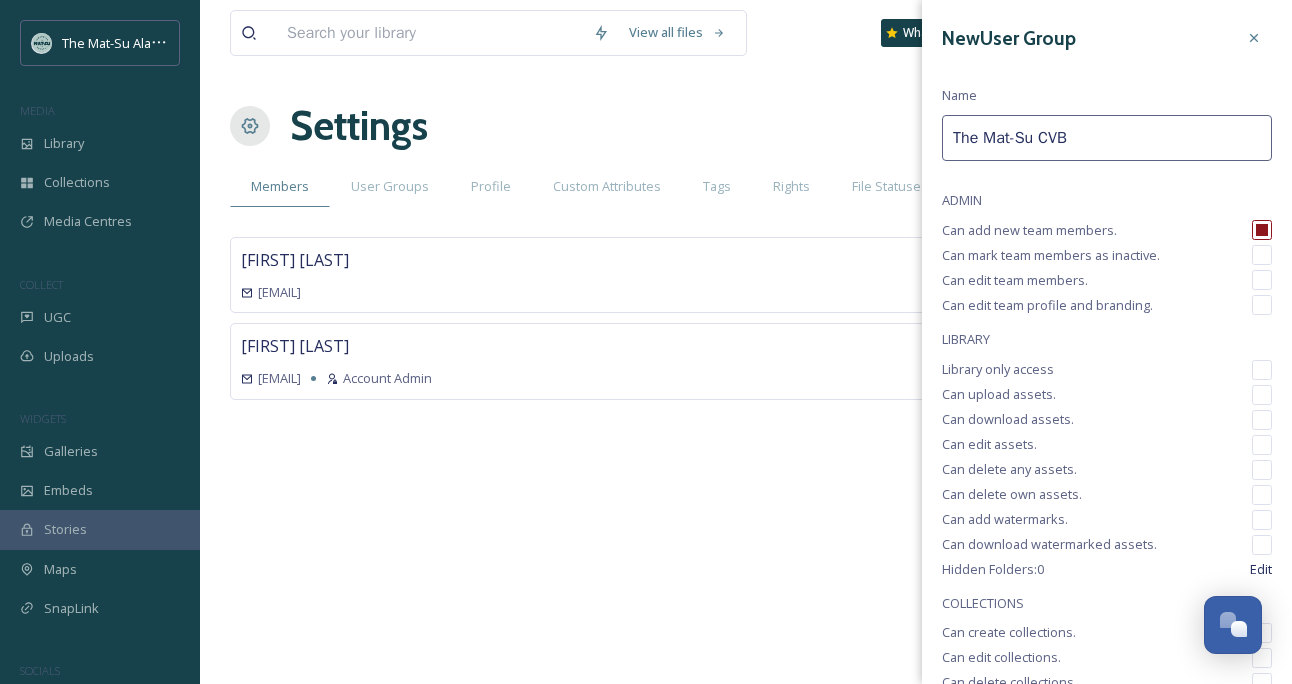checkbox on "true" 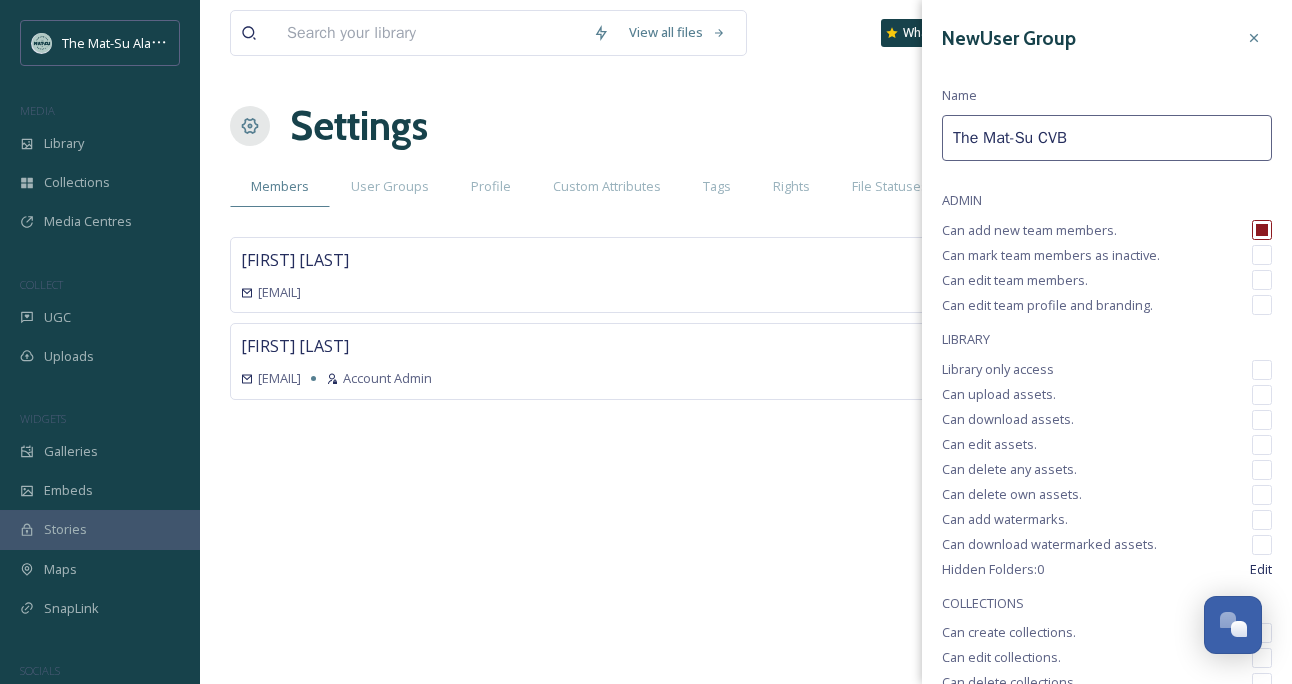 click at bounding box center [1262, 255] 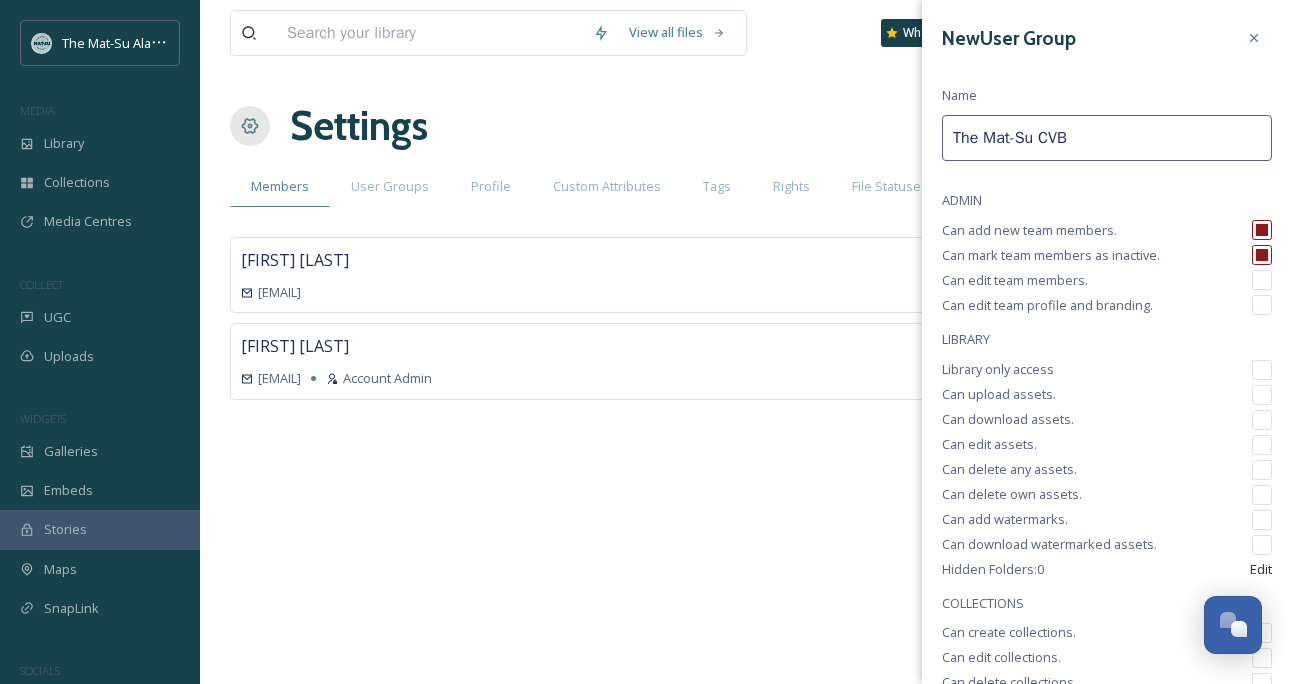 click at bounding box center (1262, 280) 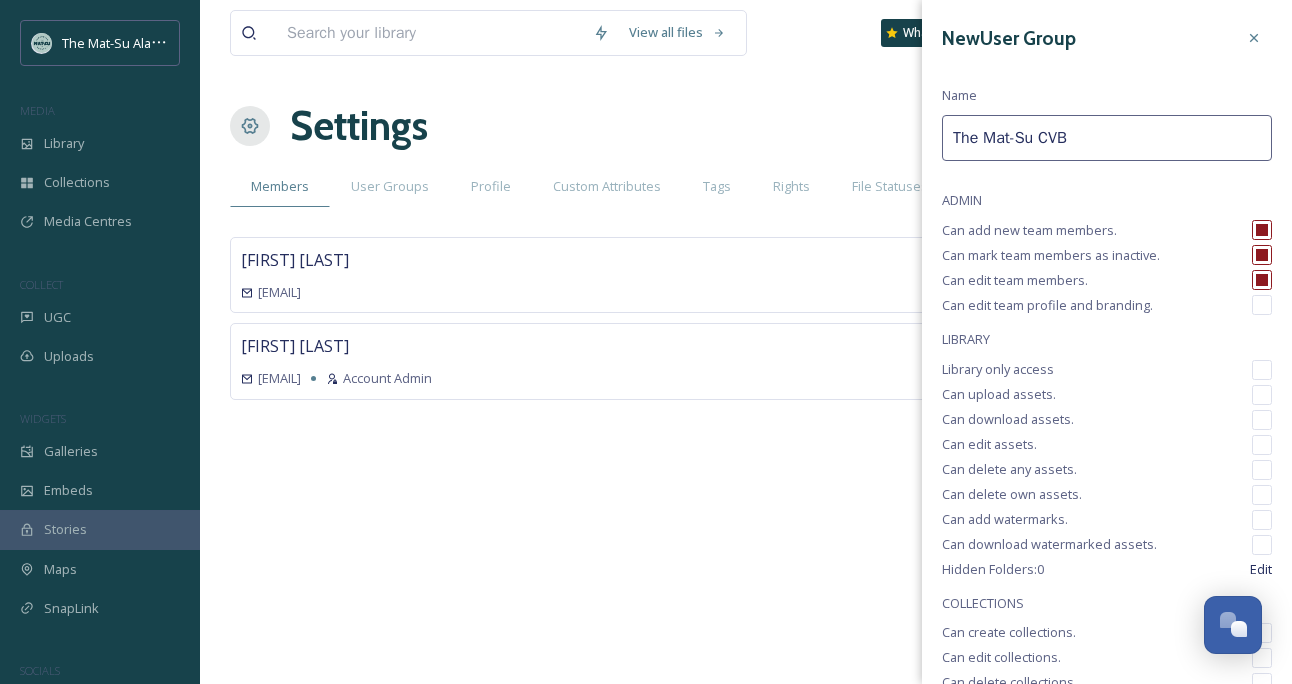 click at bounding box center [1262, 305] 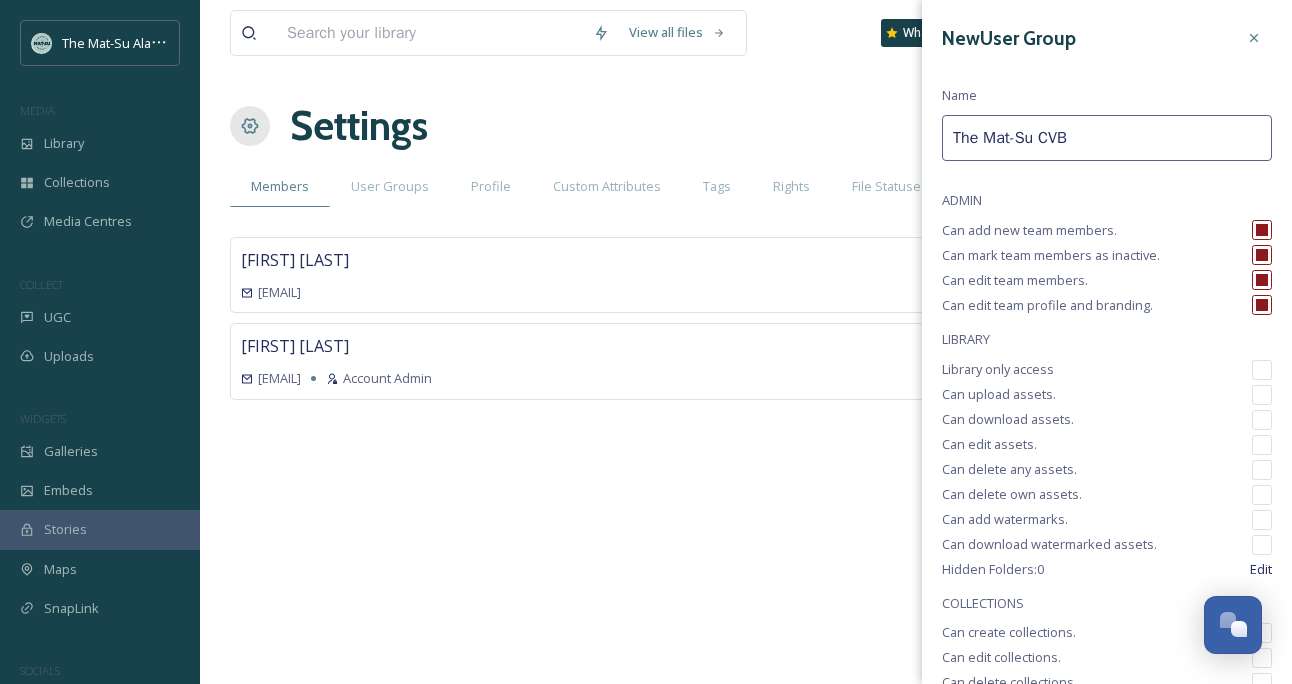 checkbox on "true" 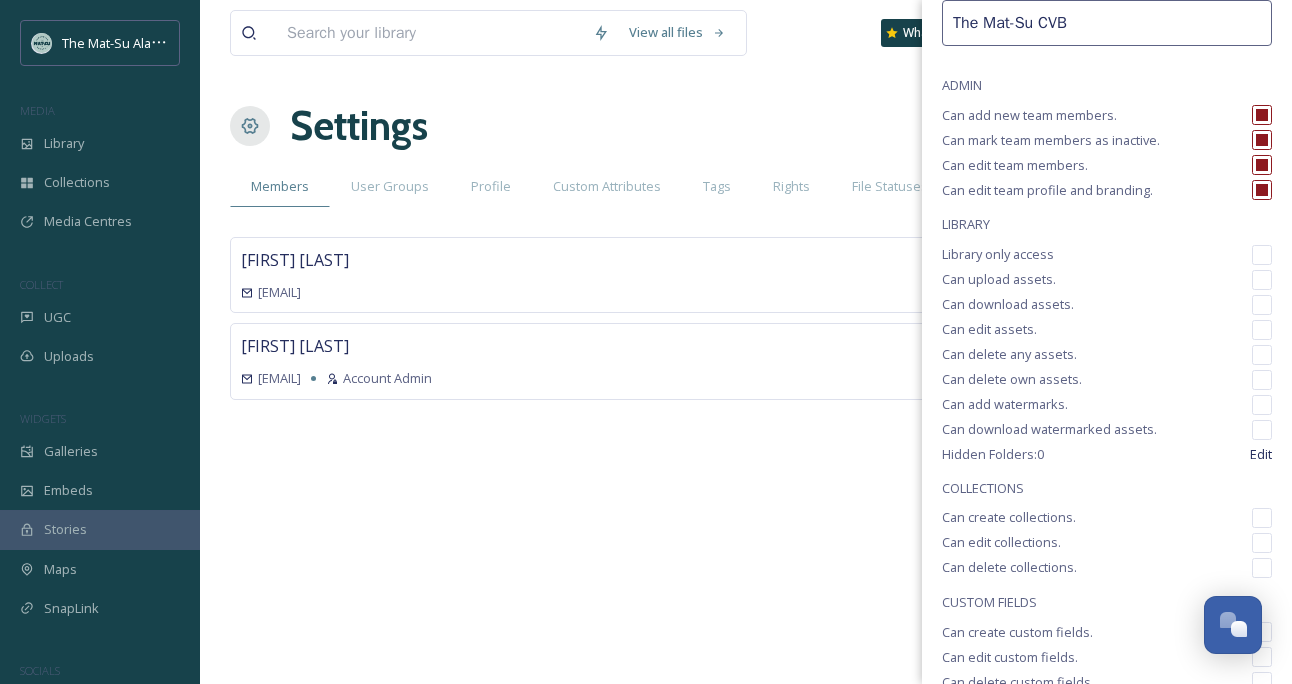 scroll, scrollTop: 140, scrollLeft: 0, axis: vertical 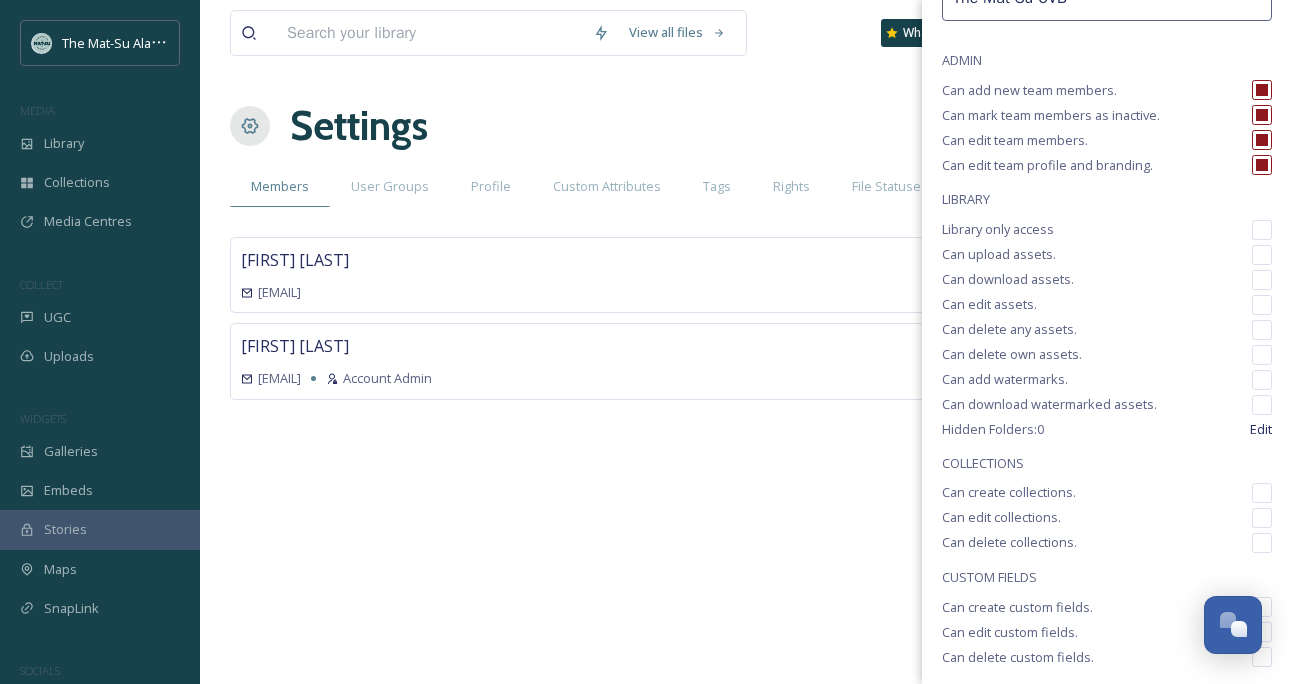 click at bounding box center [1262, 230] 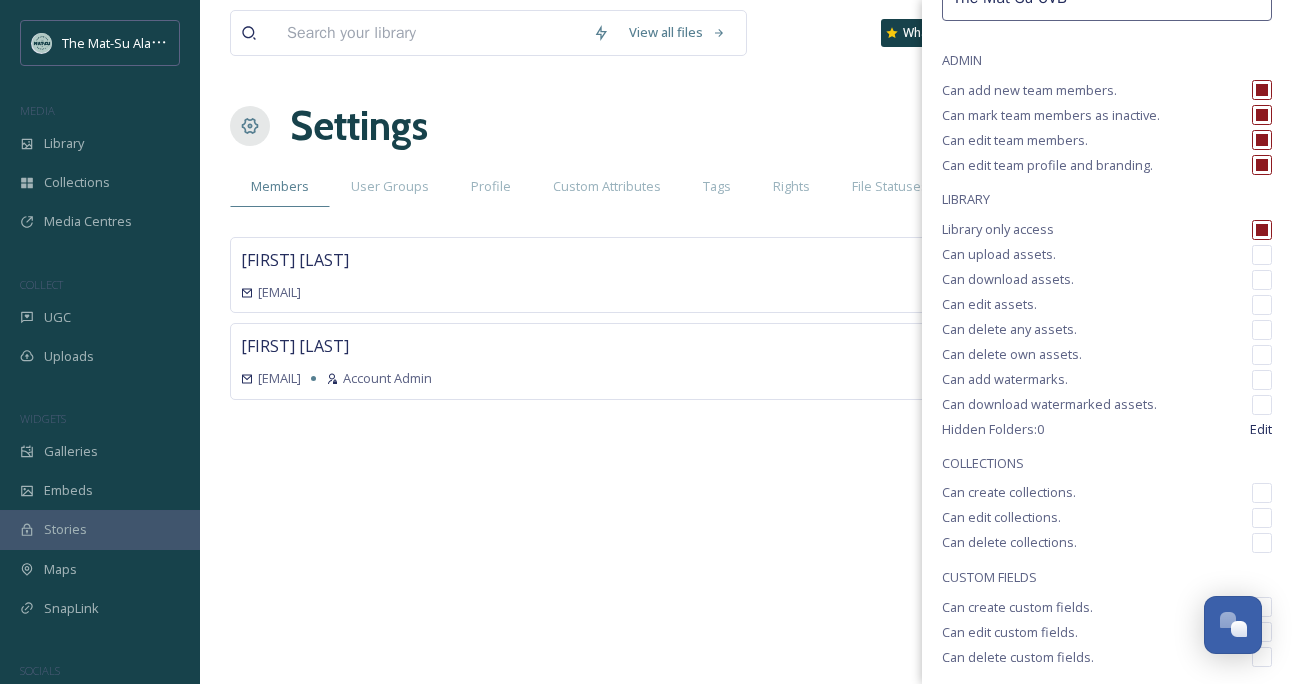 checkbox on "true" 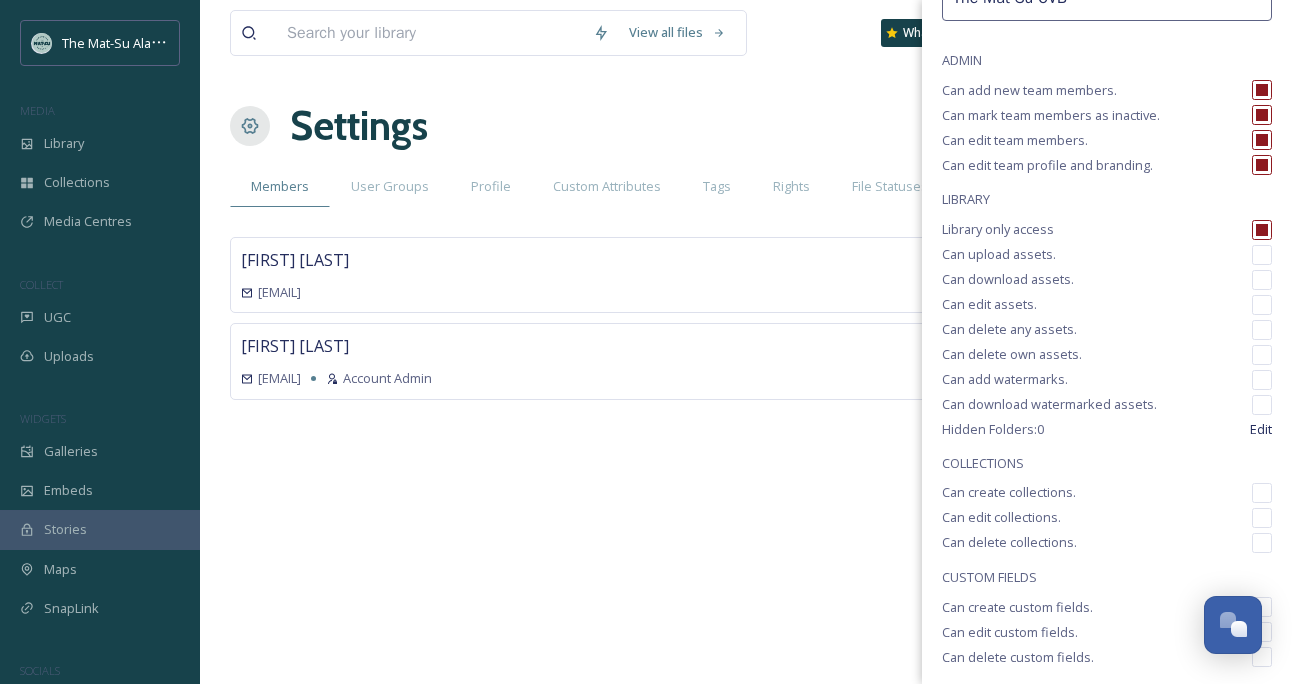 click at bounding box center [1262, 255] 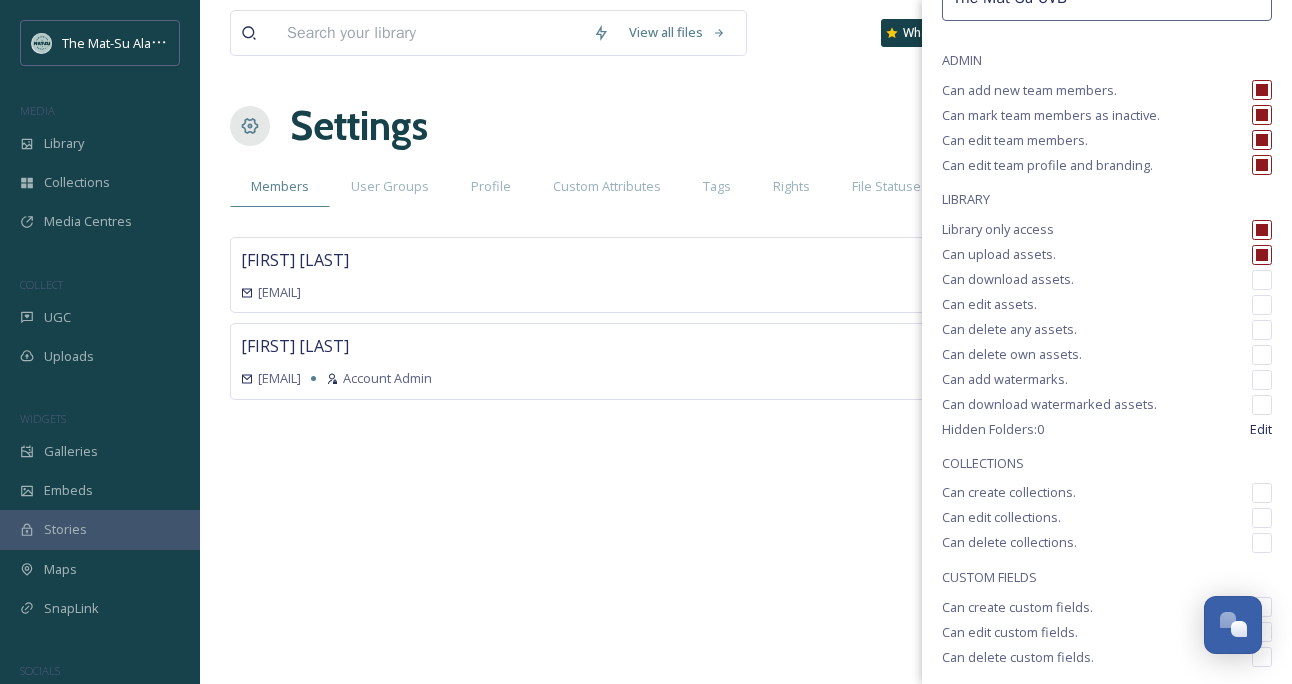 click at bounding box center [1262, 280] 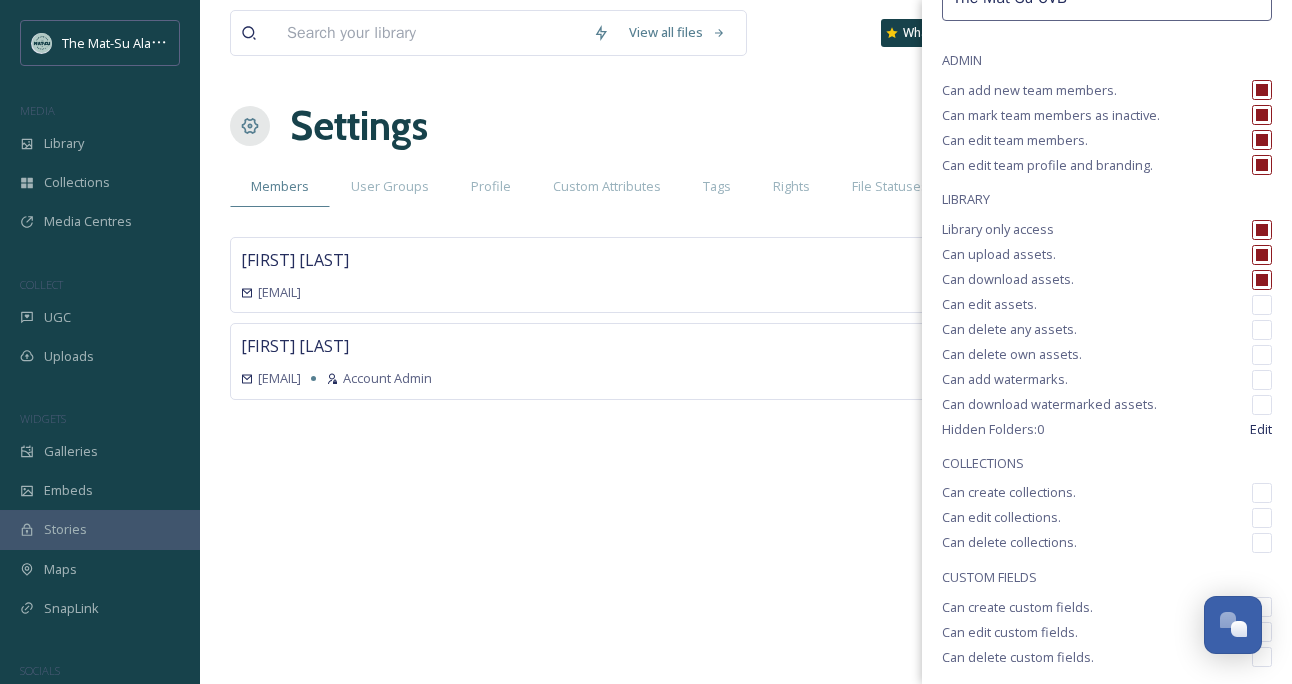 click at bounding box center [1262, 305] 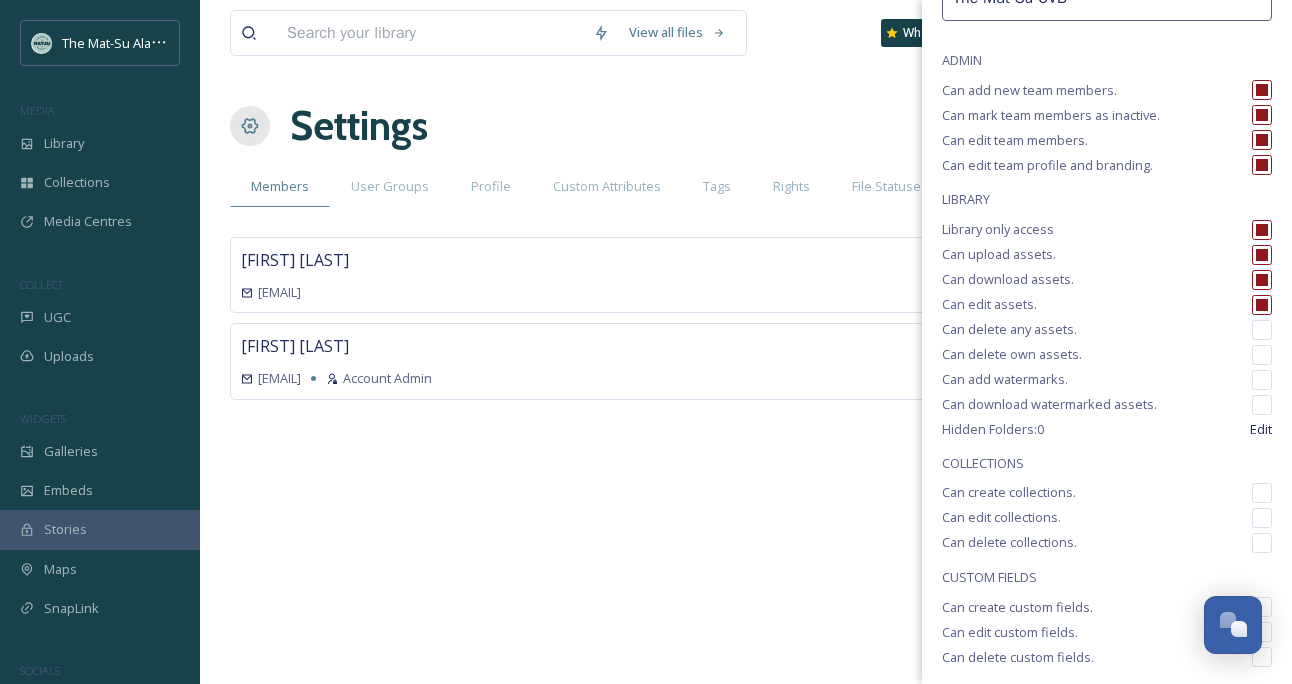 click at bounding box center [1262, 330] 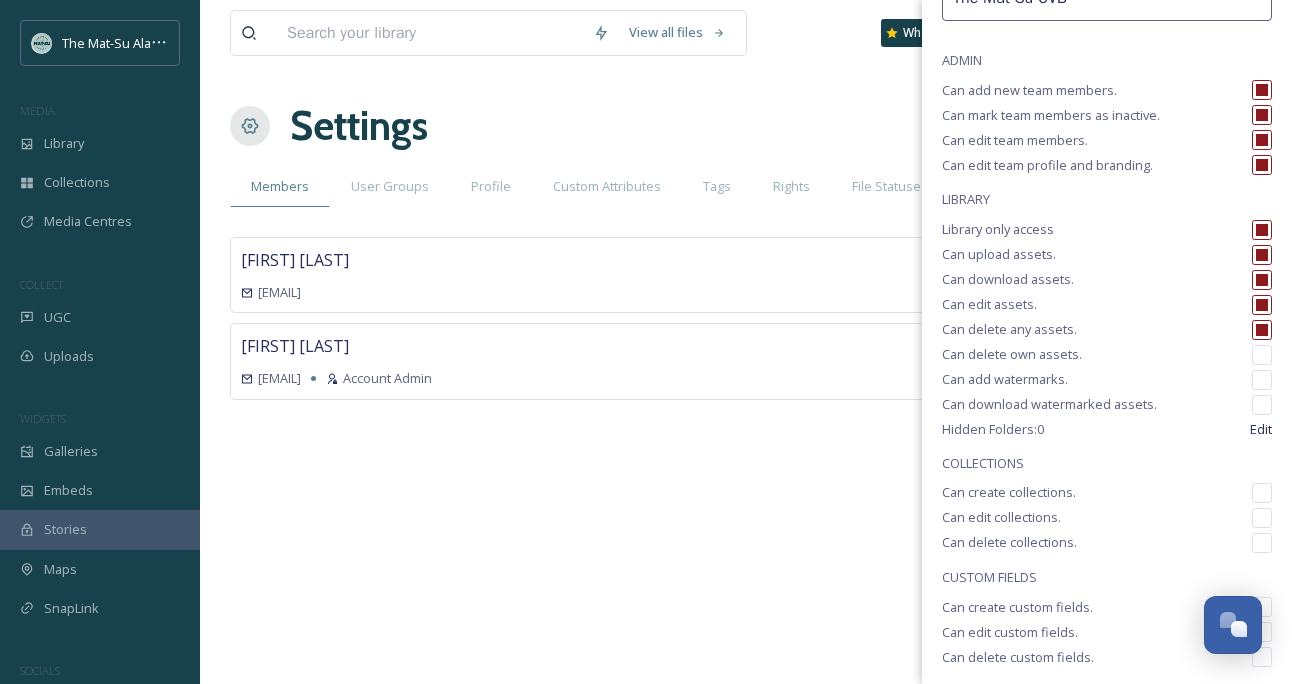 click at bounding box center [1262, 355] 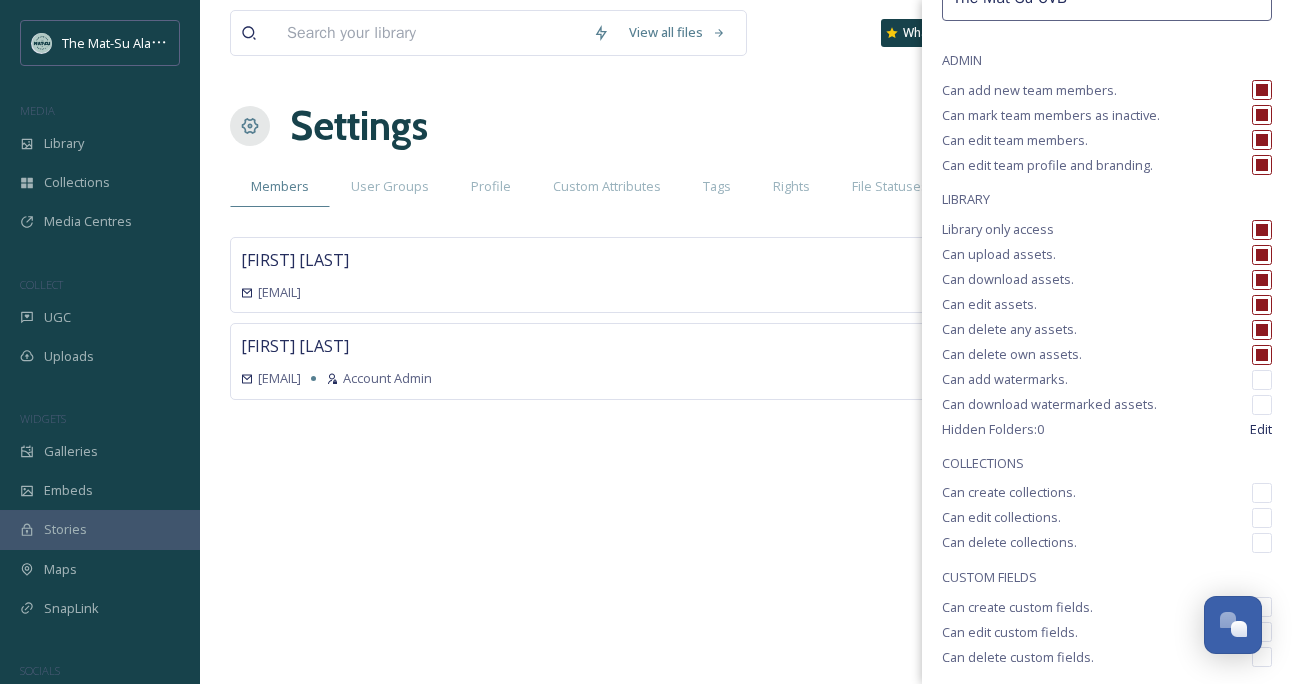 click at bounding box center [1262, 380] 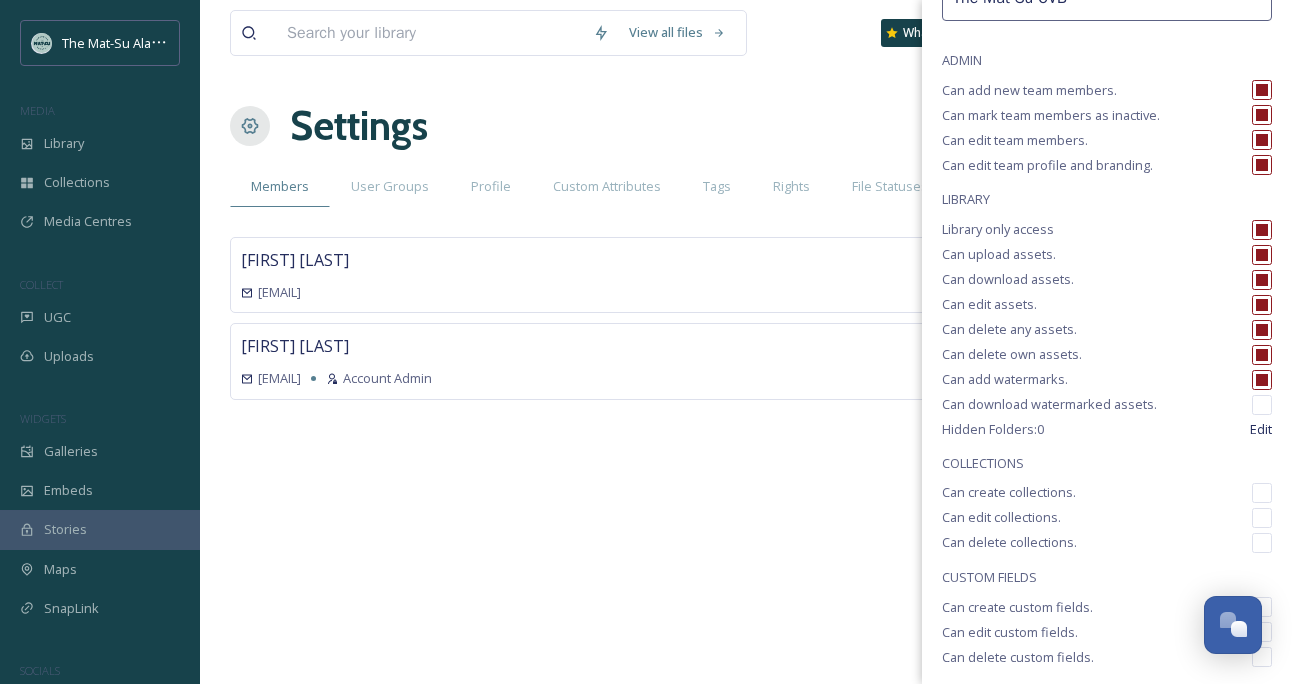 click at bounding box center [1262, 405] 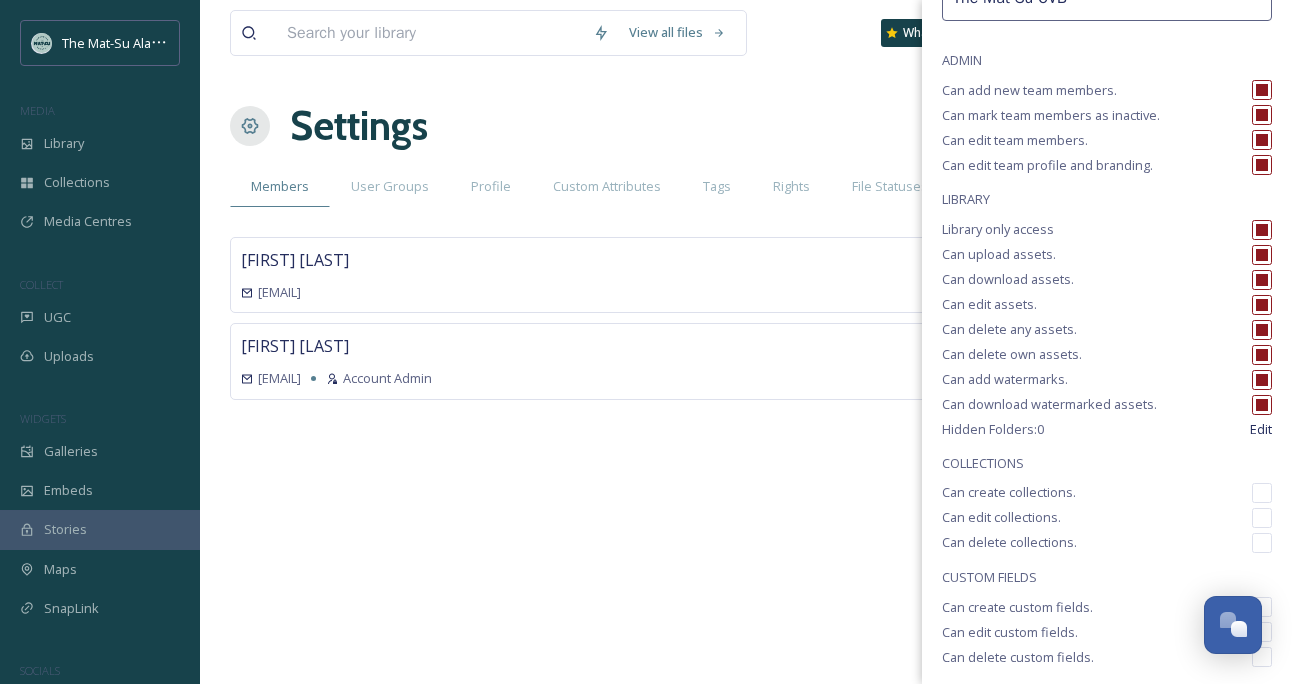 checkbox on "true" 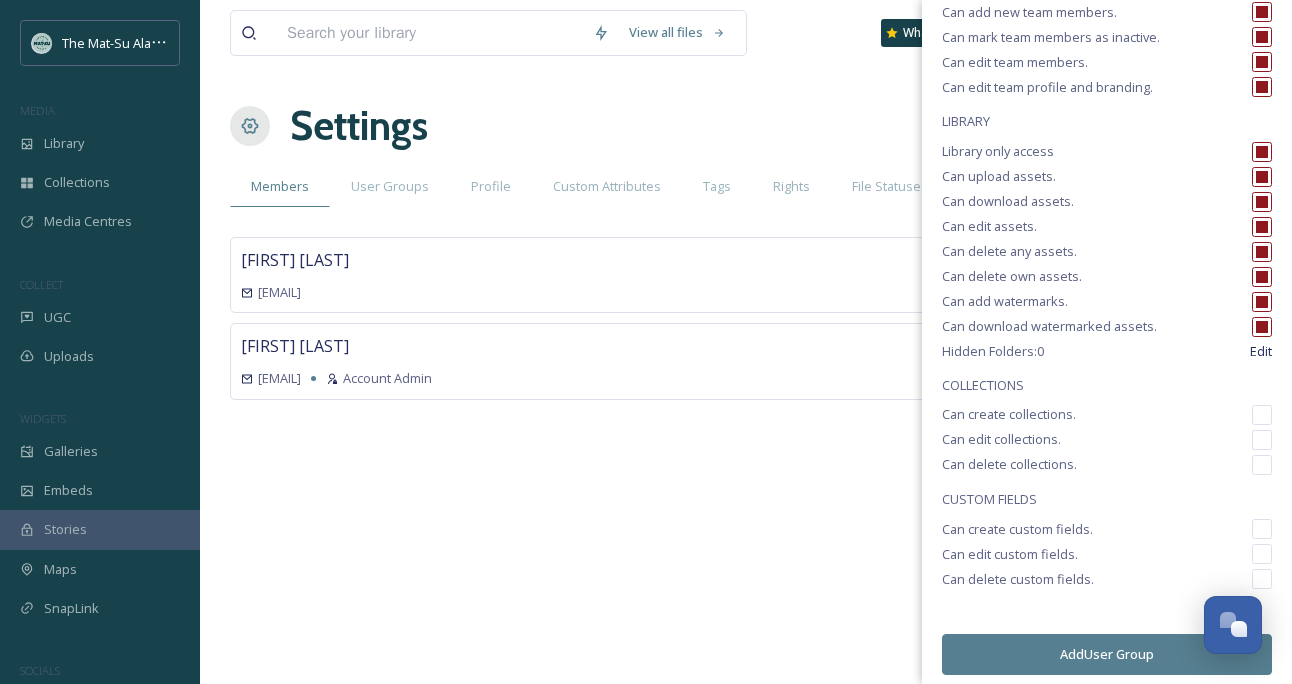 scroll, scrollTop: 228, scrollLeft: 0, axis: vertical 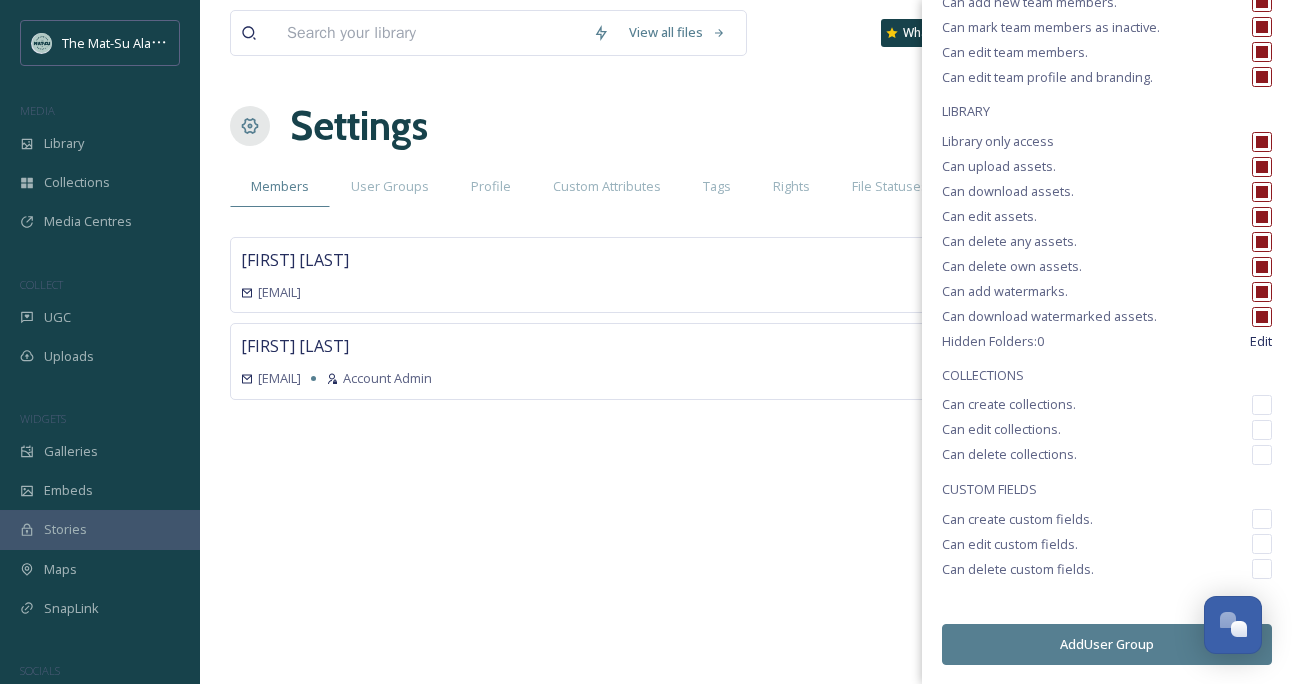 click at bounding box center [1262, 405] 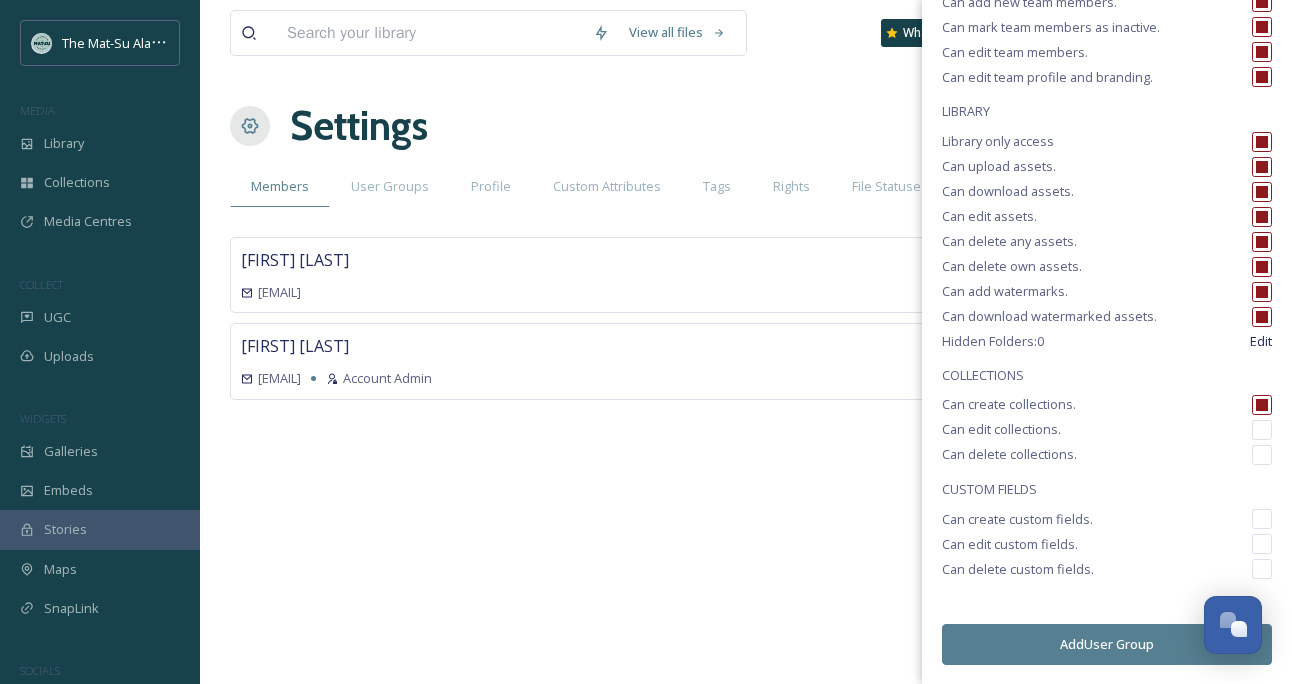checkbox on "true" 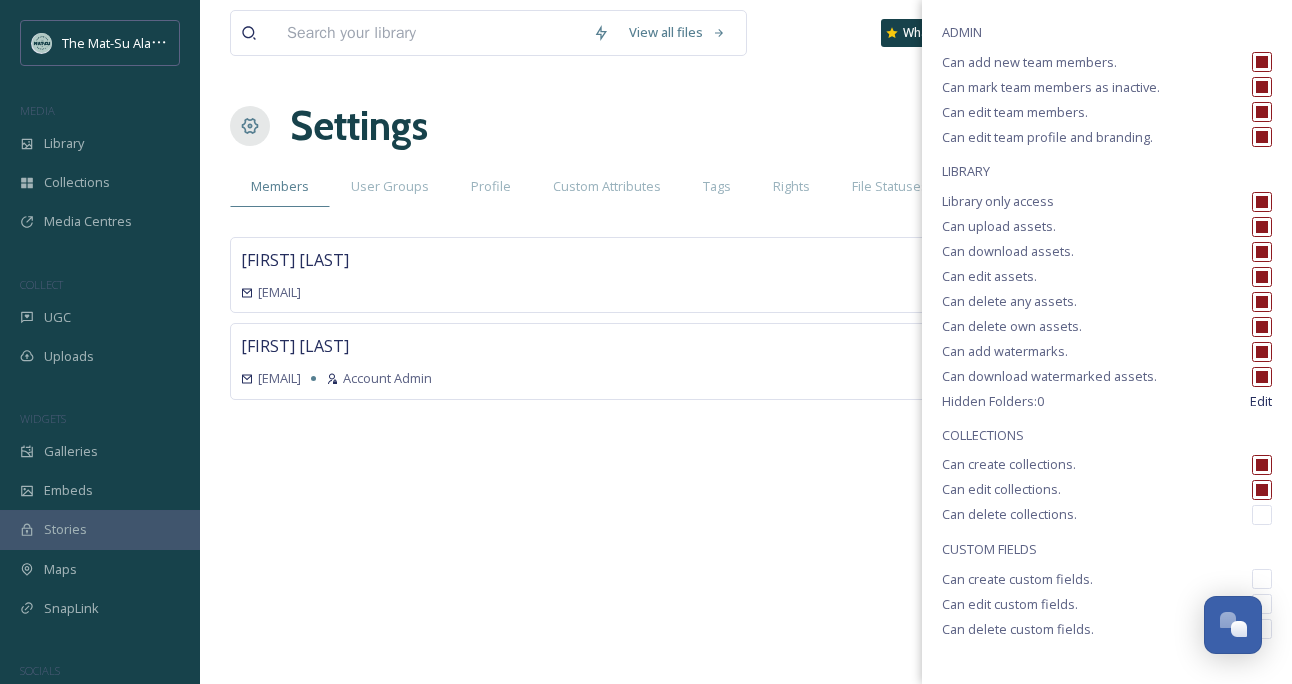 scroll, scrollTop: 159, scrollLeft: 0, axis: vertical 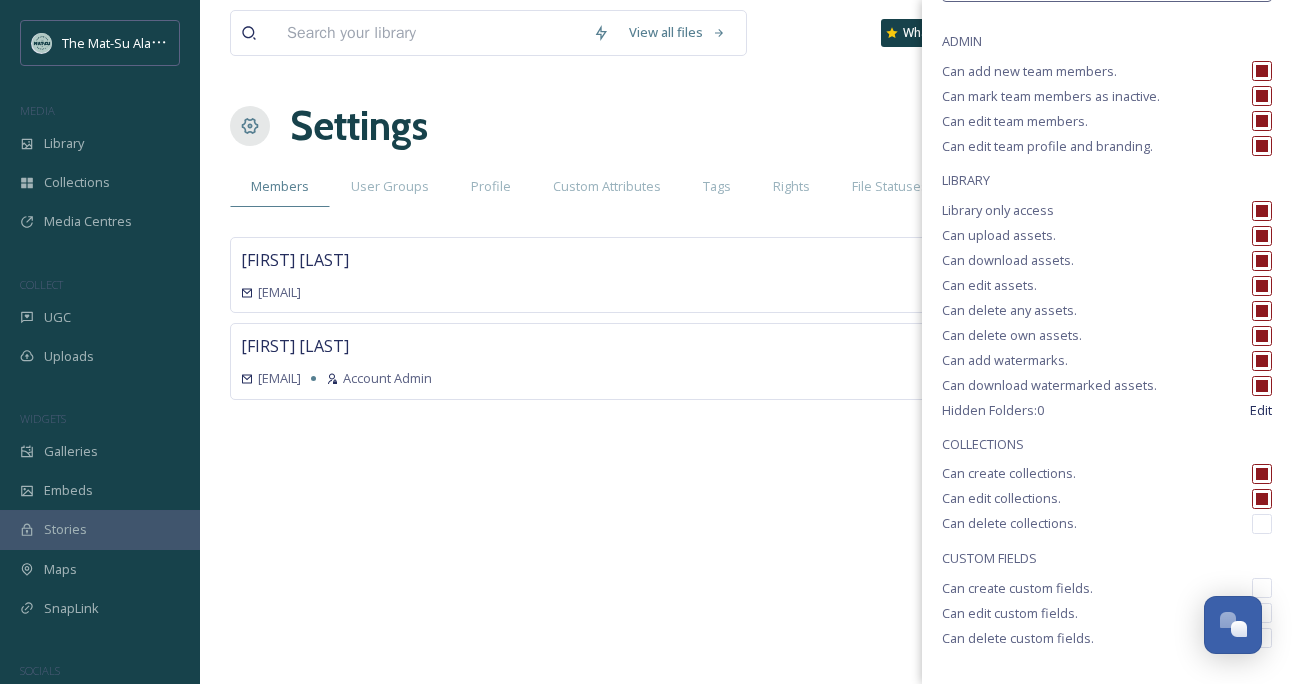 click at bounding box center (1262, 311) 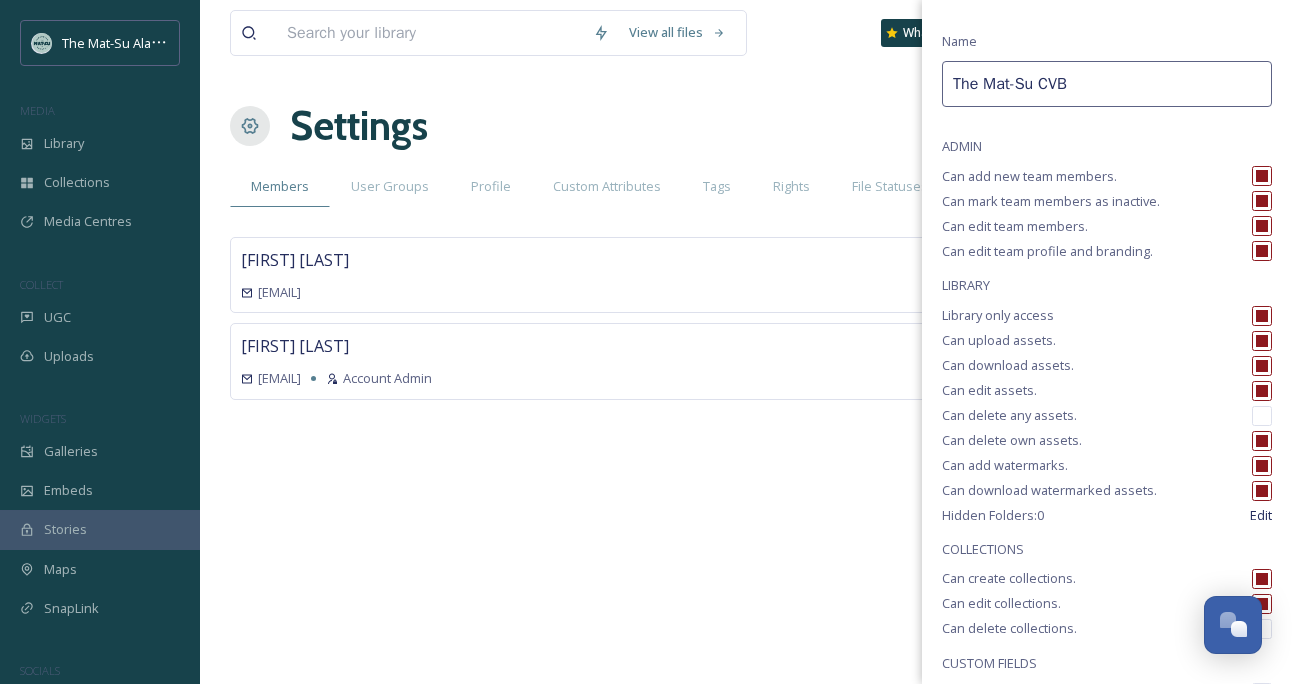 scroll, scrollTop: 67, scrollLeft: 0, axis: vertical 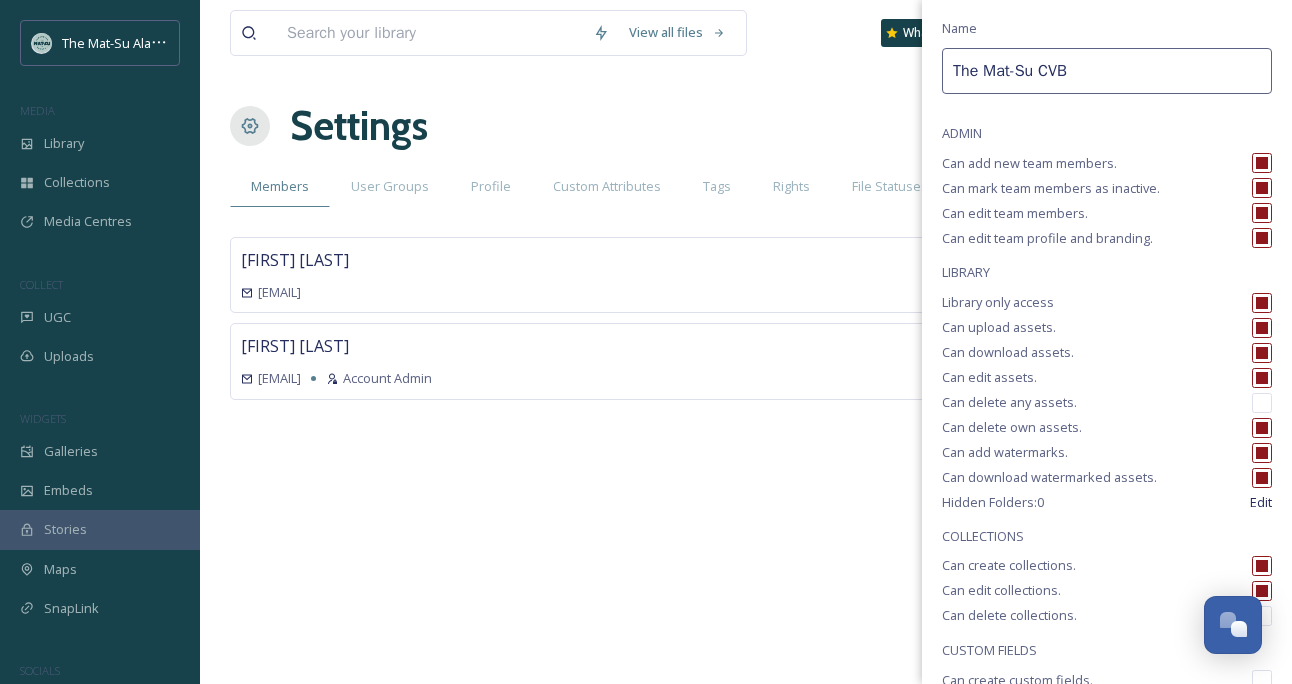 click at bounding box center (1262, 188) 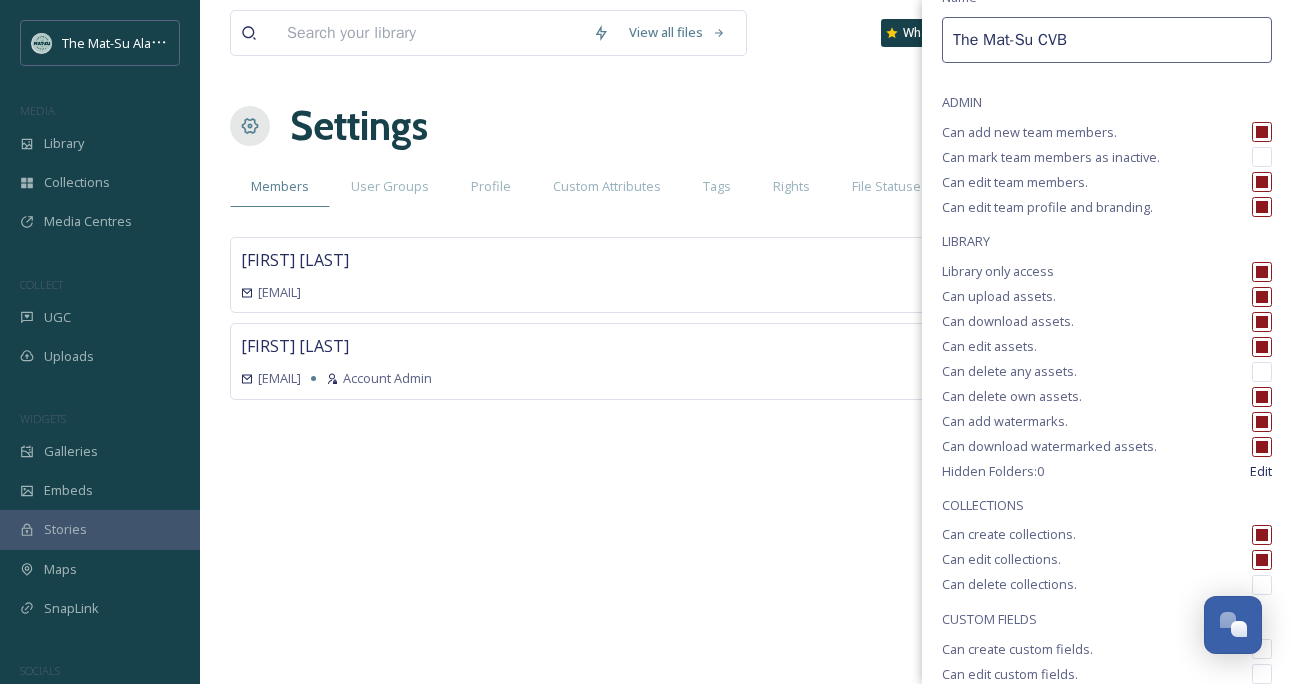 scroll, scrollTop: 99, scrollLeft: 0, axis: vertical 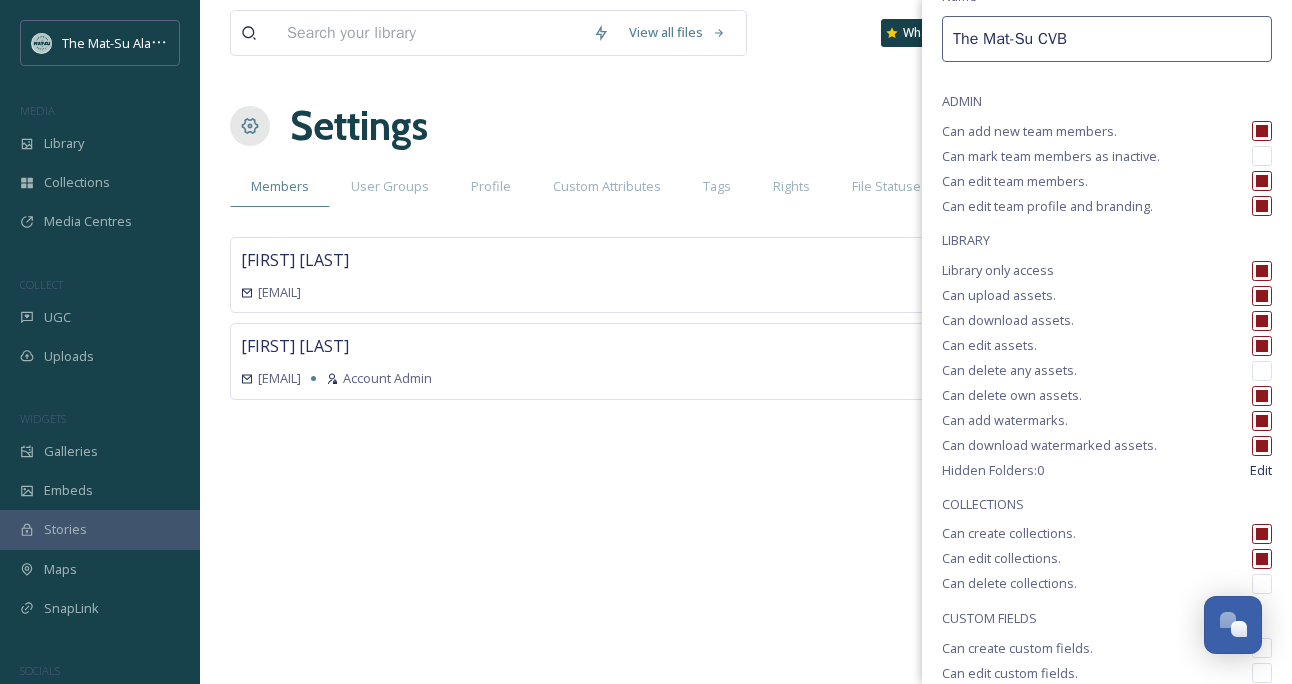 click at bounding box center [1262, 156] 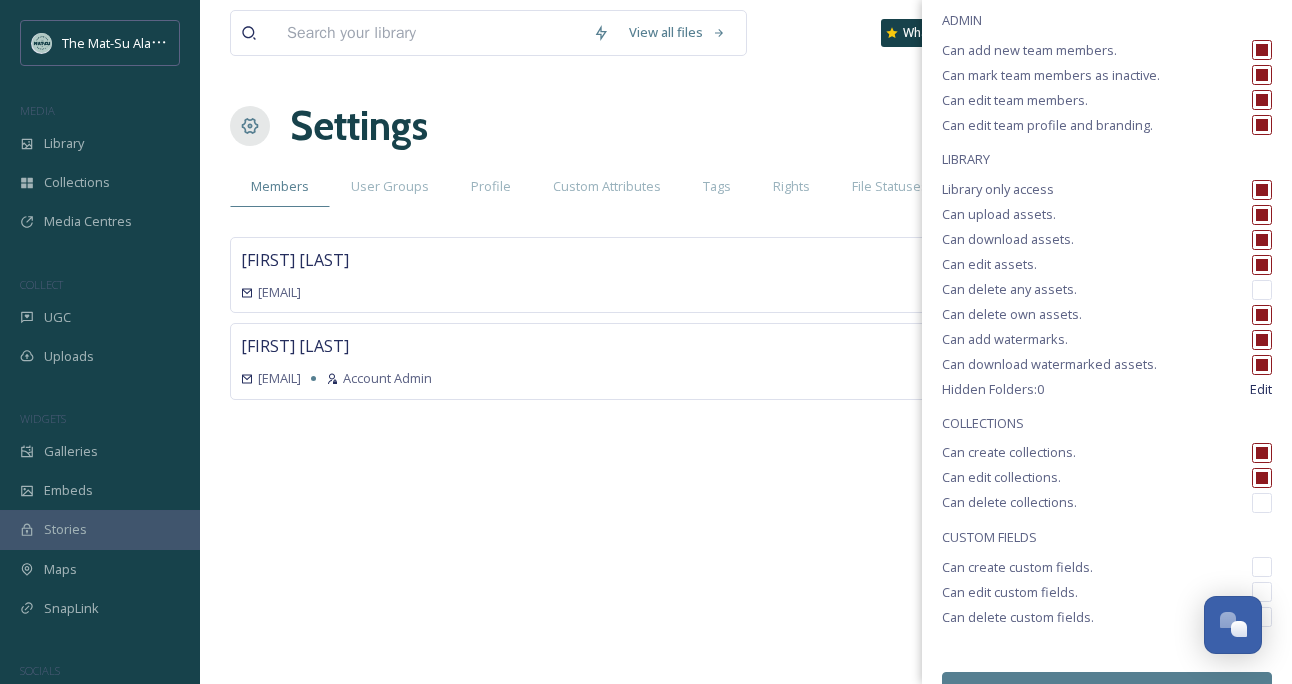 scroll, scrollTop: 228, scrollLeft: 0, axis: vertical 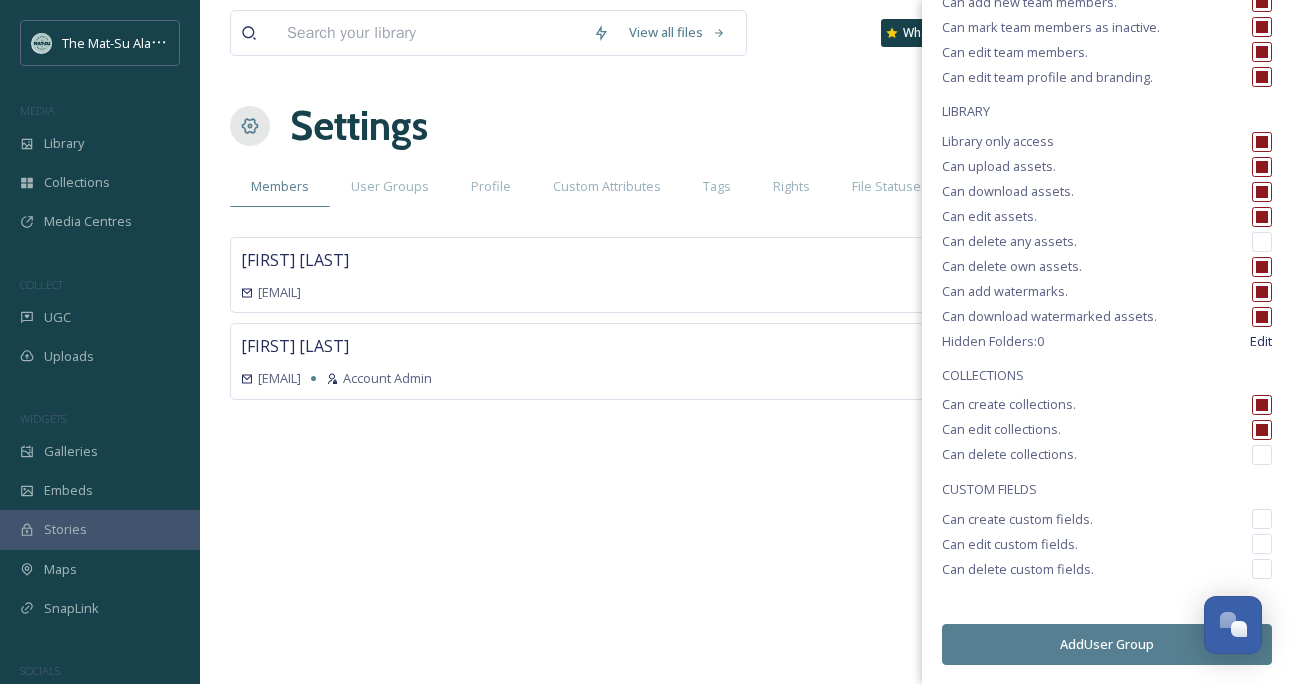 click at bounding box center (1262, 242) 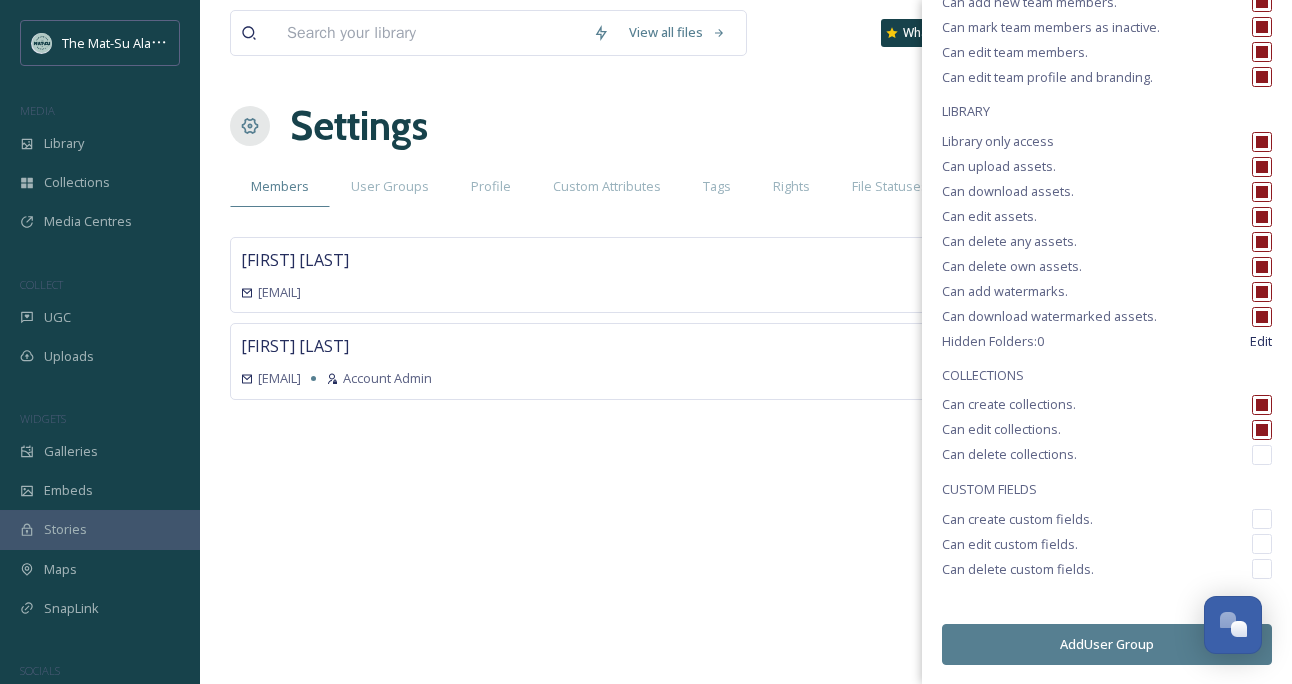 checkbox on "true" 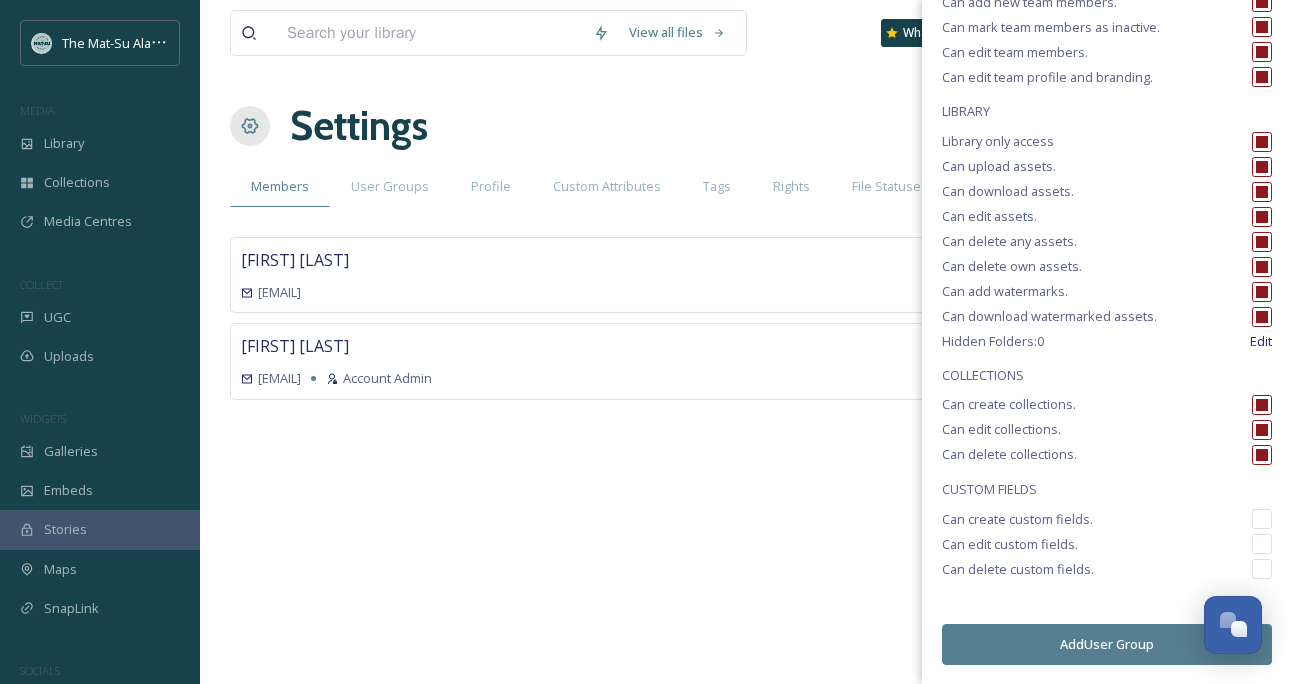 click at bounding box center (1262, 519) 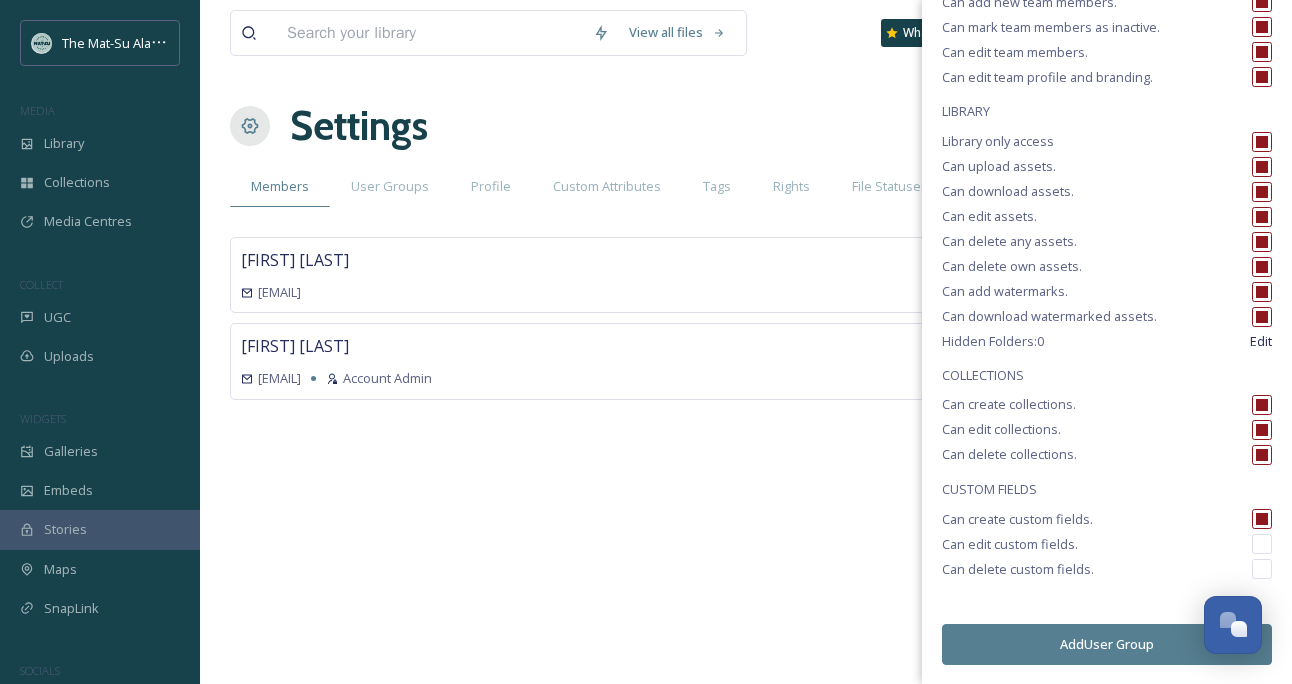 click at bounding box center [1262, 544] 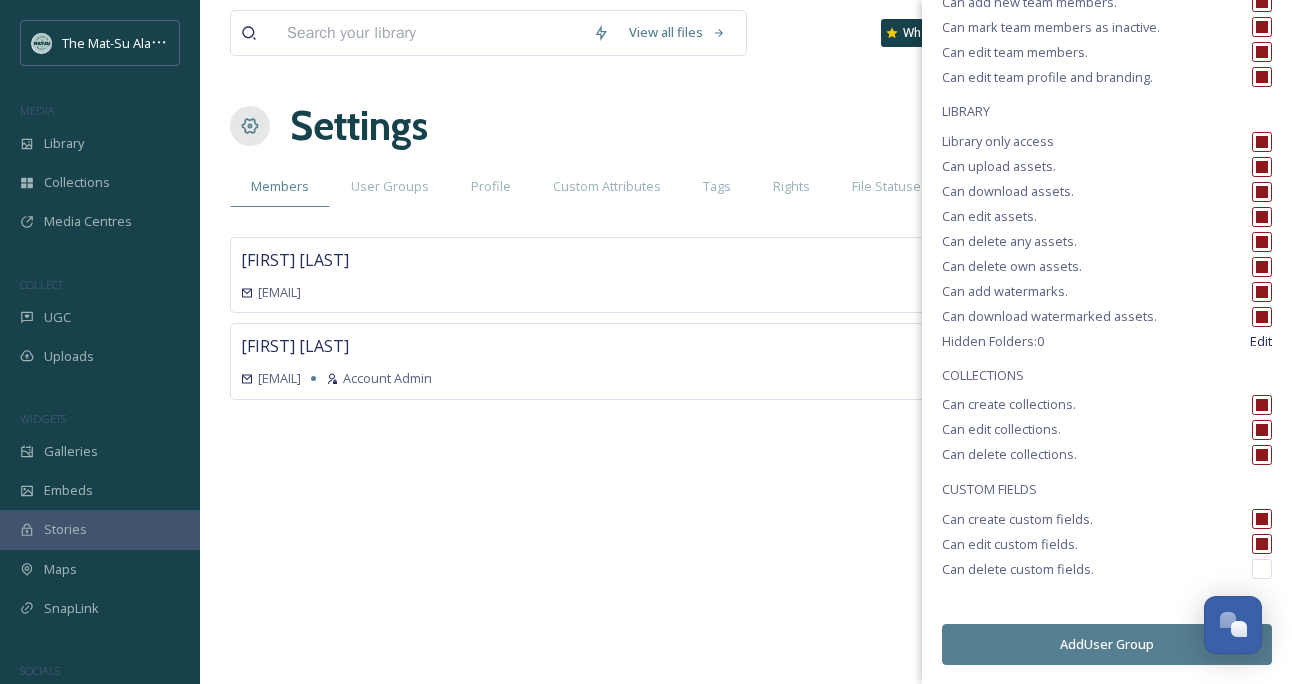 checkbox on "true" 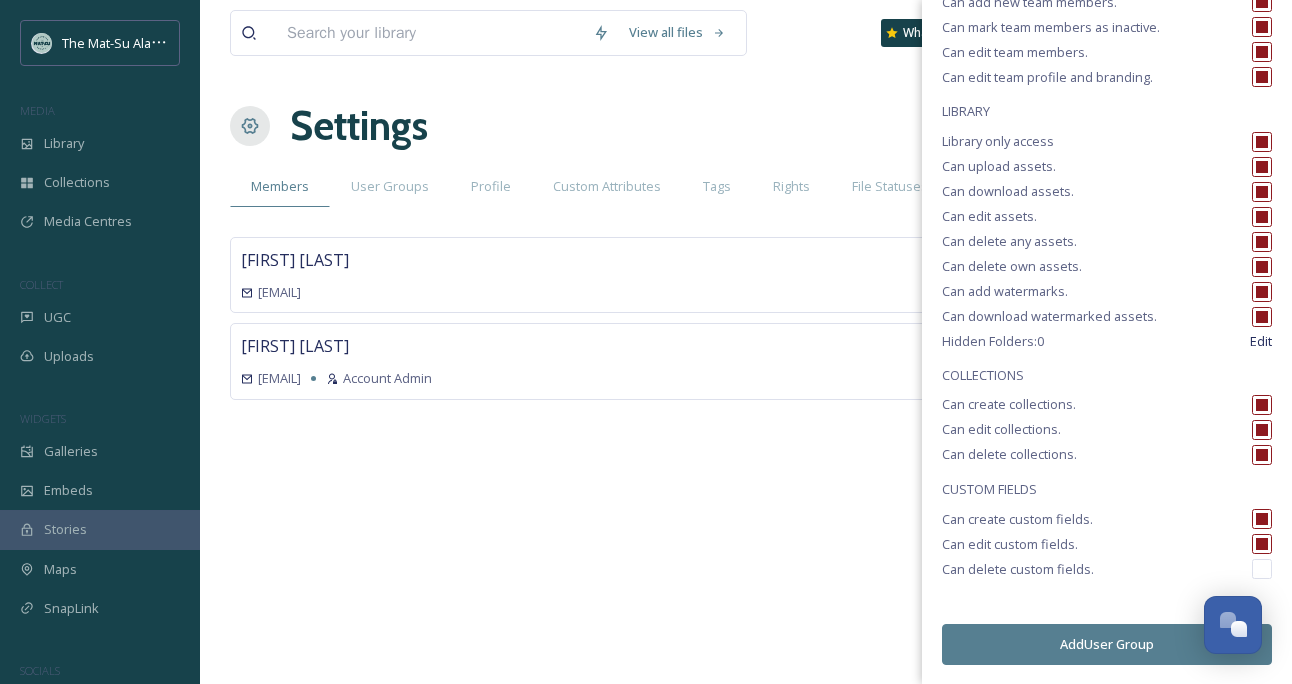 click at bounding box center (1262, 569) 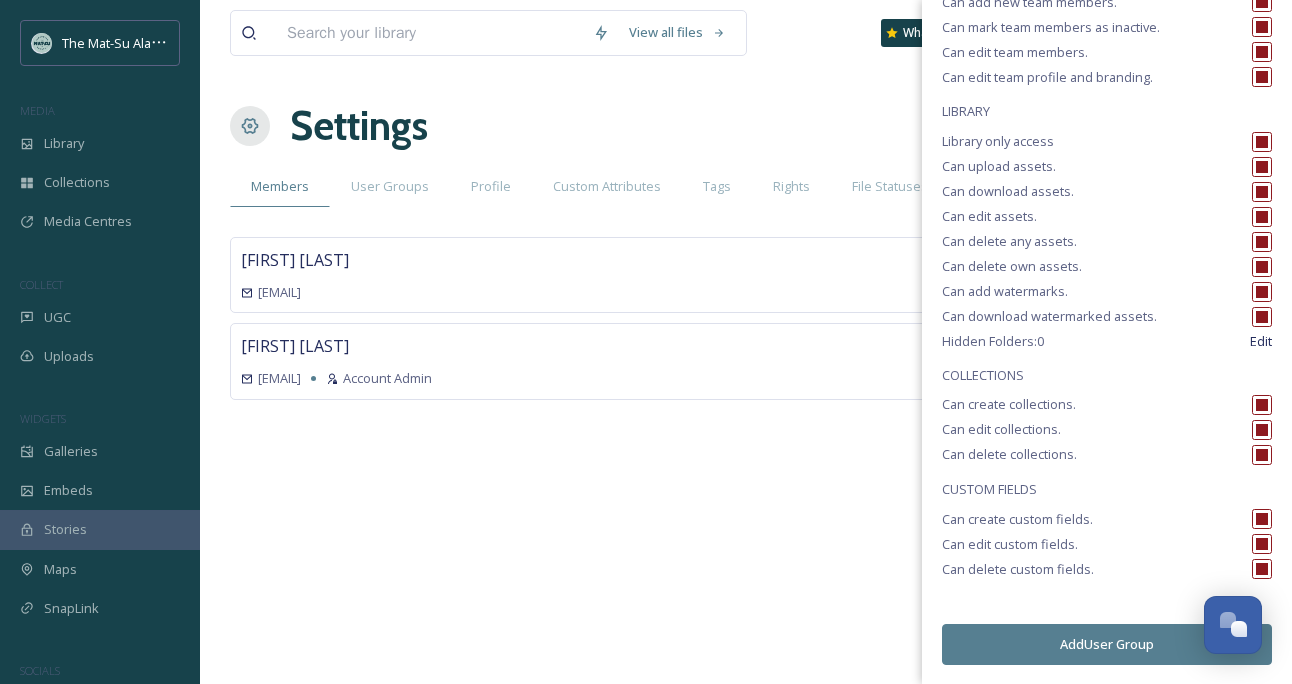 click on "Add  User Group" at bounding box center [1107, 644] 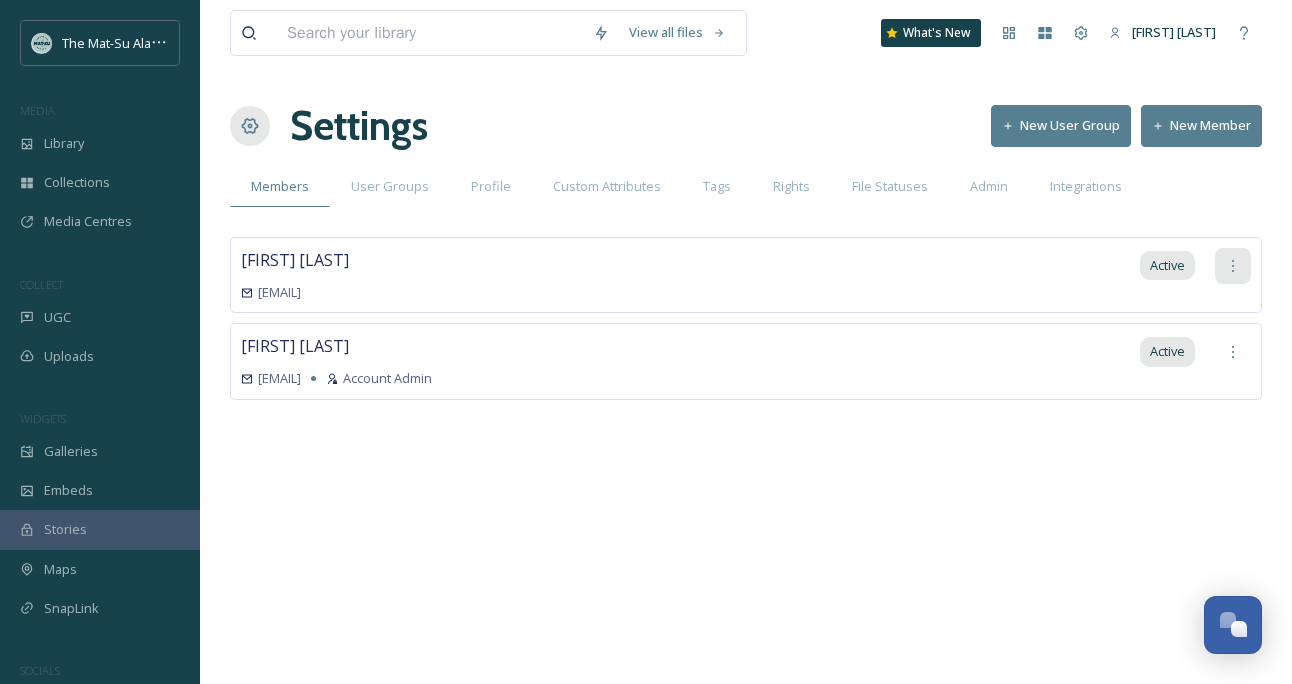 click 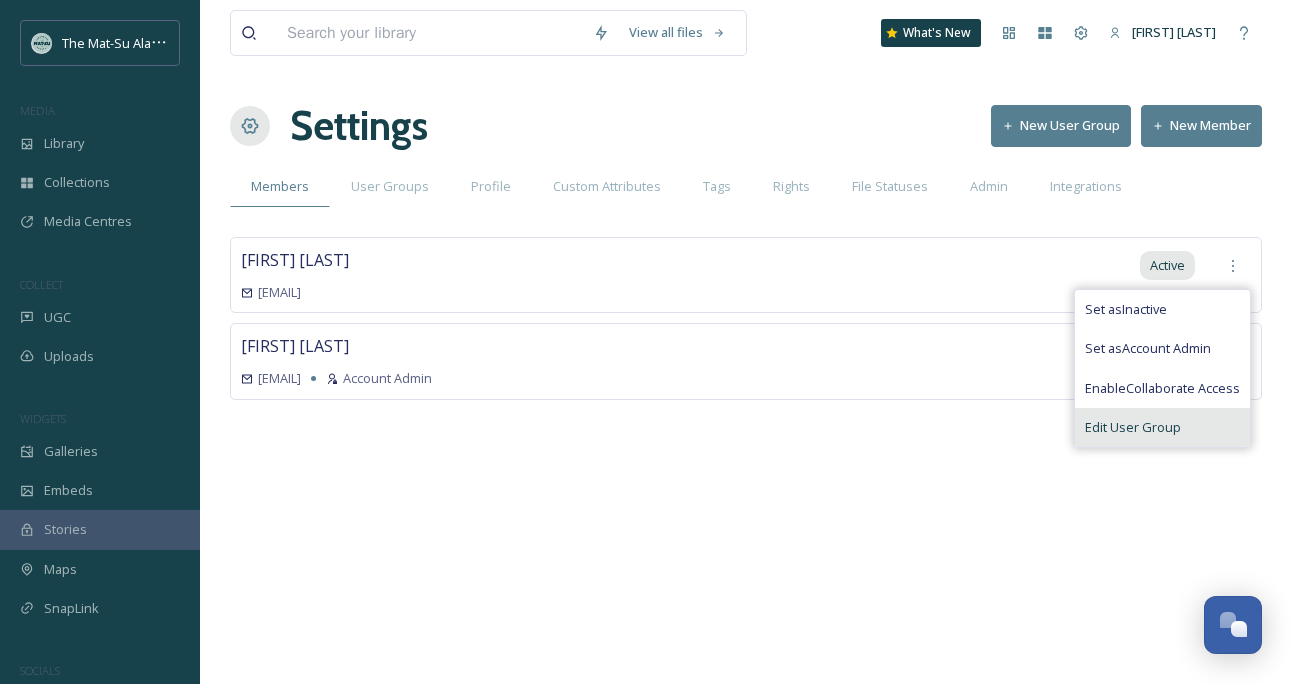 click on "Edit User Group" at bounding box center [1133, 427] 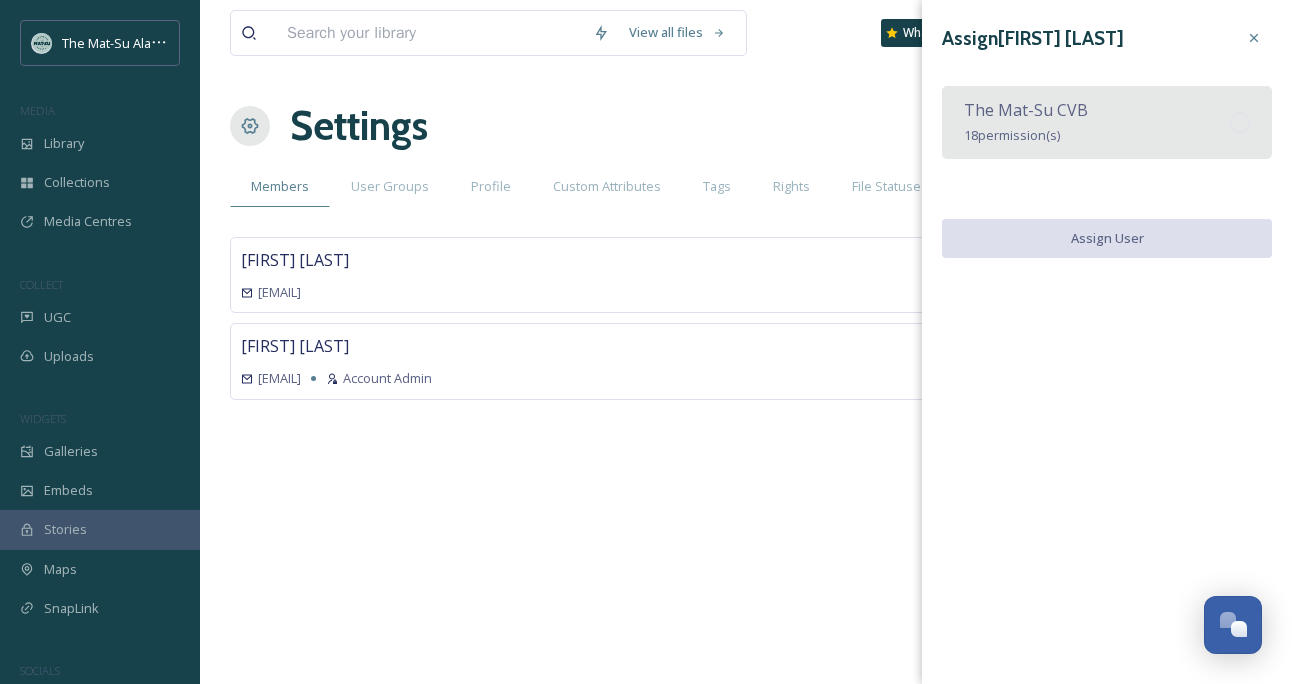 click on "The Mat-Su CVB" at bounding box center (1026, 110) 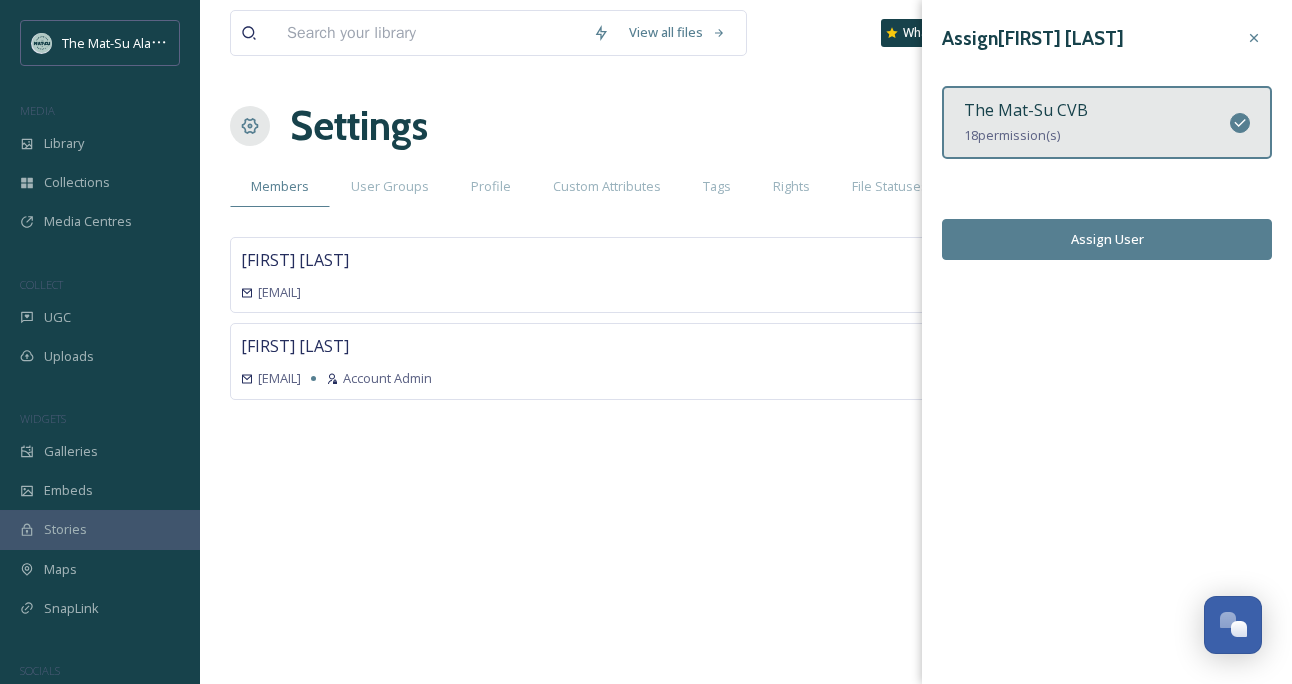 click on "Assign User" at bounding box center [1107, 239] 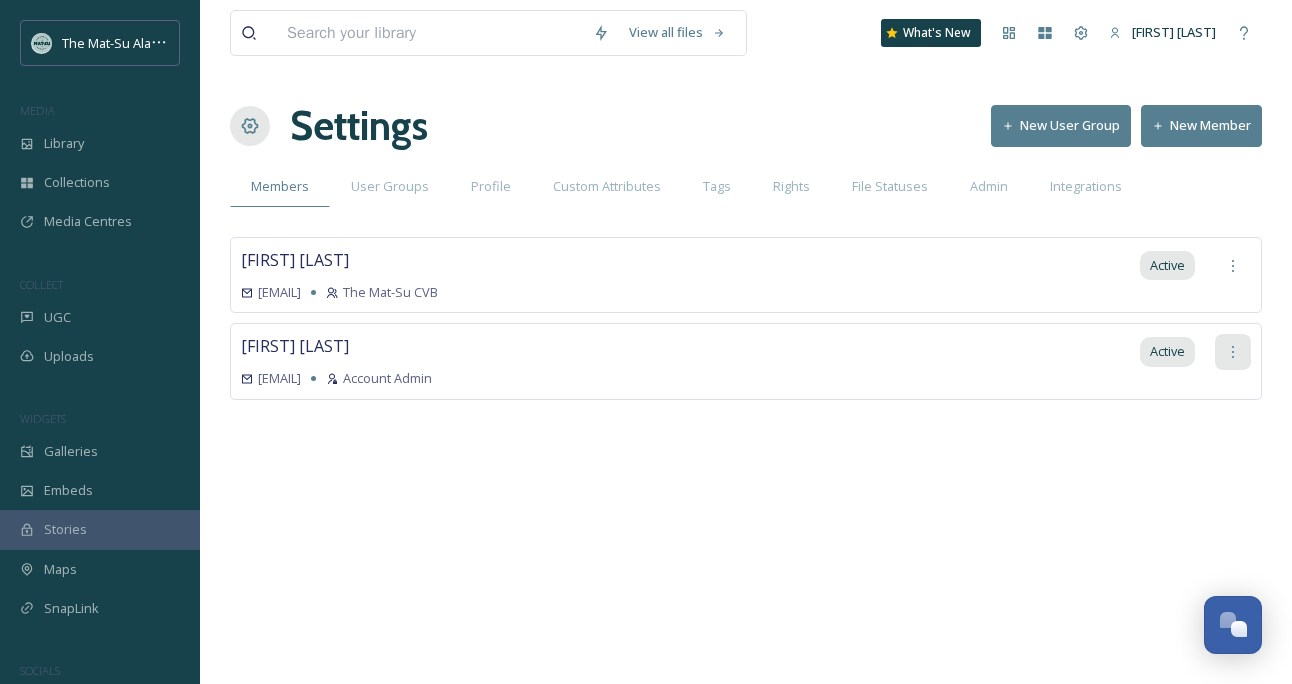click 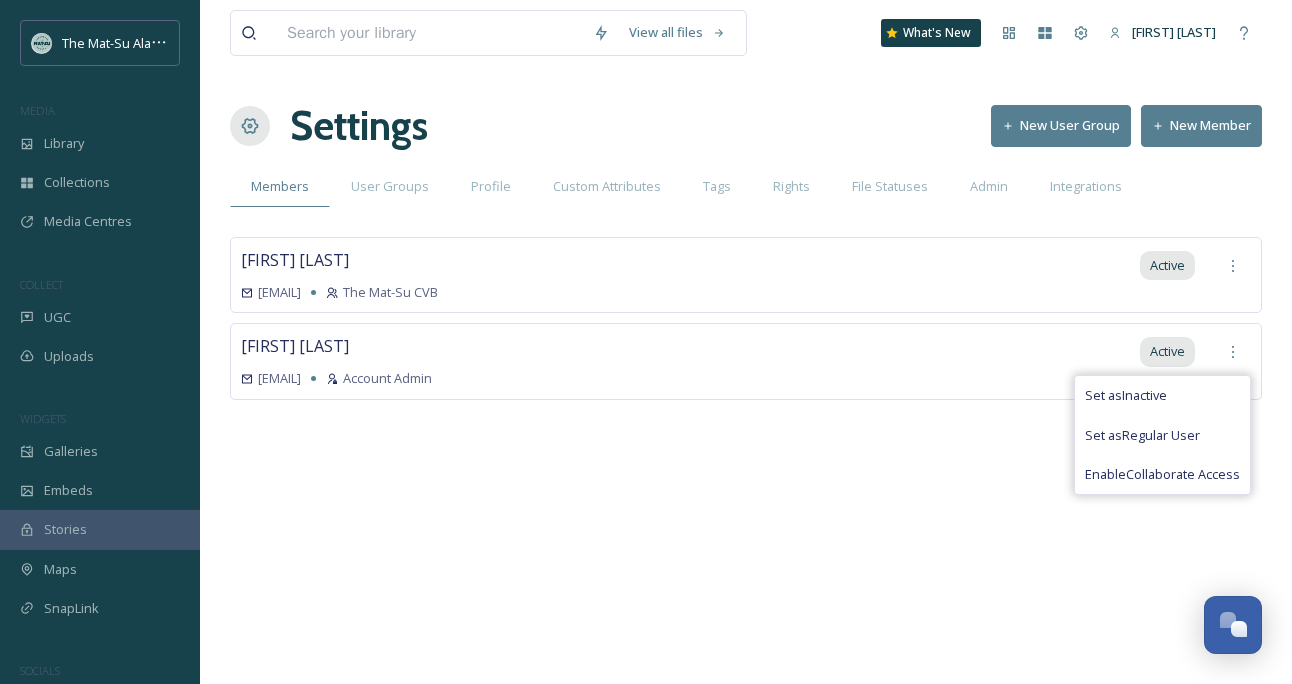 click on "View all files What's New [FIRST] [LAST] Settings New User Group New Member Members User Groups Profile Custom Attributes Tags Rights File Statuses Admin Integrations [FIRST]   [LAST] [EMAIL] The Mat-Su CVB Active [FIRST]   [LAST] [EMAIL] Account Admin Active Set as Inactive Set as Regular User Enable Collaborate Access" at bounding box center (746, 342) 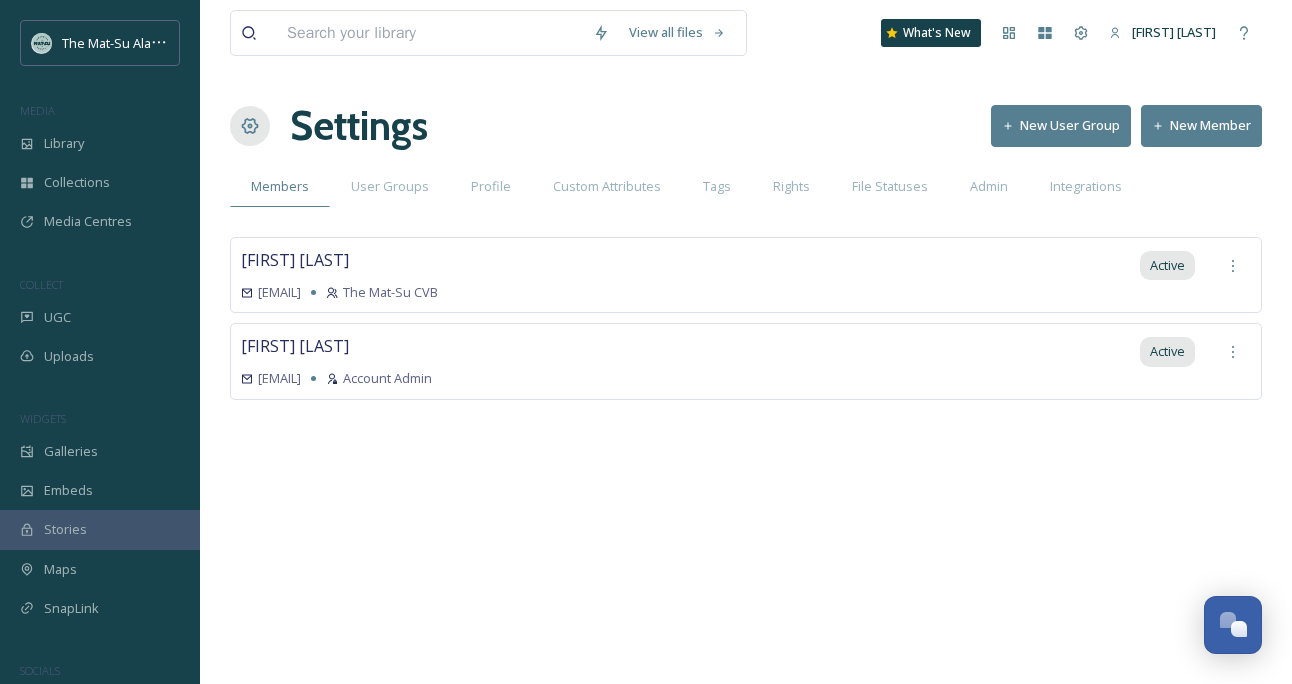 click on "New User Group" at bounding box center [1061, 125] 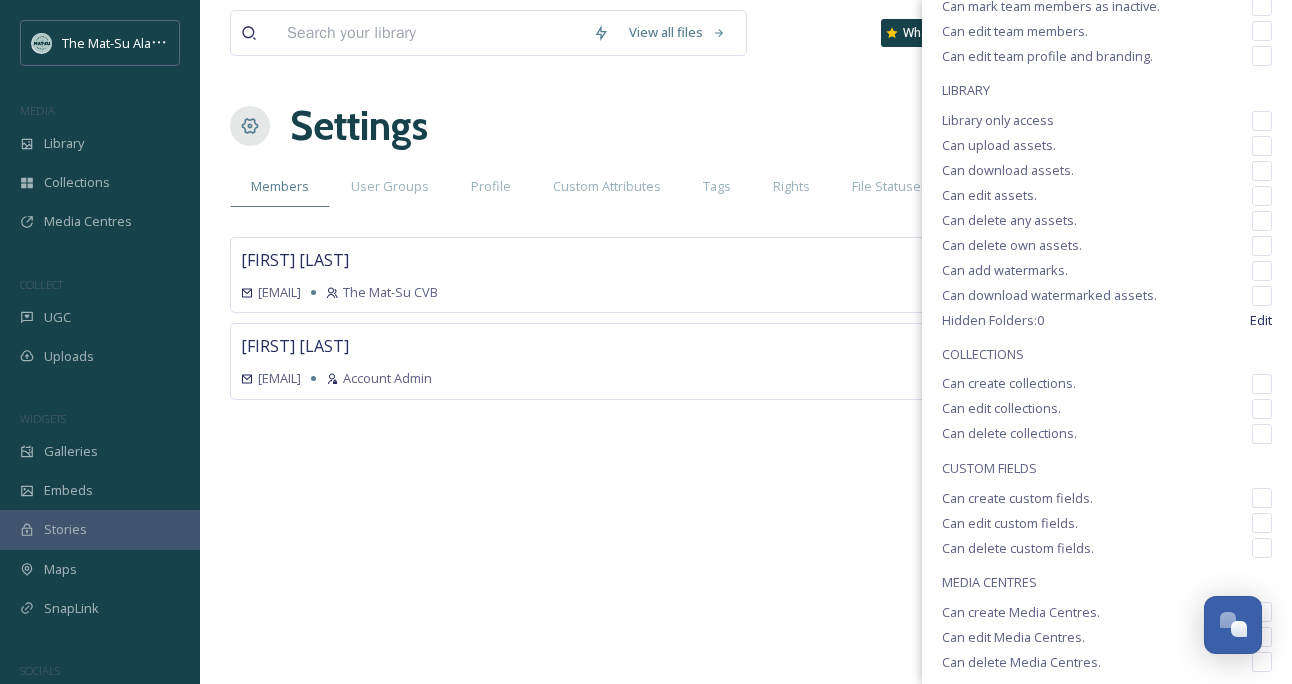 scroll, scrollTop: 243, scrollLeft: 0, axis: vertical 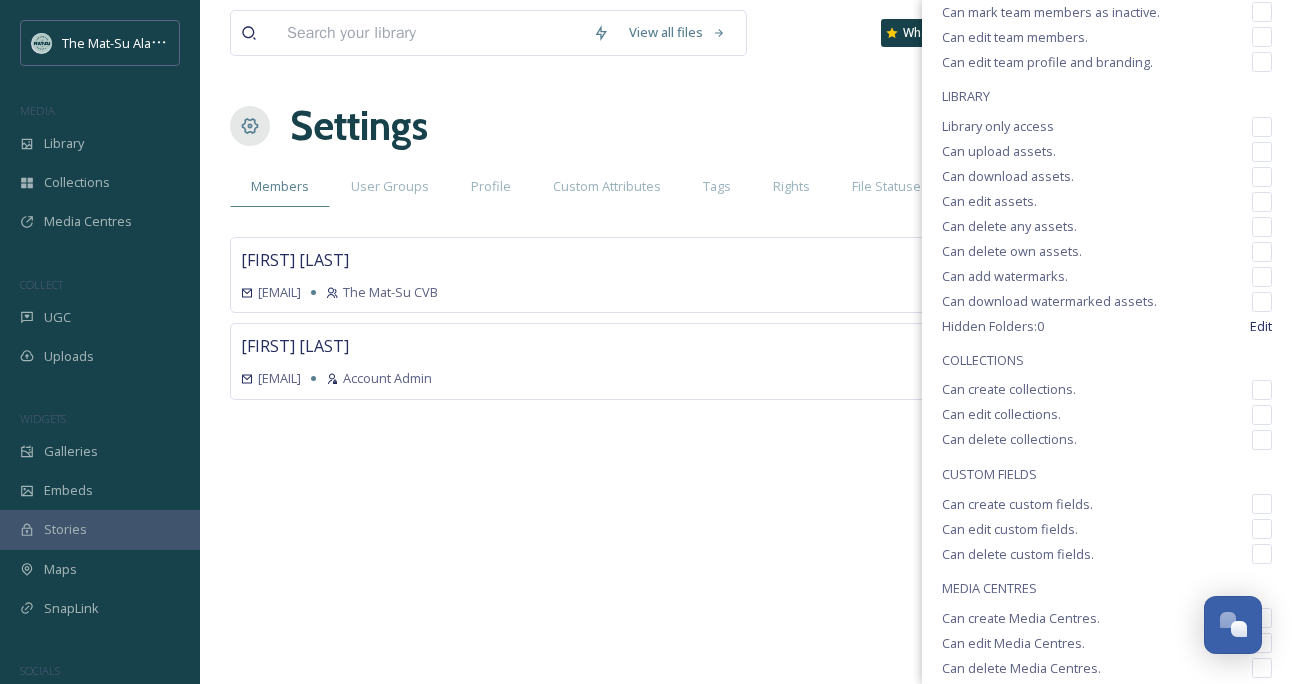 click at bounding box center [1262, 302] 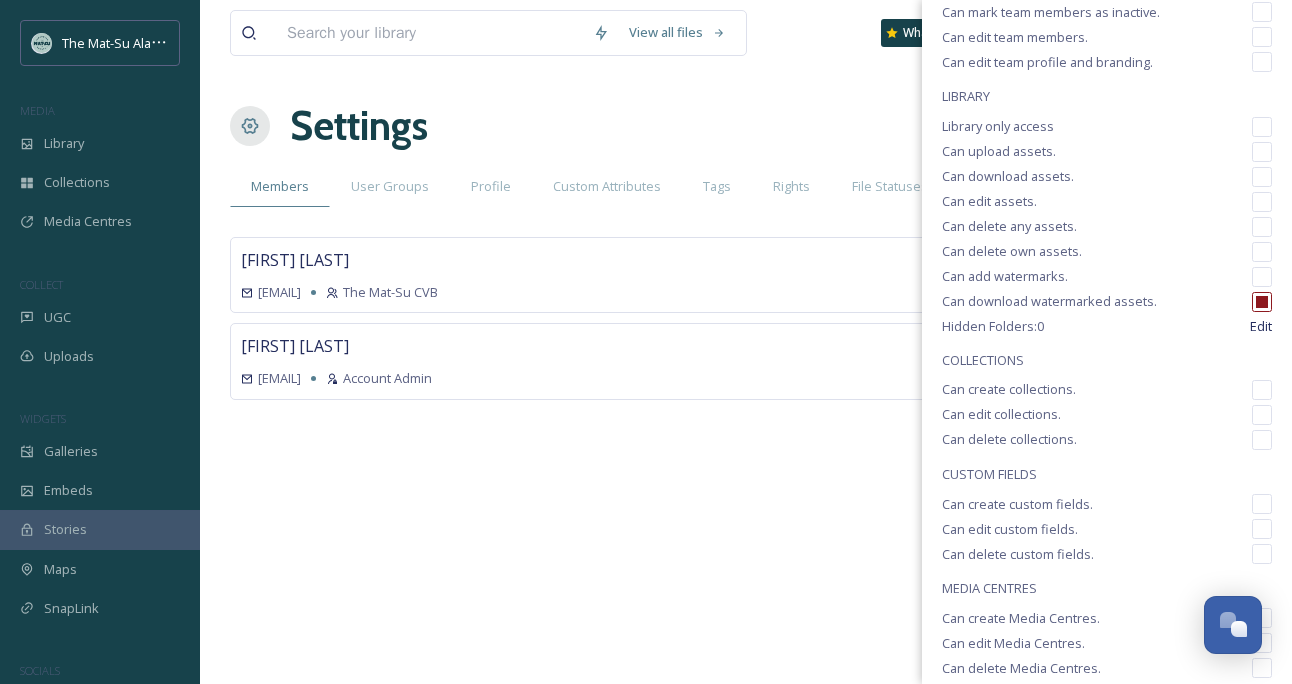 scroll, scrollTop: 216, scrollLeft: 0, axis: vertical 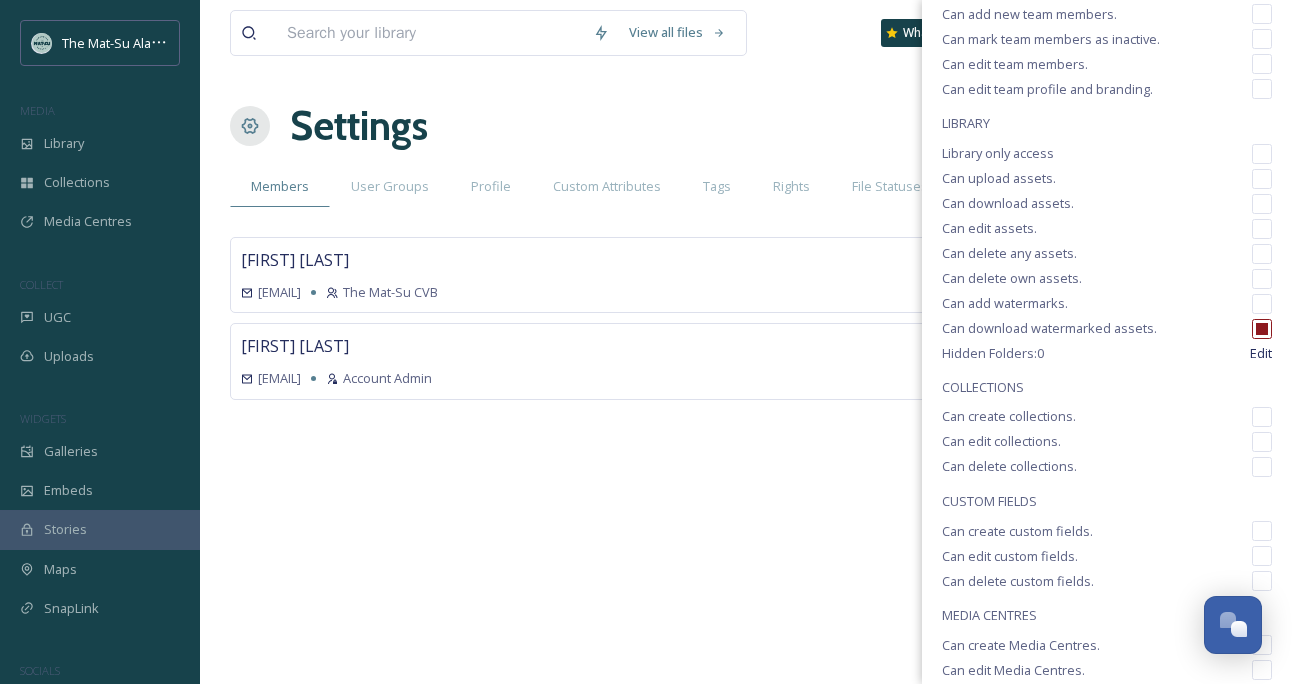 click at bounding box center (1262, 204) 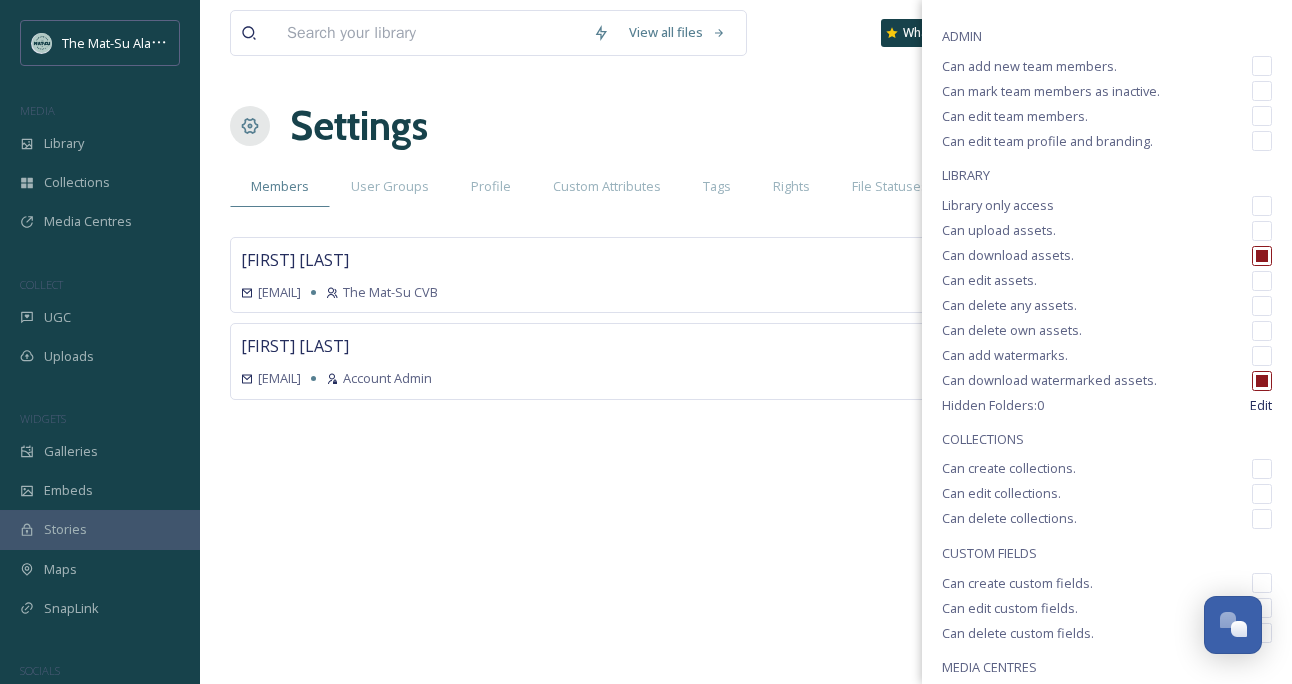 scroll, scrollTop: 162, scrollLeft: 0, axis: vertical 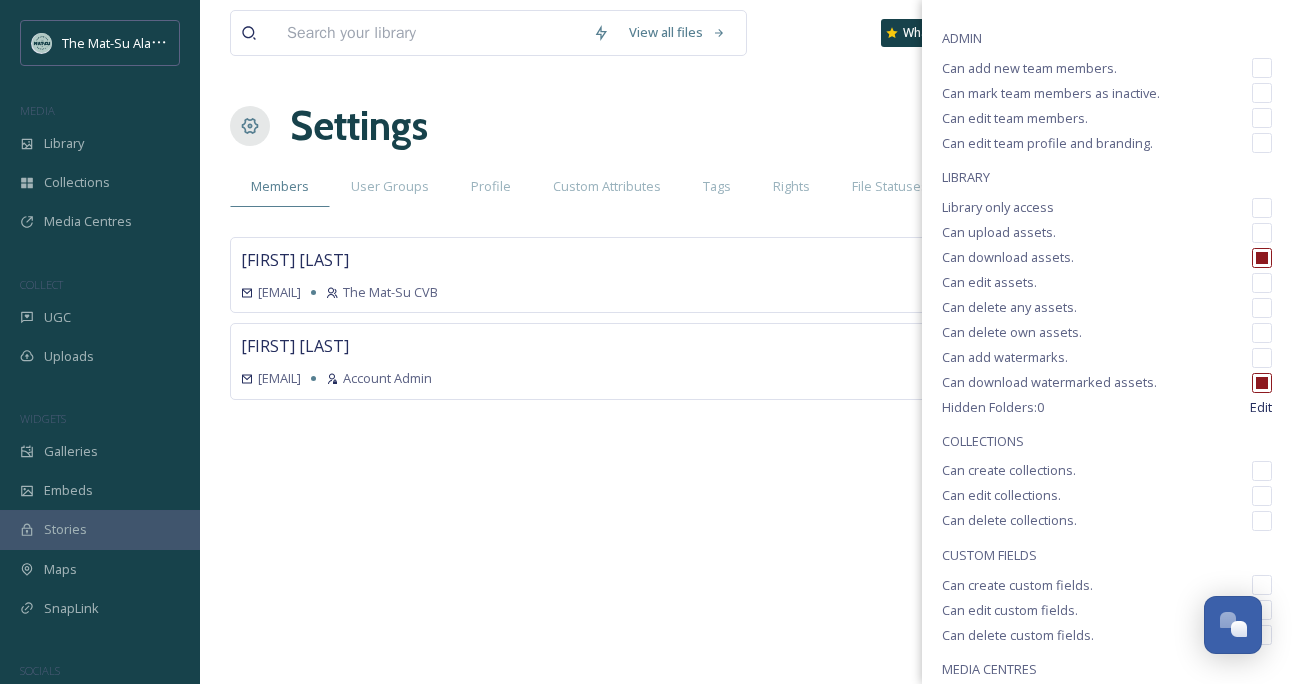 click at bounding box center [1262, 208] 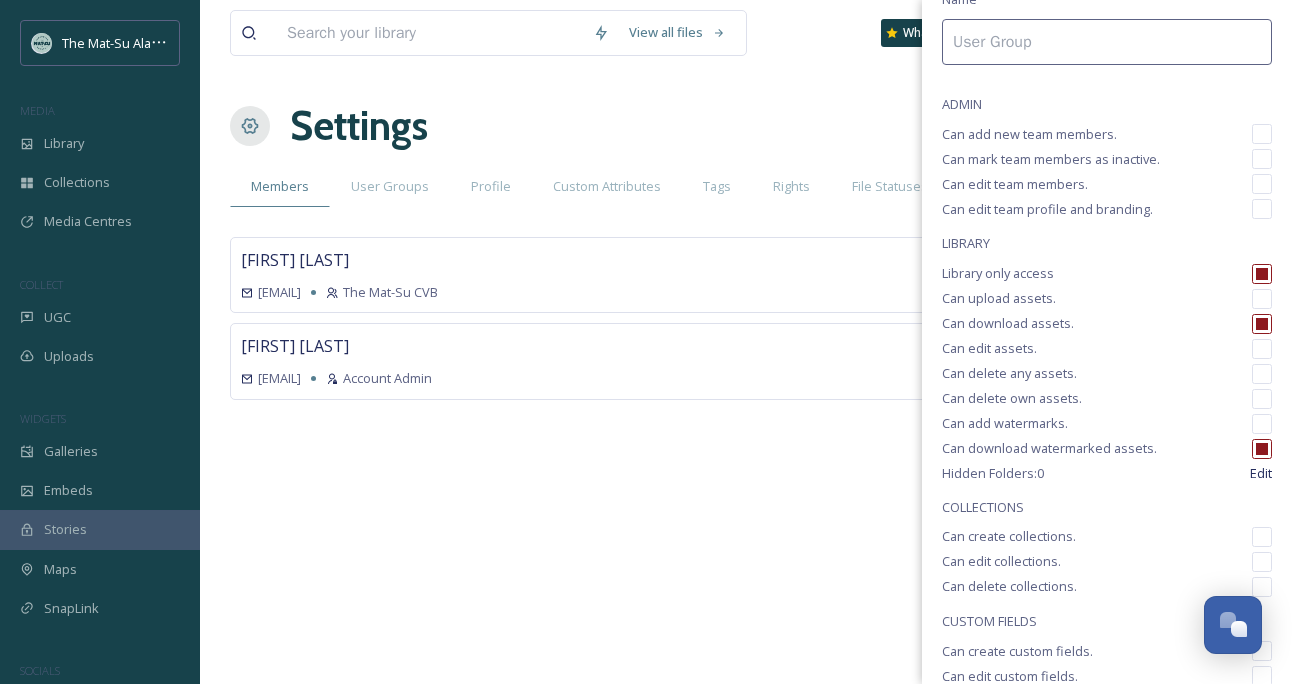 scroll, scrollTop: 95, scrollLeft: 0, axis: vertical 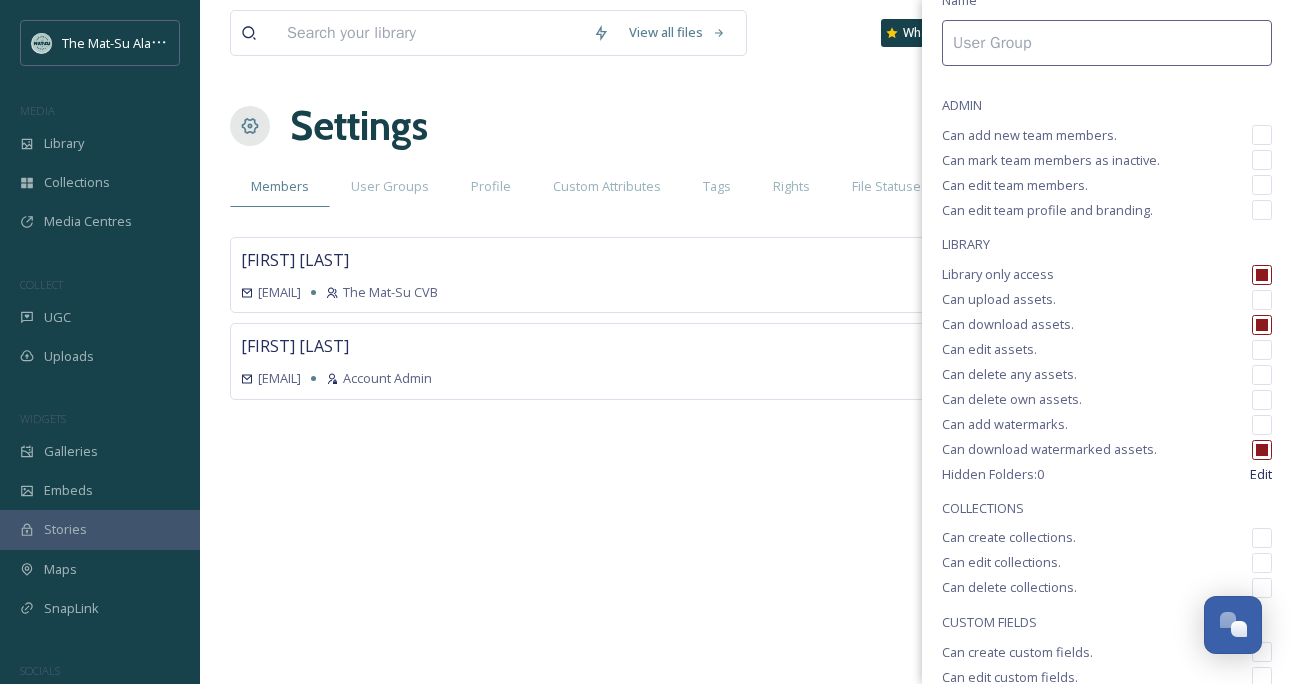 click at bounding box center [1262, 275] 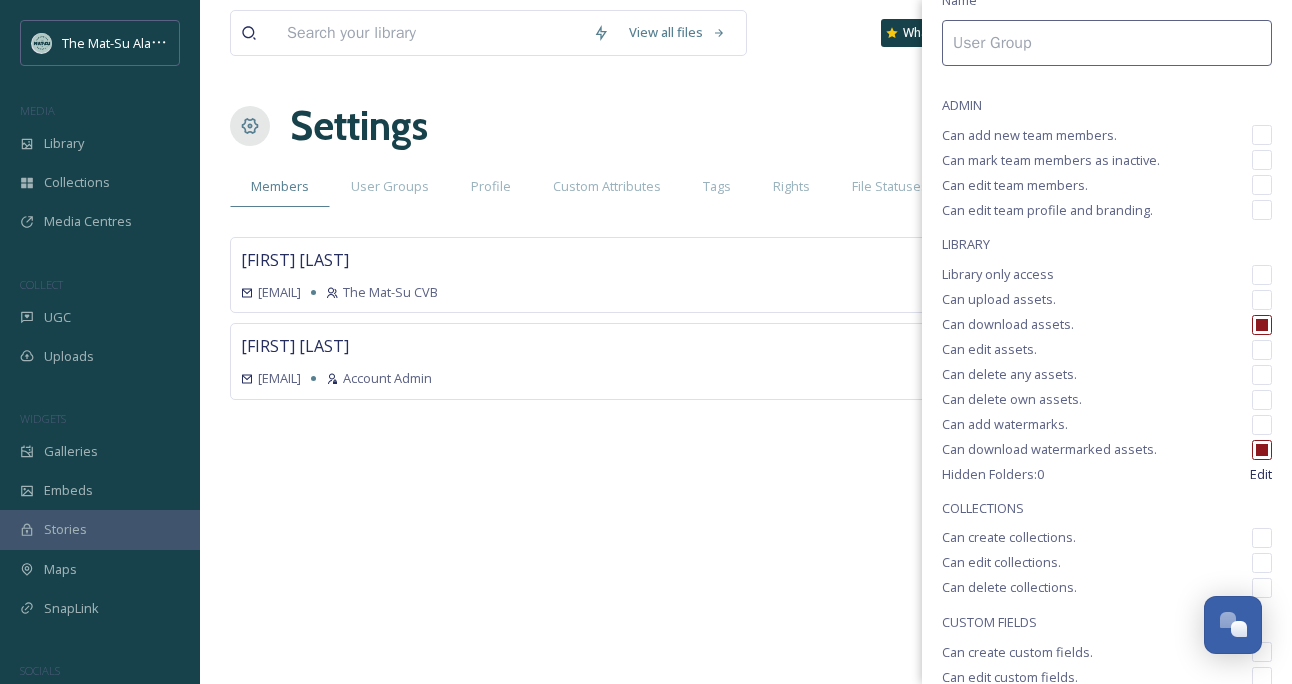 checkbox on "false" 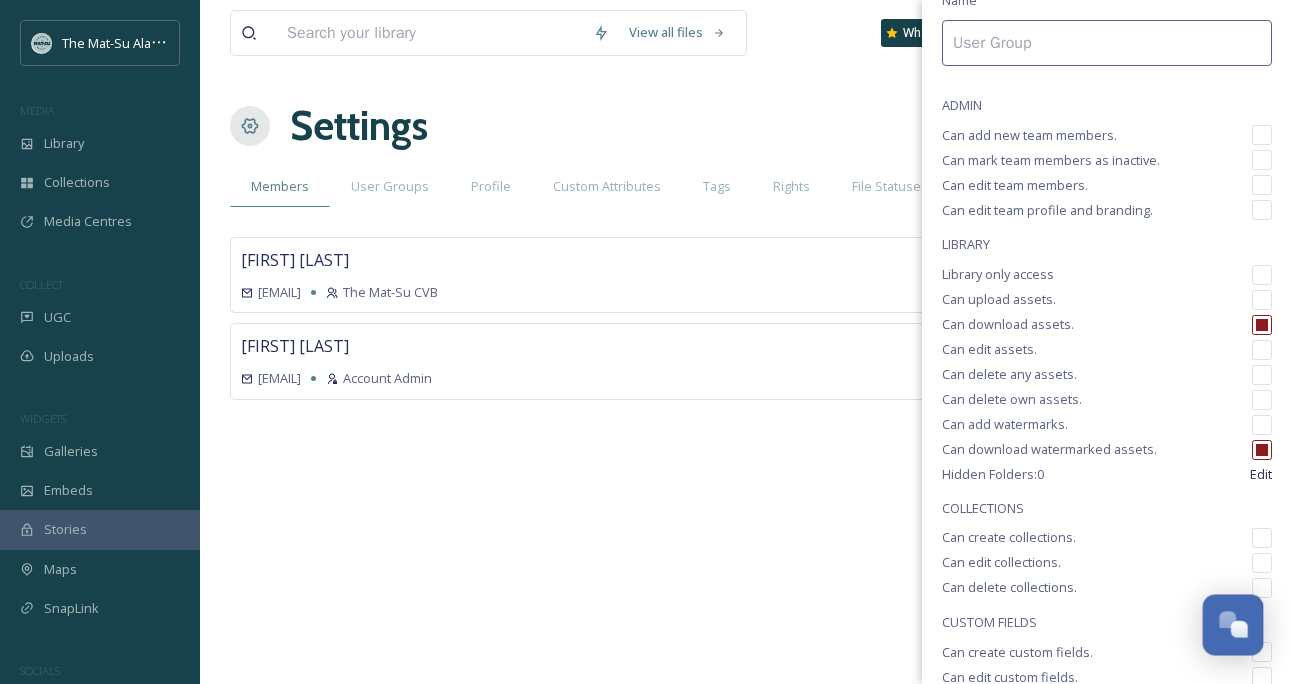 click at bounding box center [1227, 619] 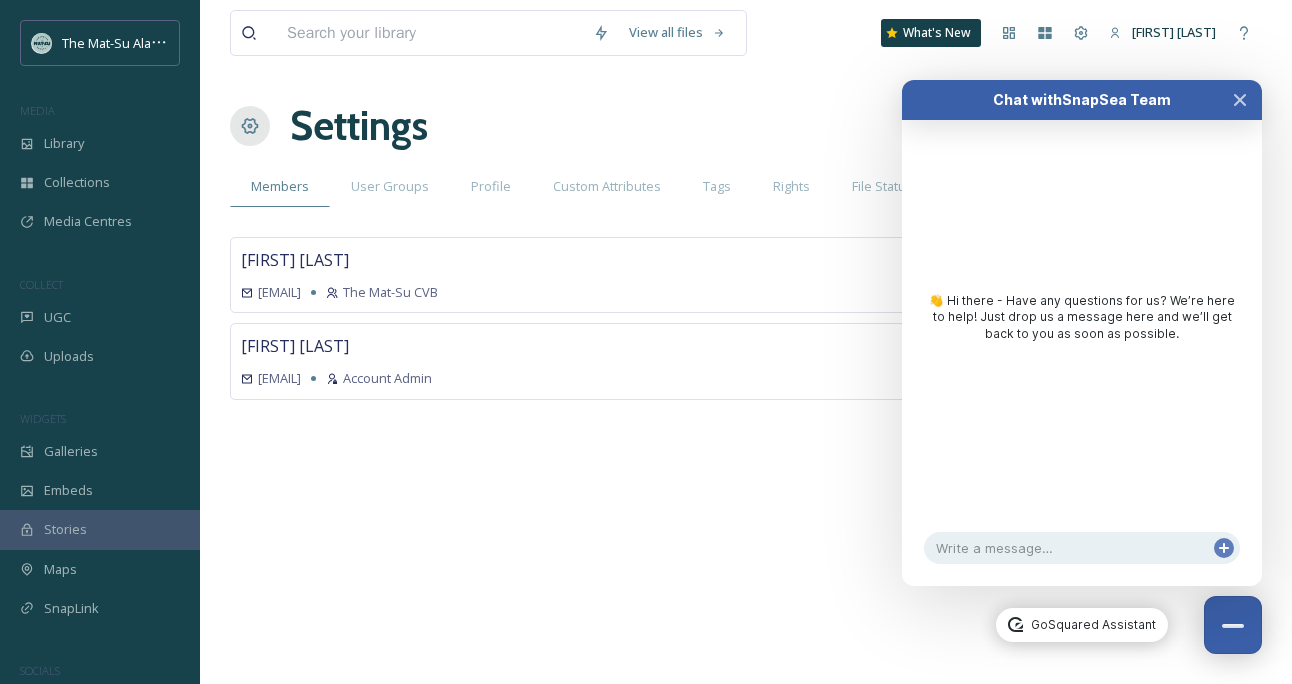 click on "GoSquared Assistant" at bounding box center (1081, 625) 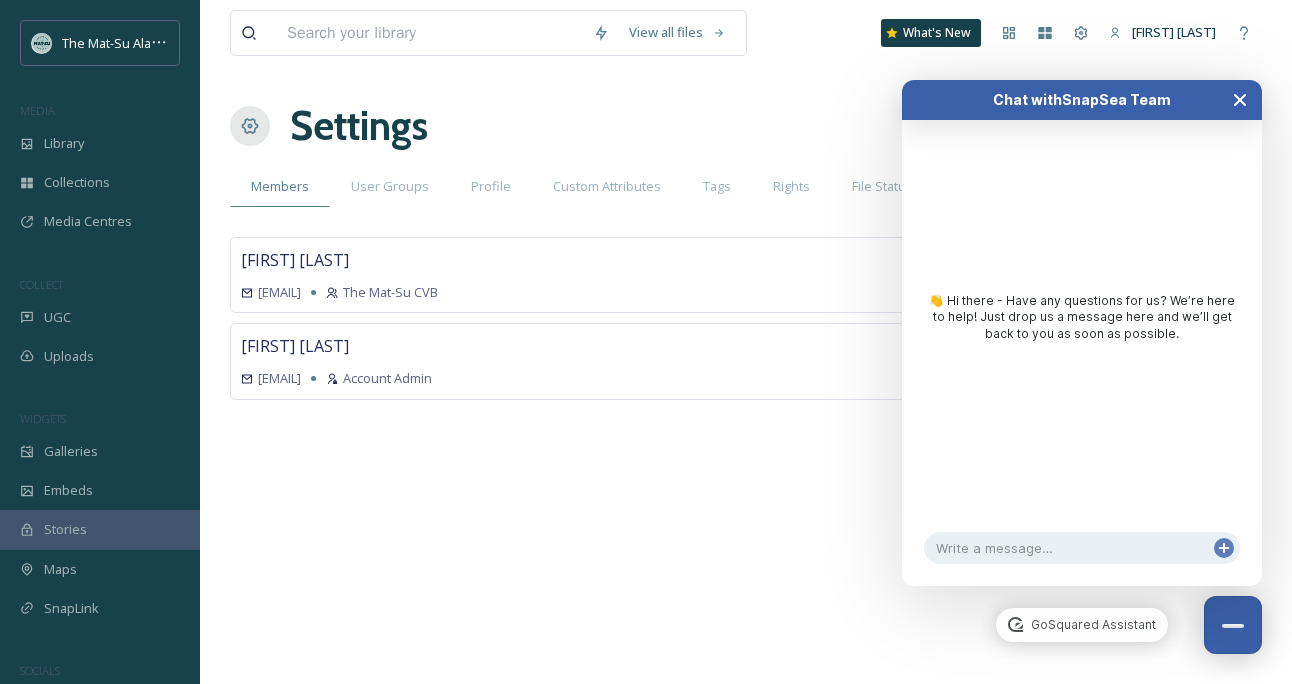 click 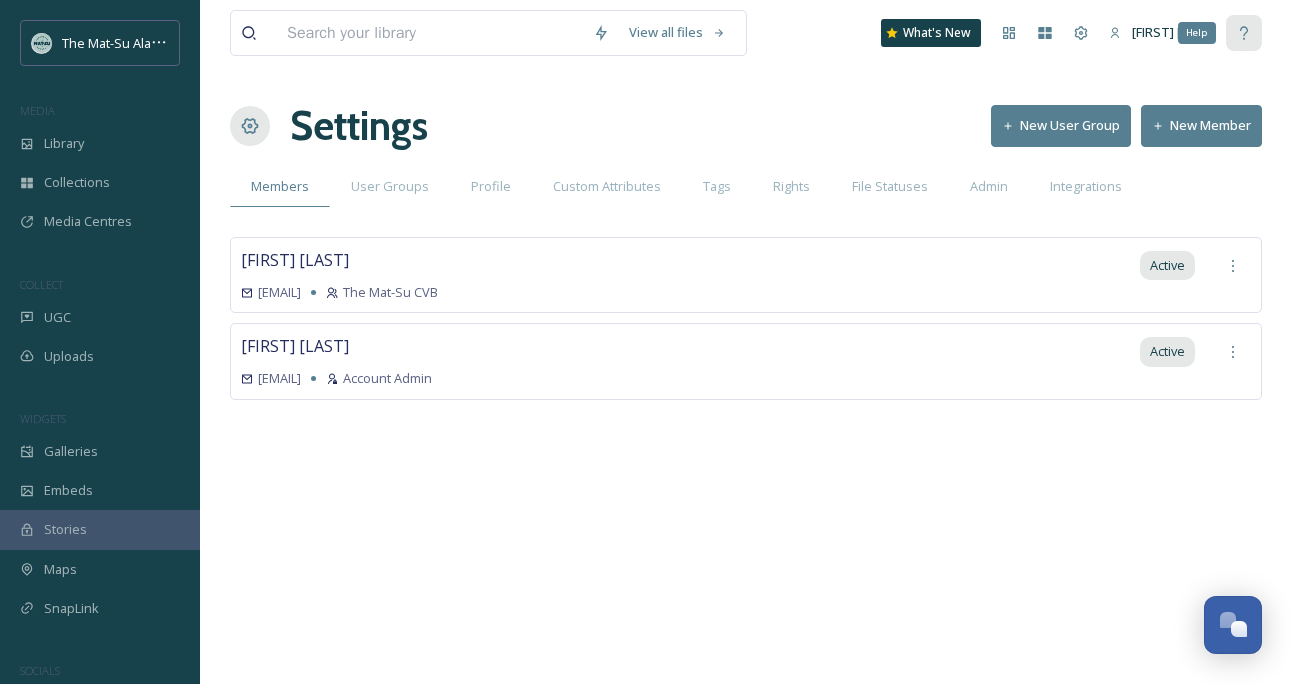 click 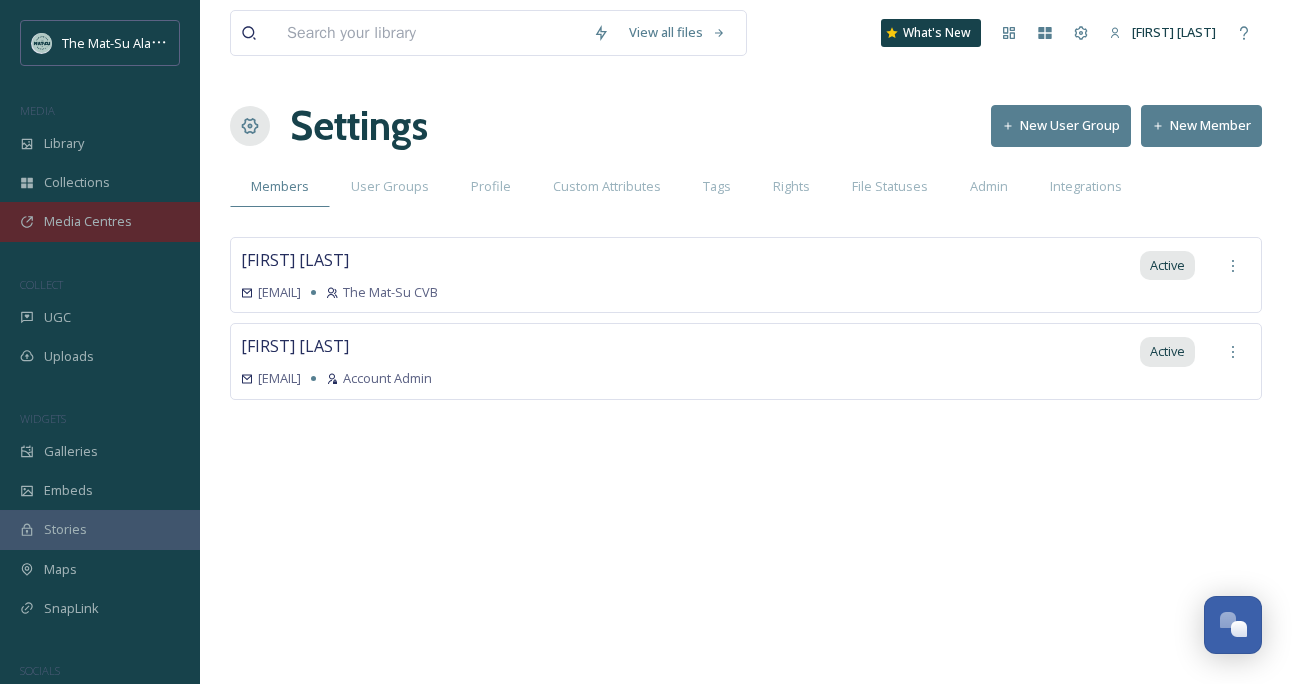 click on "Media Centres" at bounding box center (88, 221) 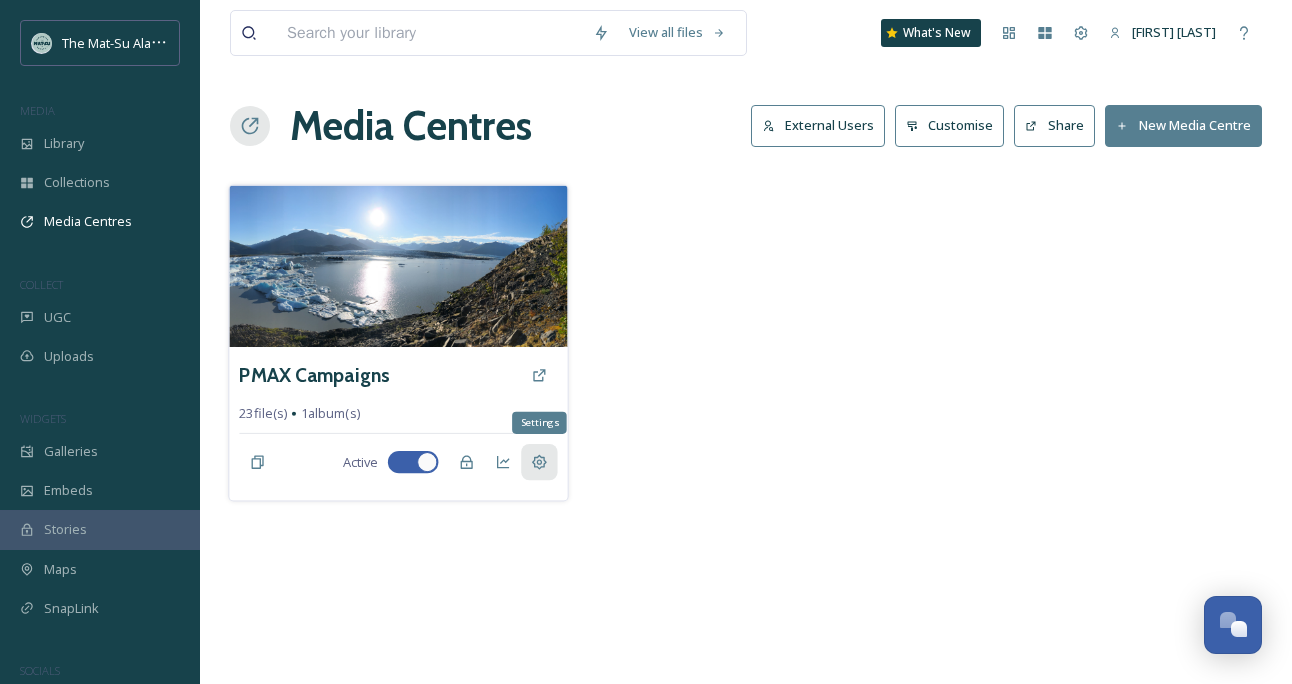 click 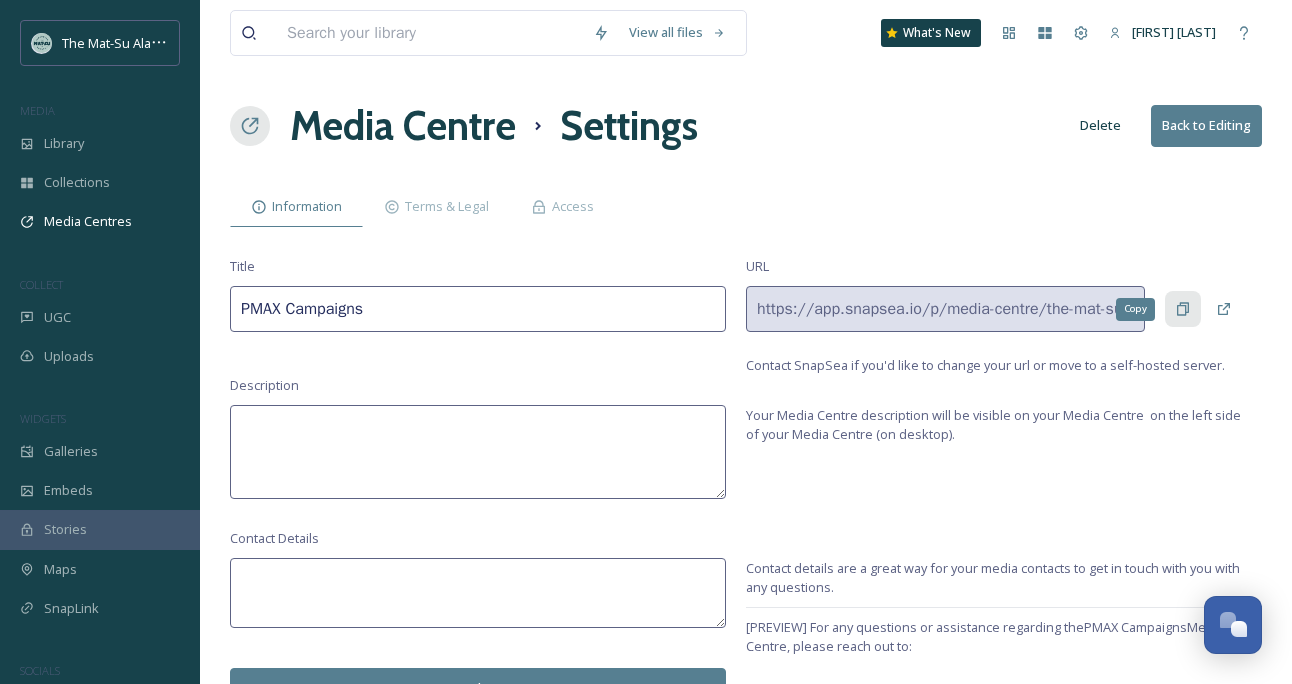 click 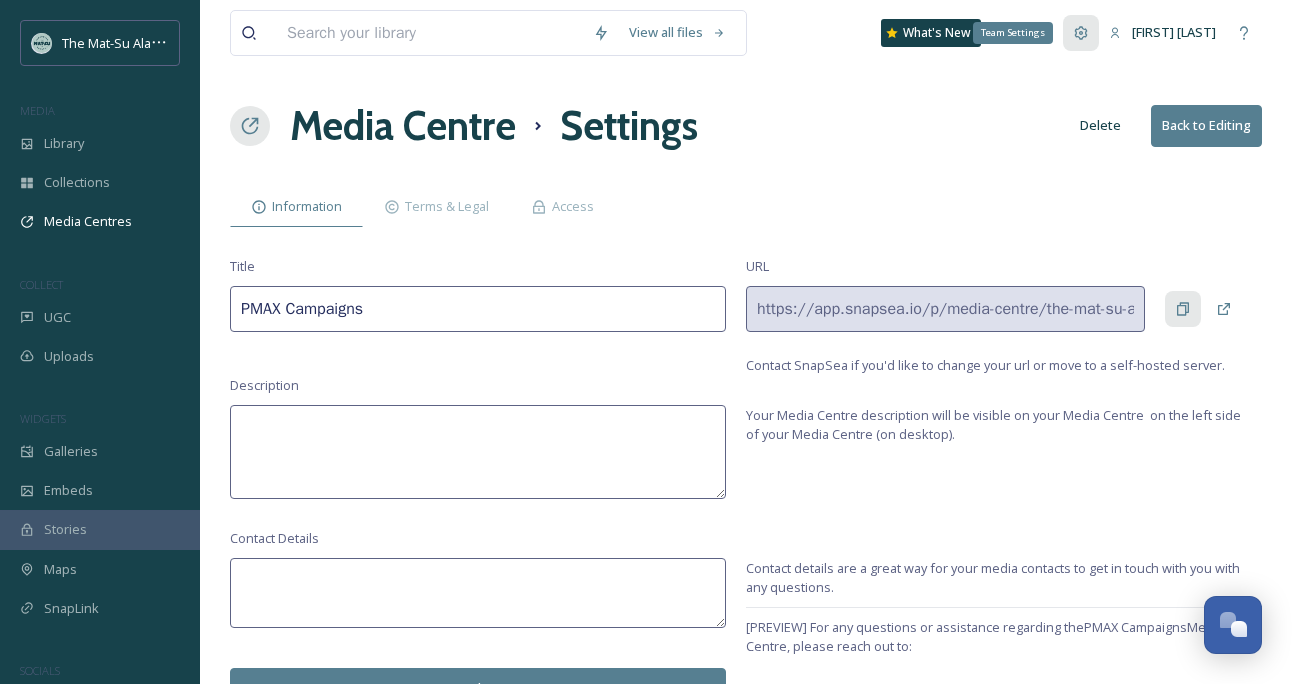 click 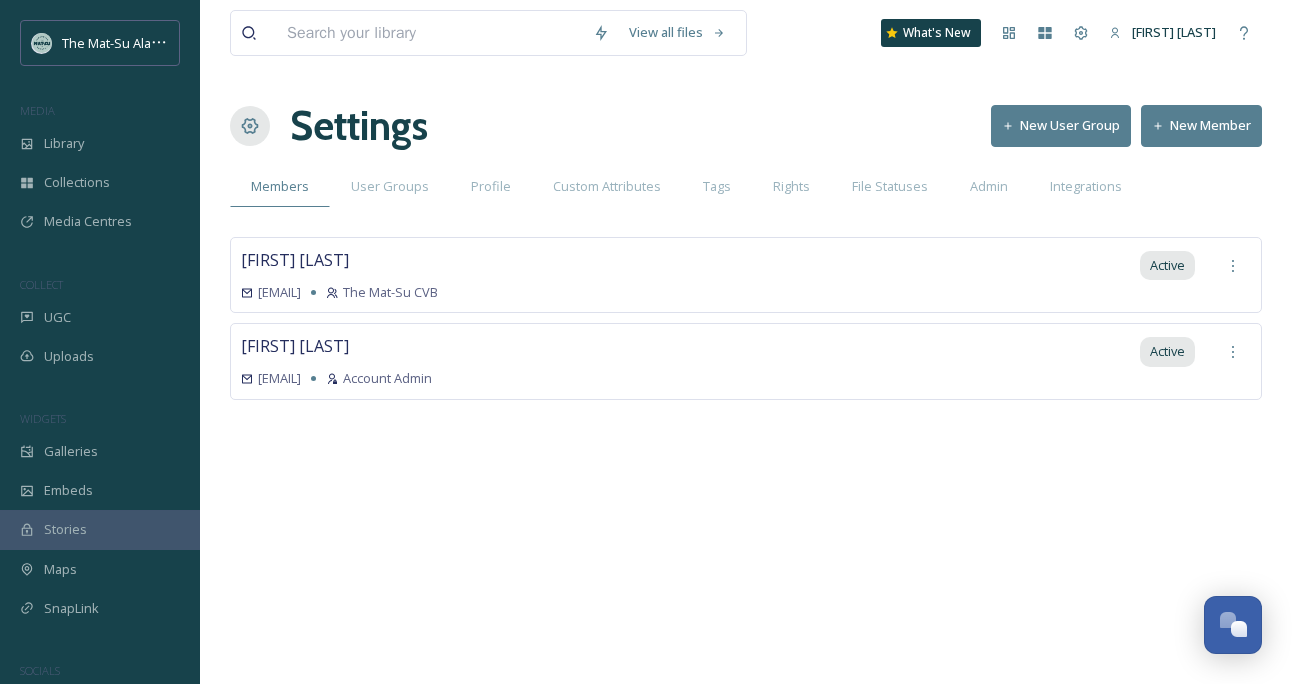 click on "New Member" at bounding box center (1201, 125) 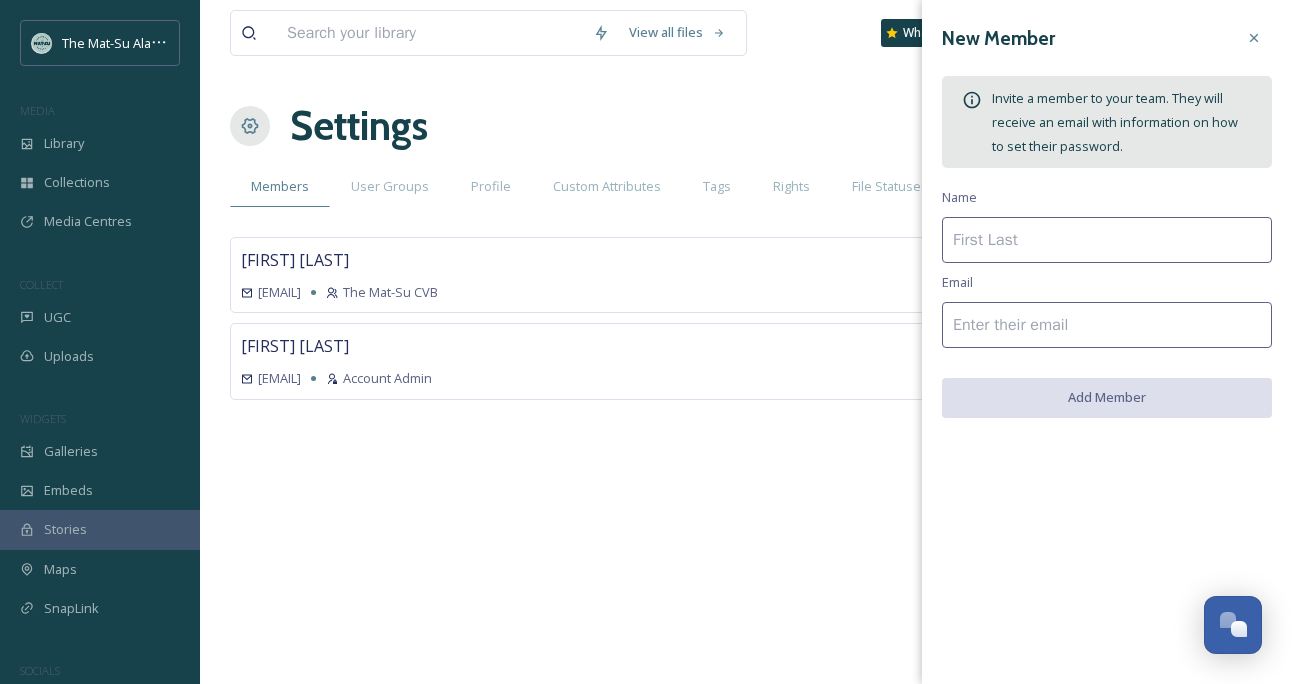 click at bounding box center (1107, 240) 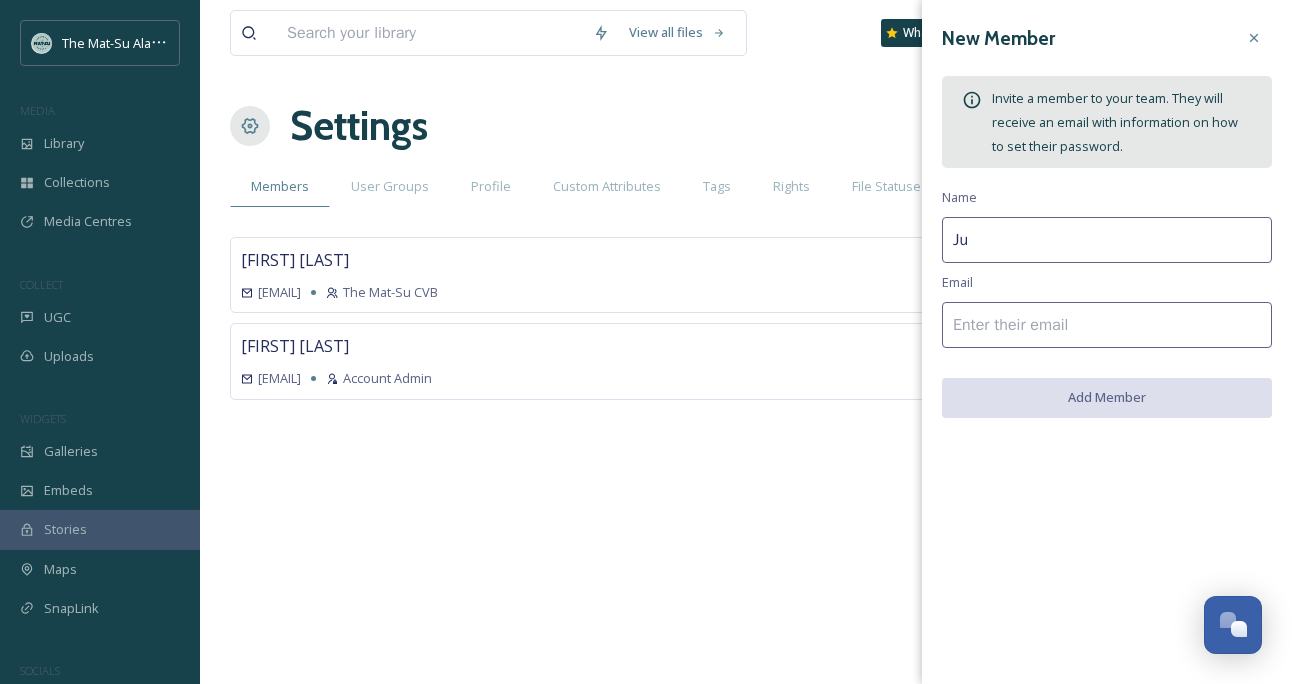 type on "J" 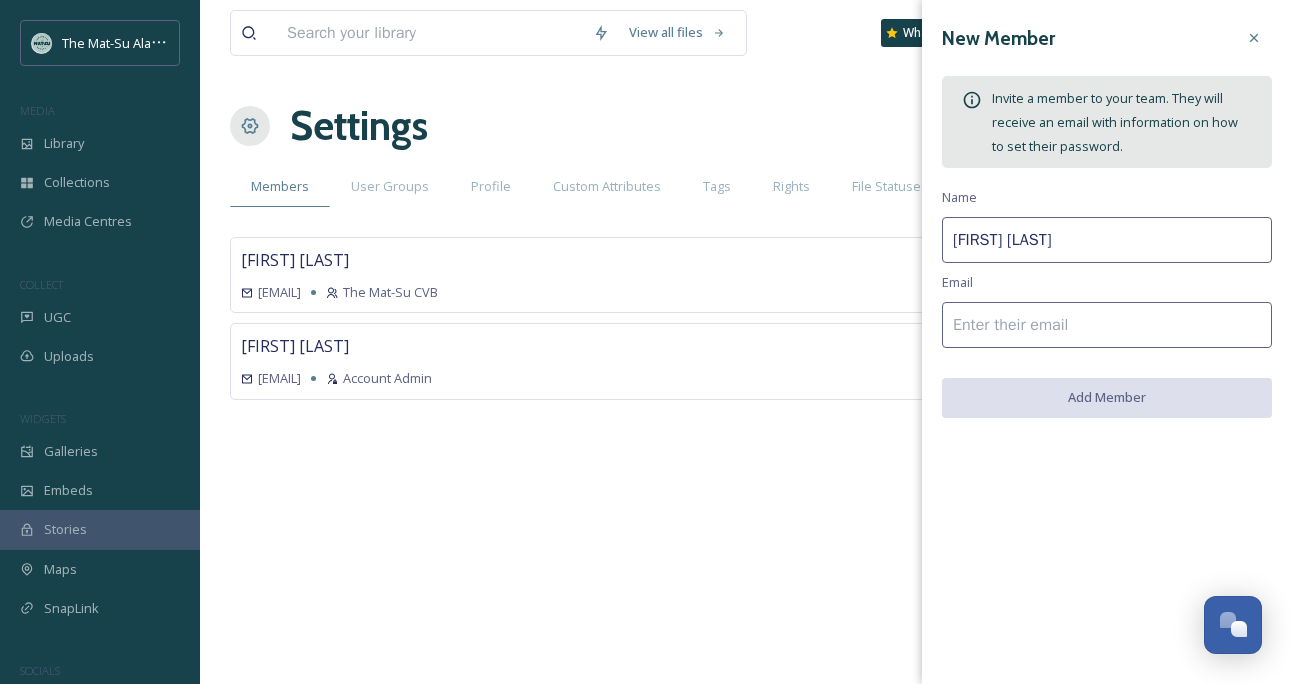 type on "[FIRST] [LAST]" 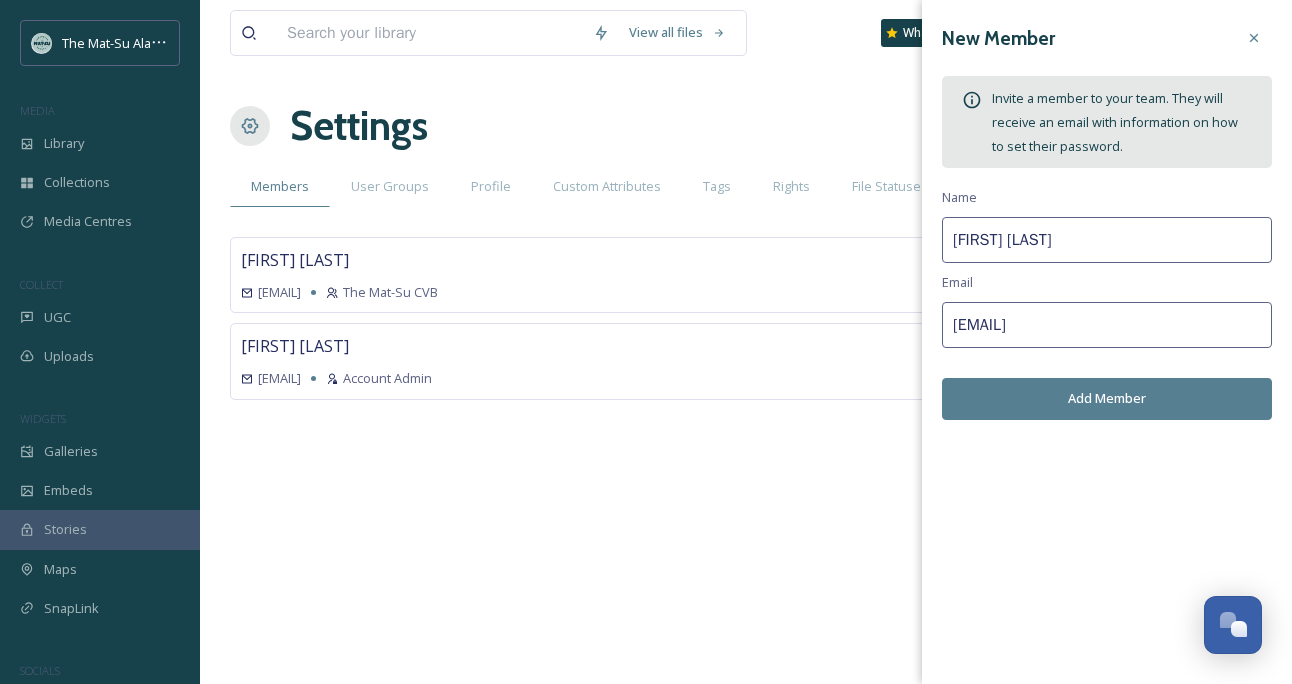 type on "[EMAIL]" 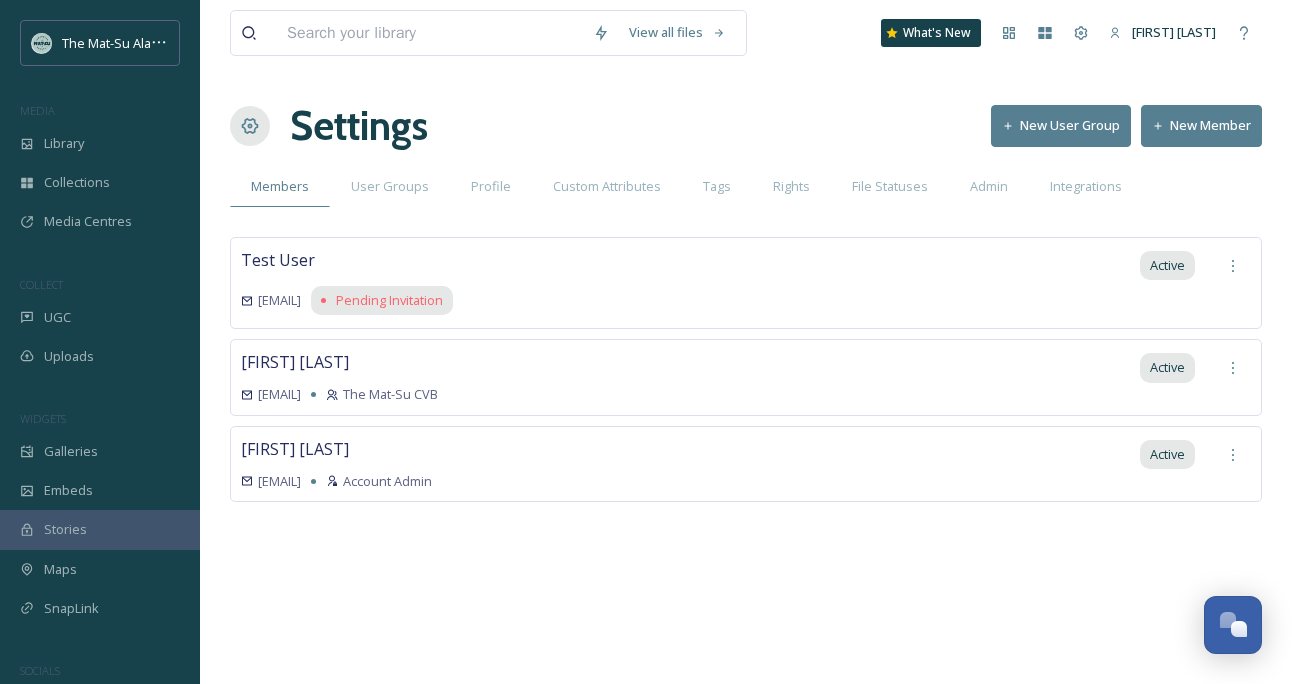 click on "New Member" at bounding box center (1201, 125) 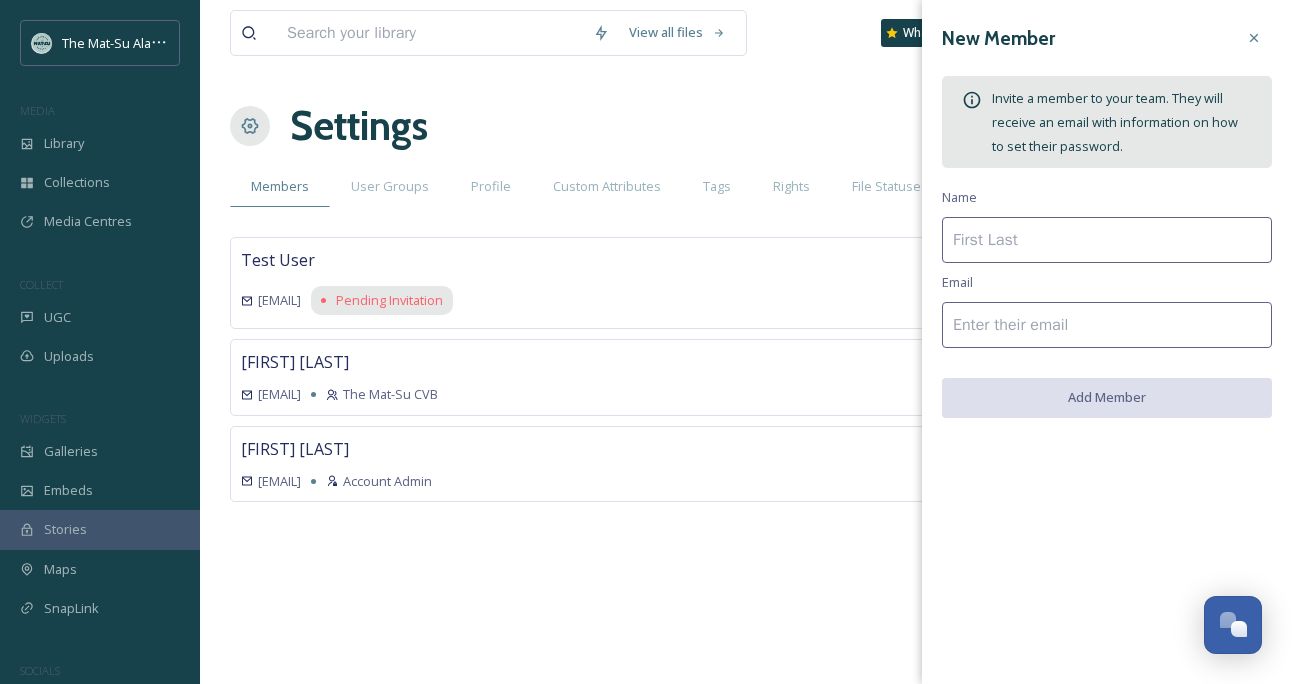 click at bounding box center [1107, 240] 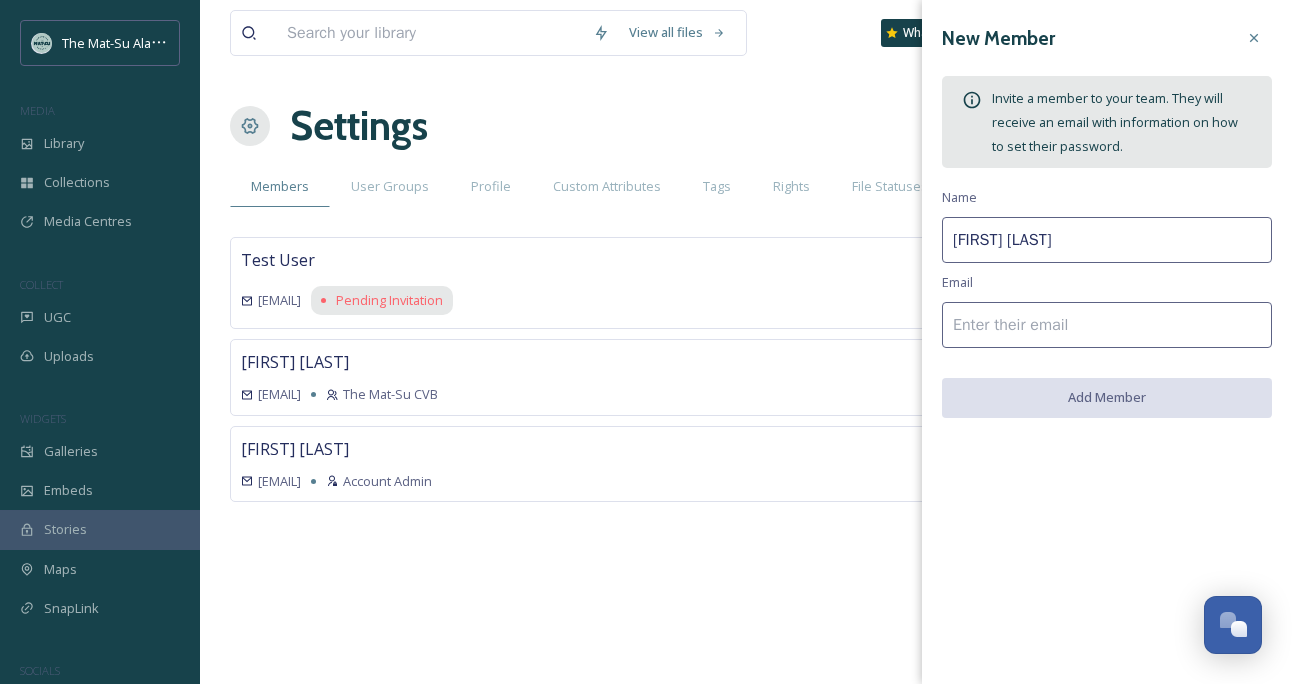 type on "[FIRST] [LAST]" 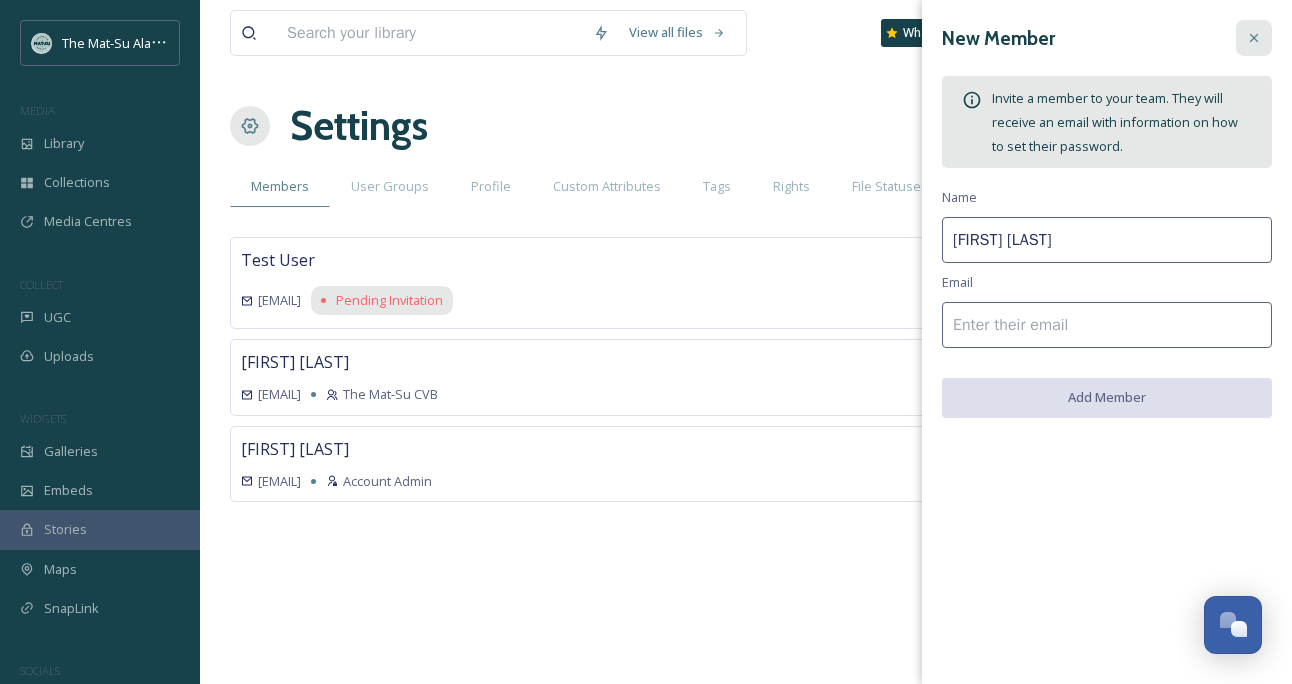 click 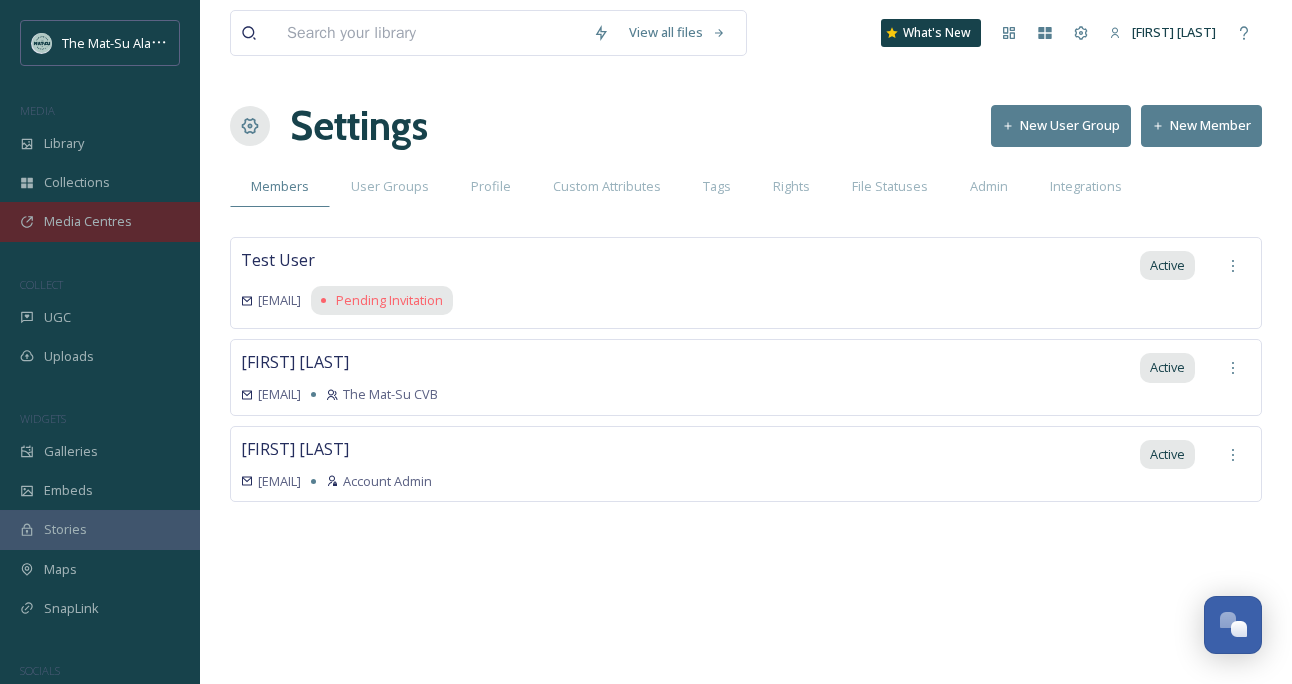 click on "Media Centres" at bounding box center [88, 221] 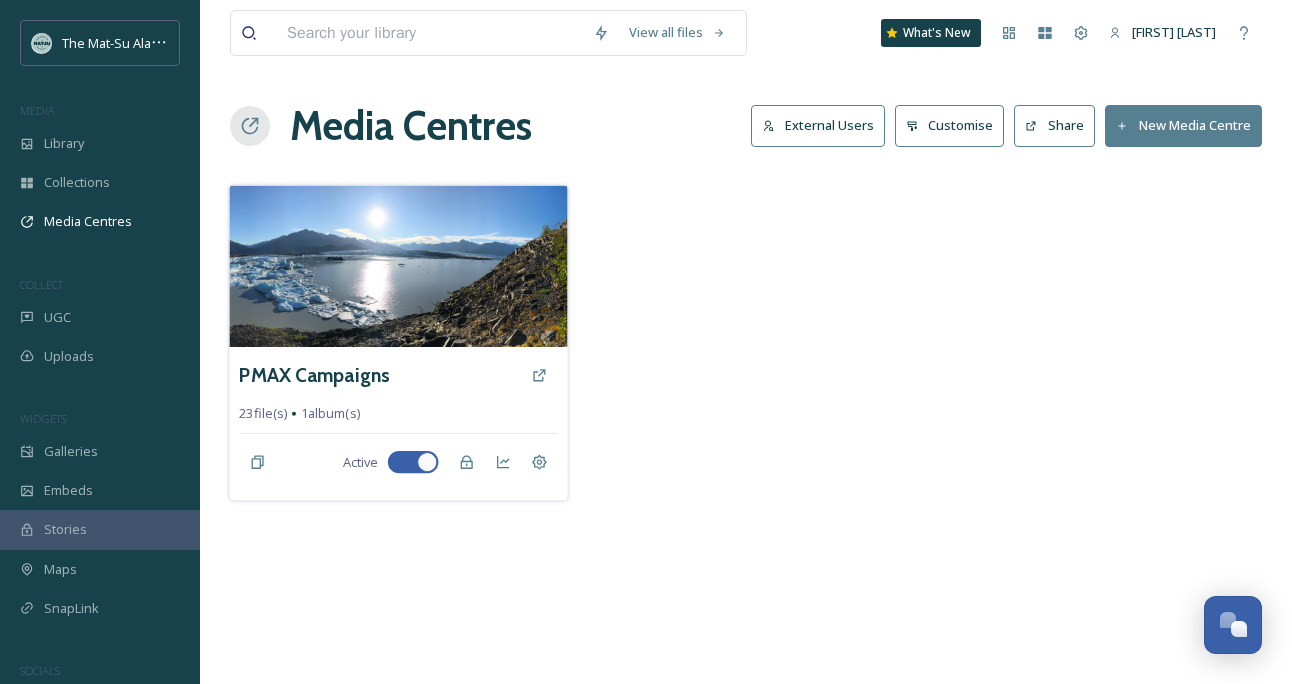 click on "PMAX Campaigns 23  file(s) 1  album(s) Active" at bounding box center (398, 424) 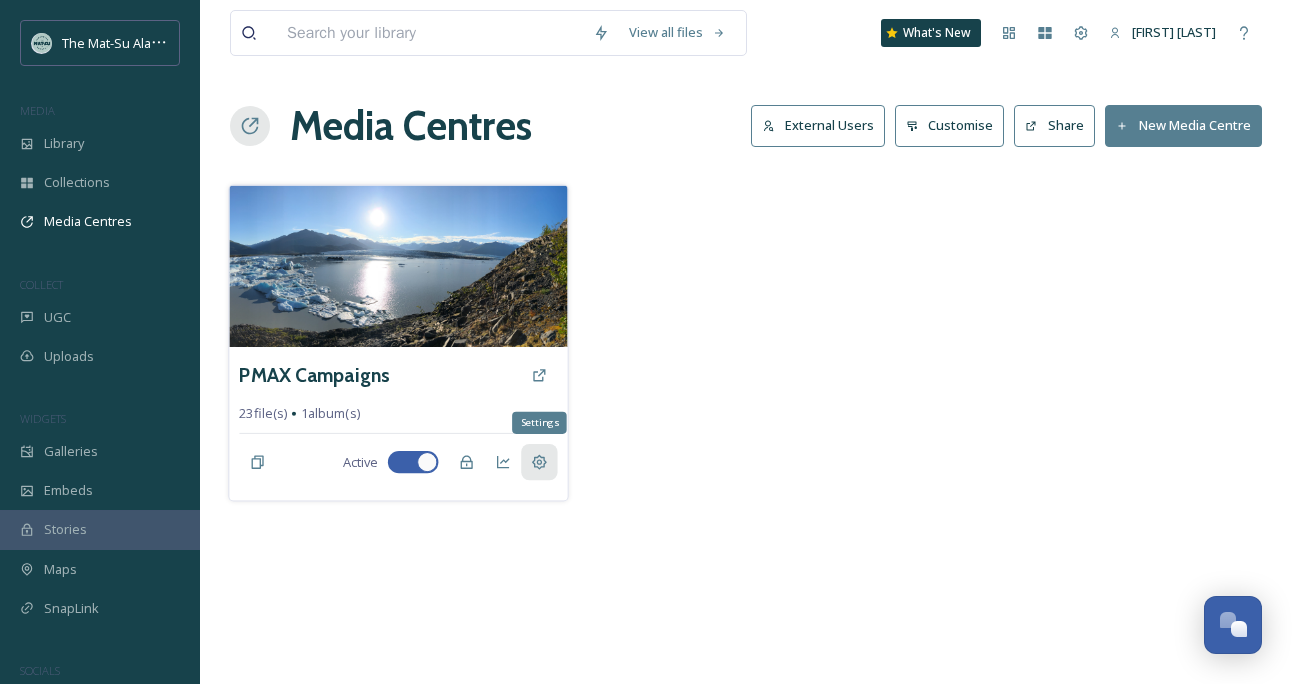 click 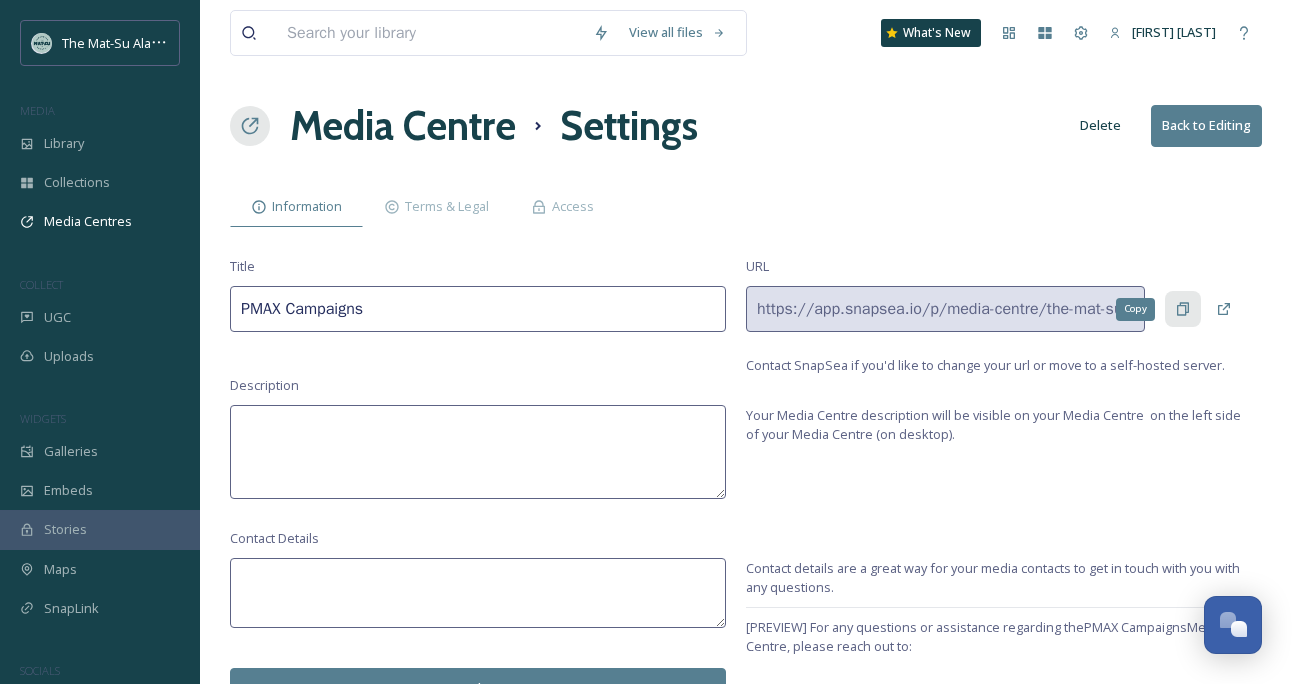 click on "Copy" at bounding box center (1183, 309) 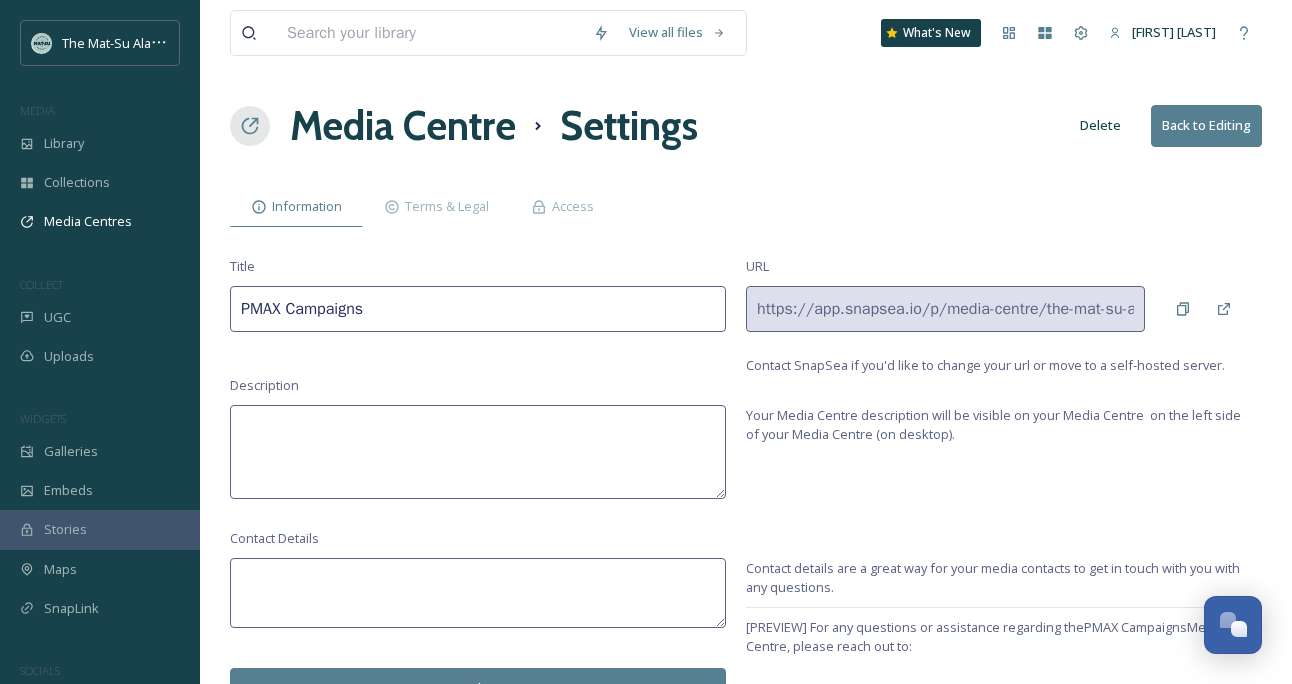 click on "Back to Editing" at bounding box center [1206, 125] 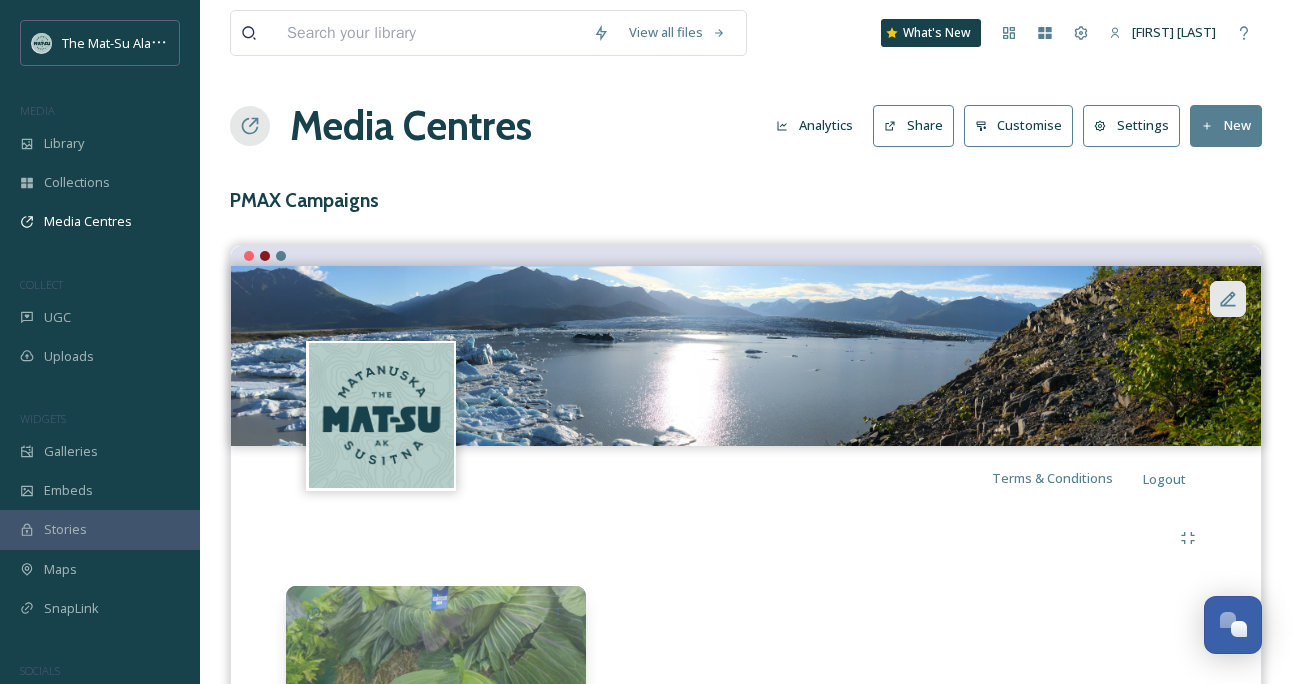 click 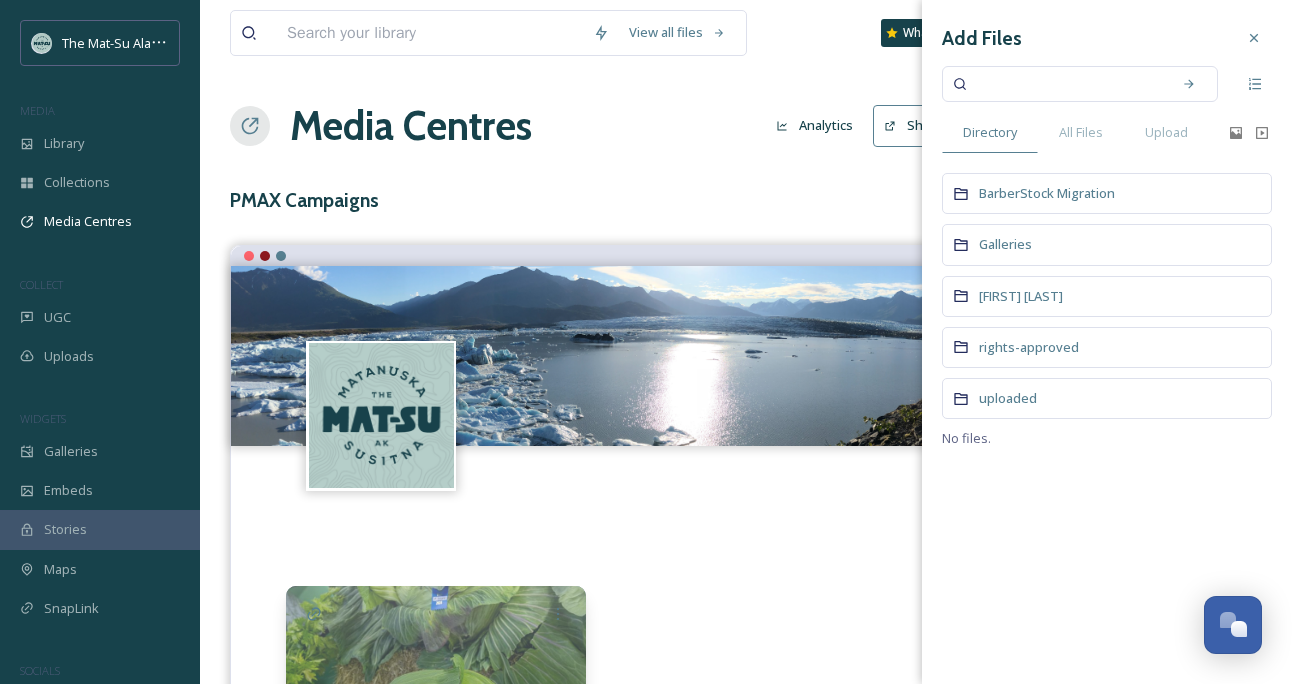 click on "View all files What's New [FIRST] [LAST] Media Centres Analytics Share Customise Settings New [BRAND] Campaigns Terms & Conditions Logout State Fair Campaign 23 file(s) Add Files Directory All Files Upload BarberStock Migration Galleries [FIRST] [LAST] rights-approved uploaded No files." at bounding box center (746, 433) 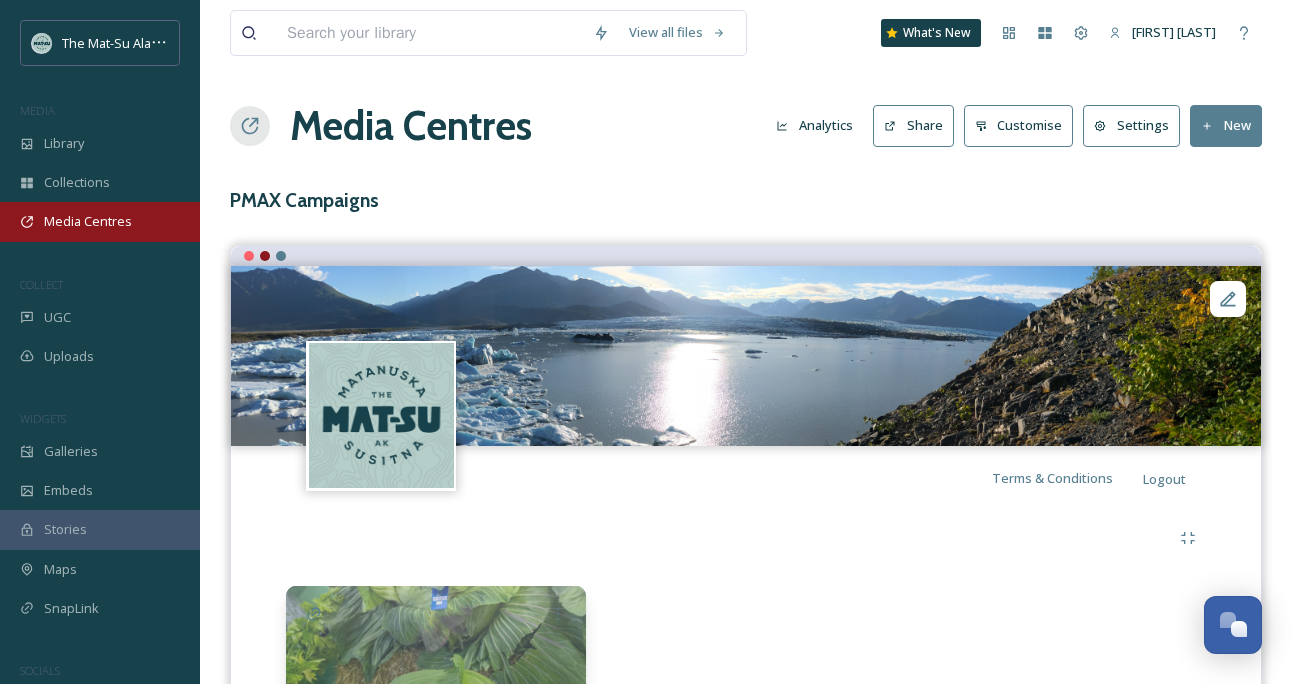 click on "Media Centres" at bounding box center (88, 221) 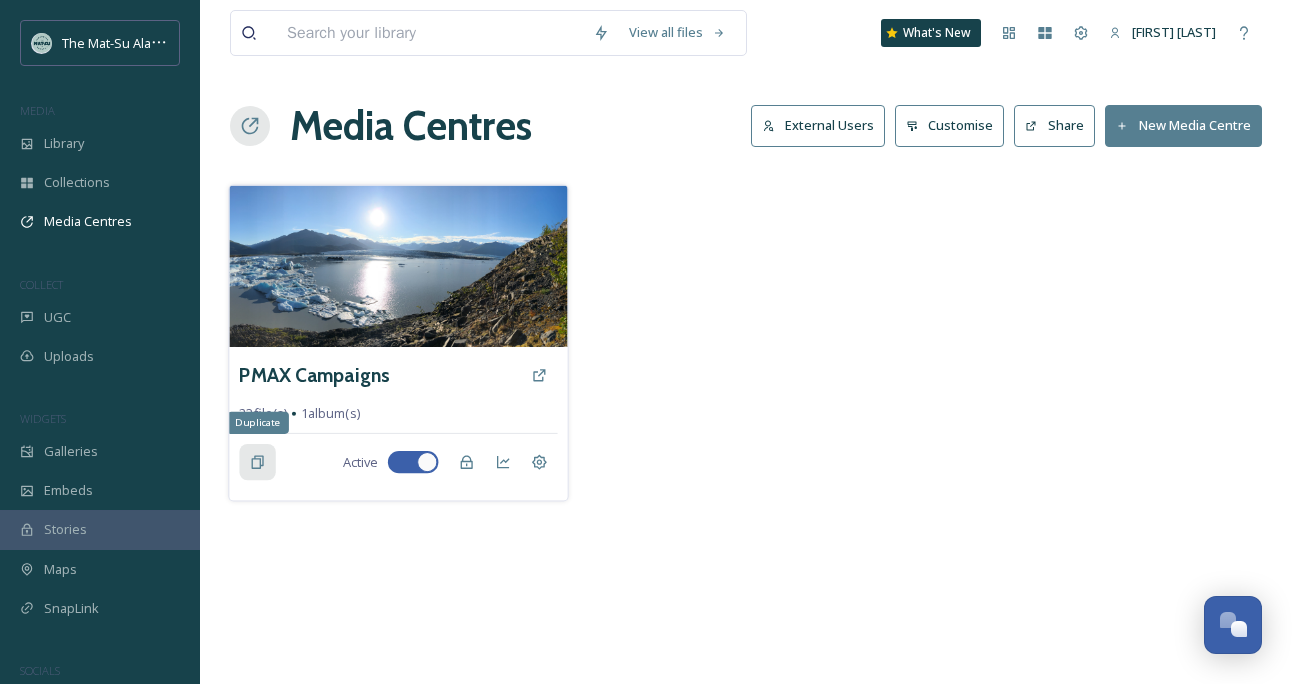 click 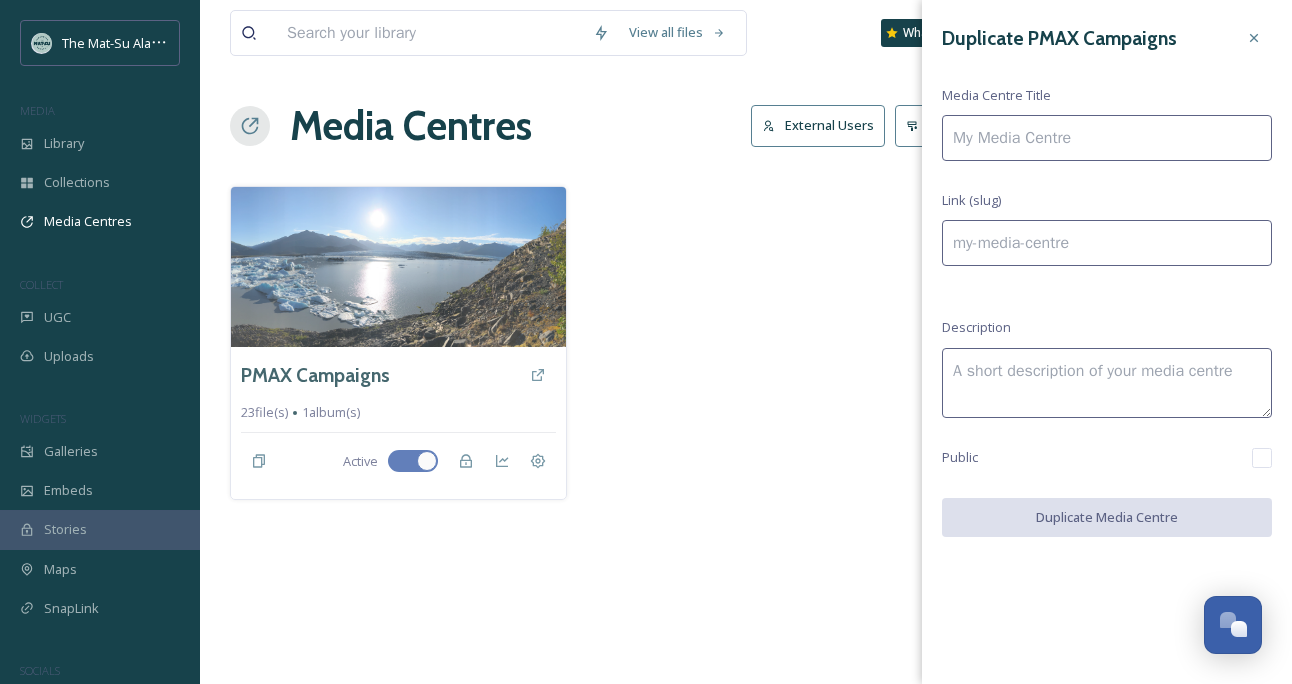click at bounding box center (1107, 138) 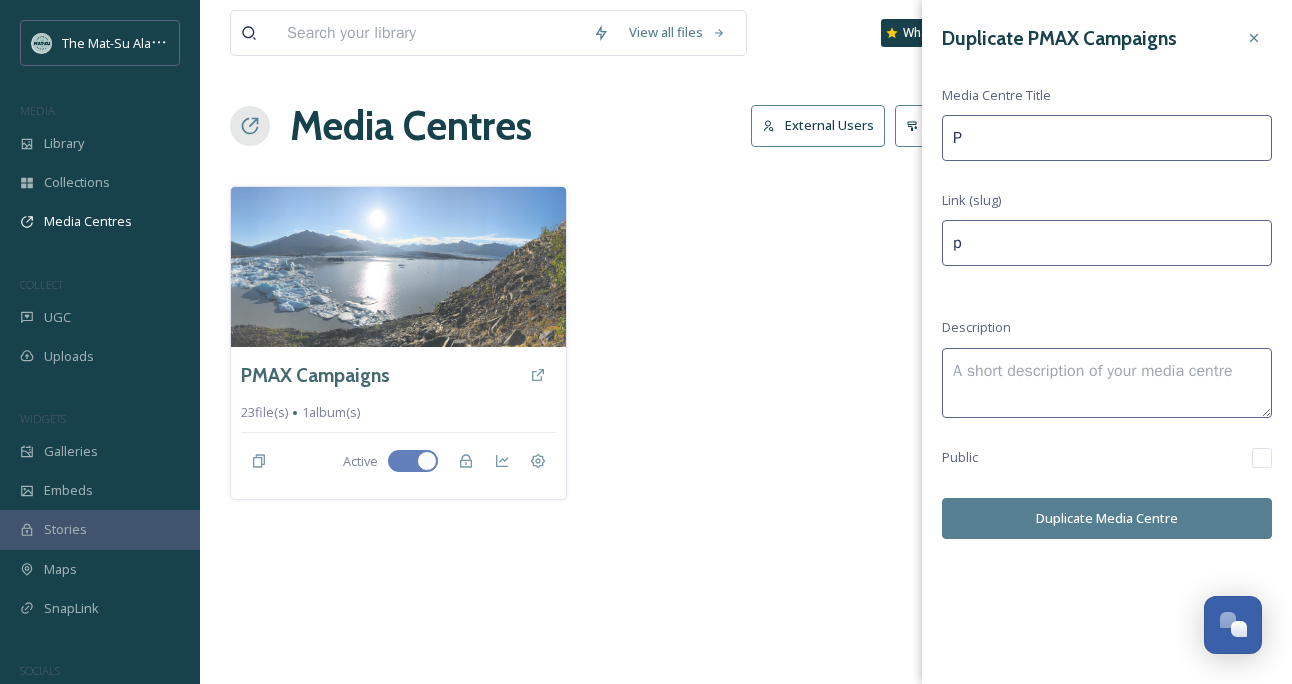 type on "PM" 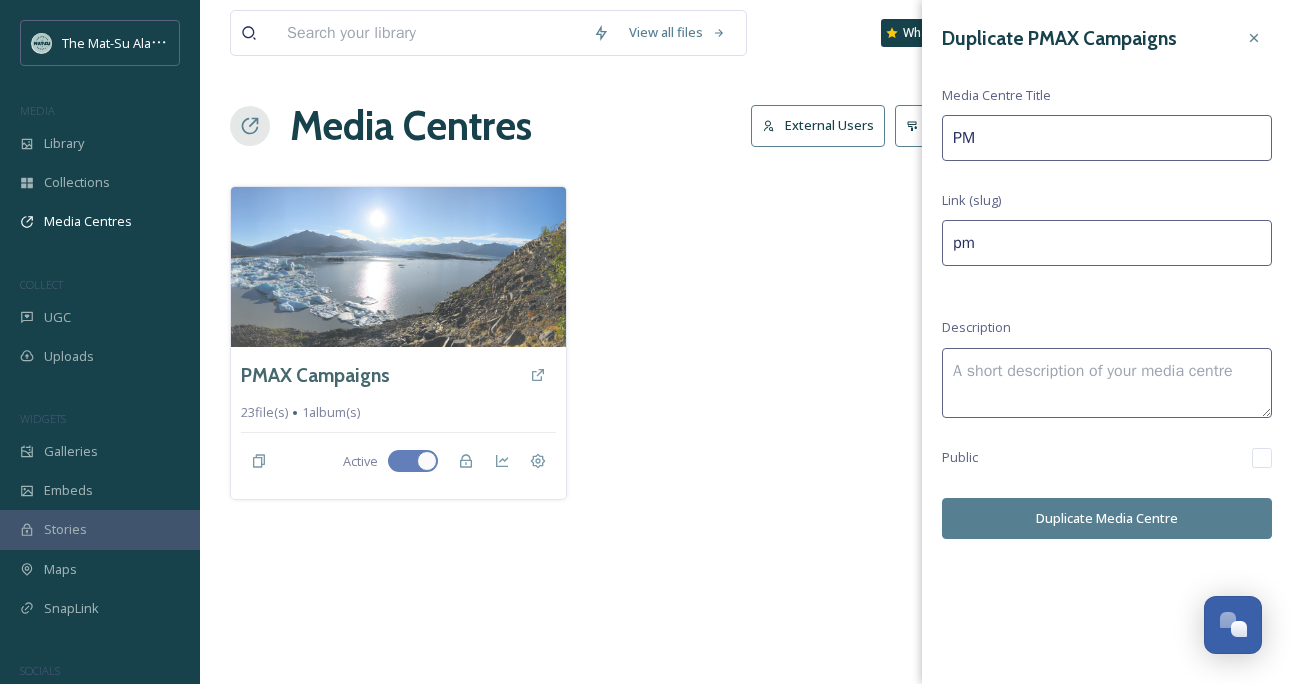 type on "PMA" 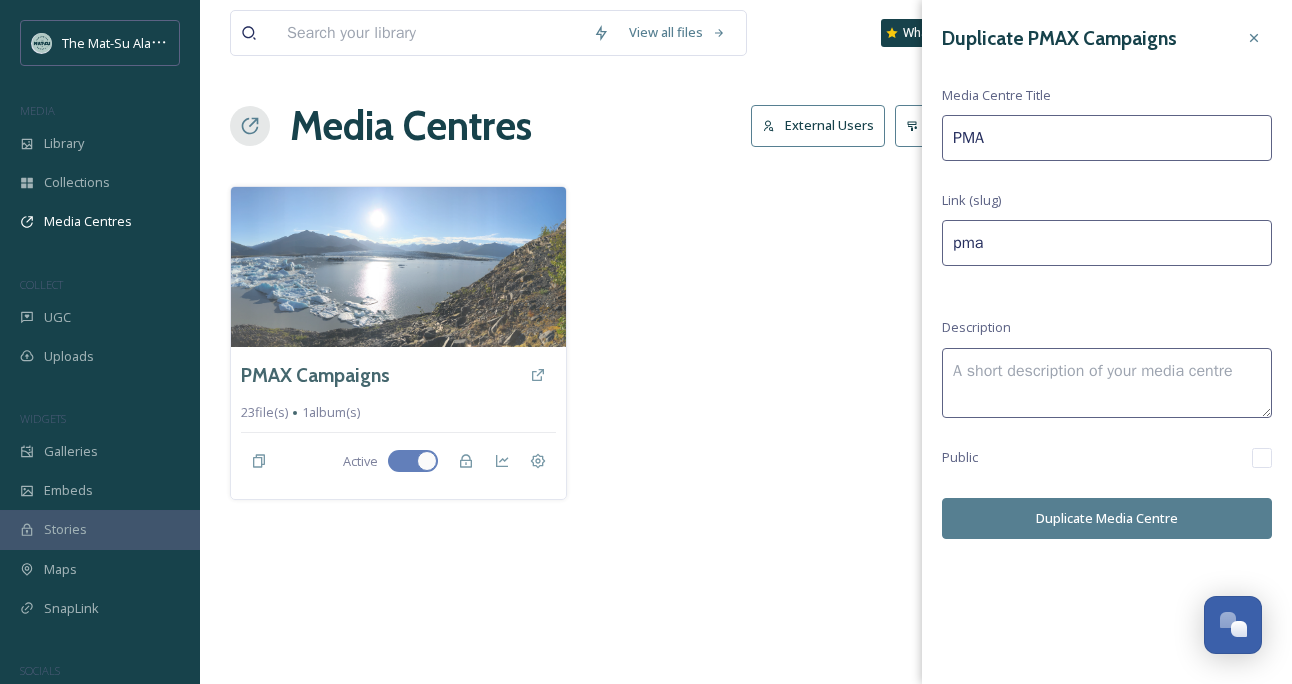 type on "PMAX" 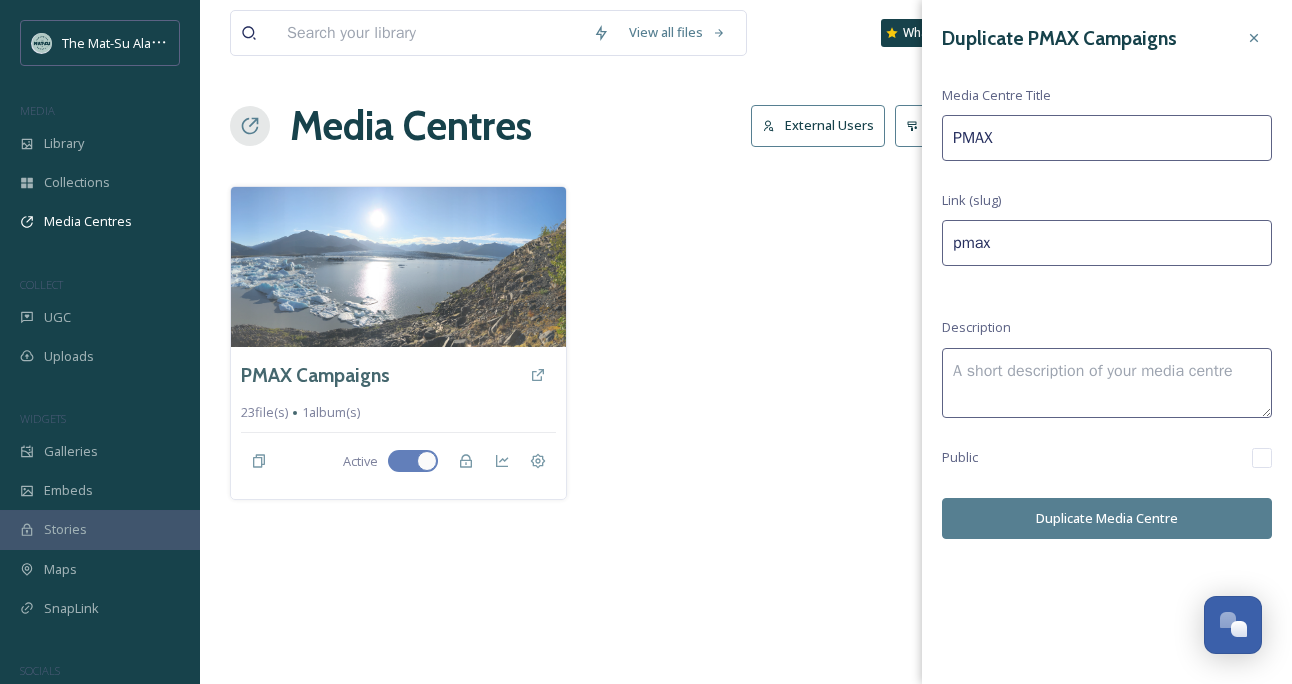 type on "PMAX" 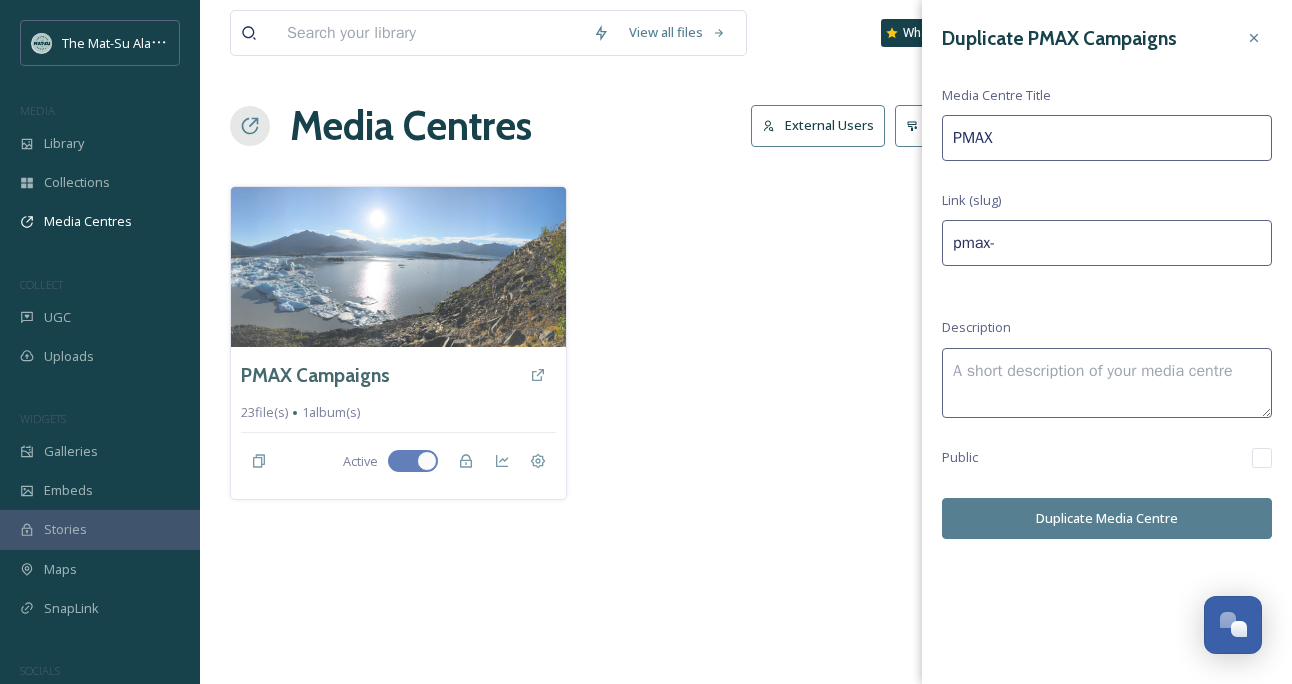 type on "PMAX C" 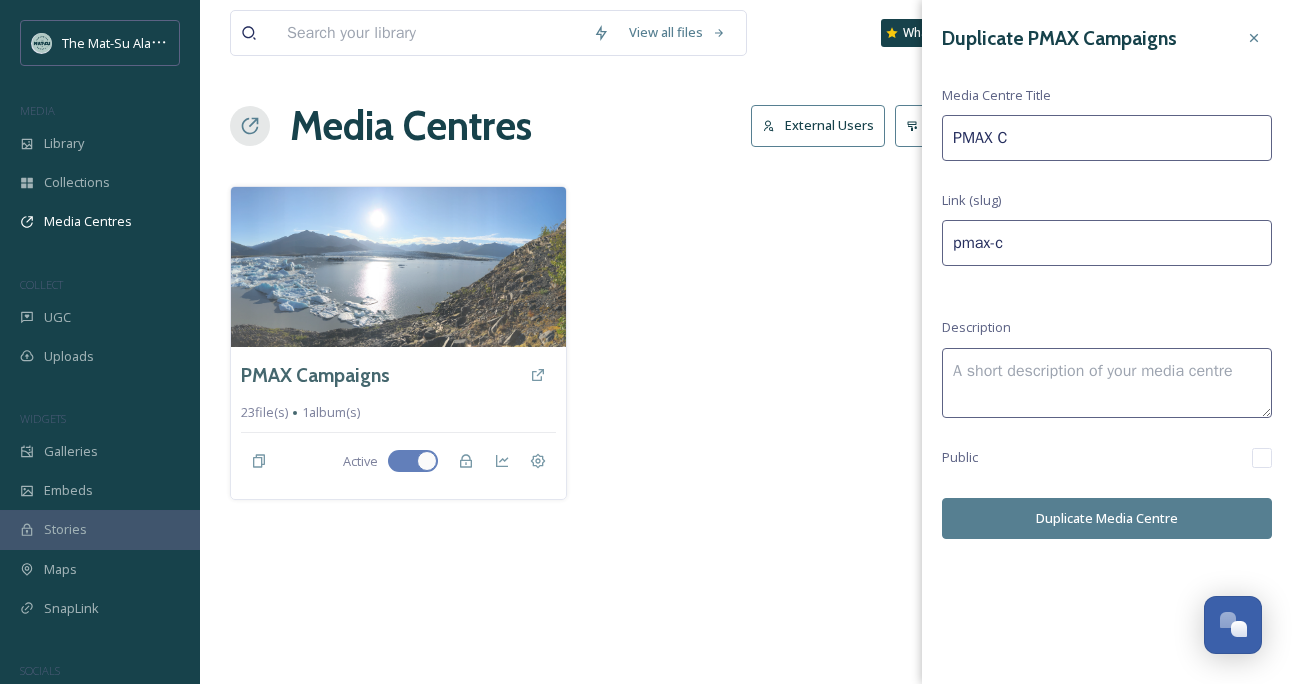 type on "PMAX" 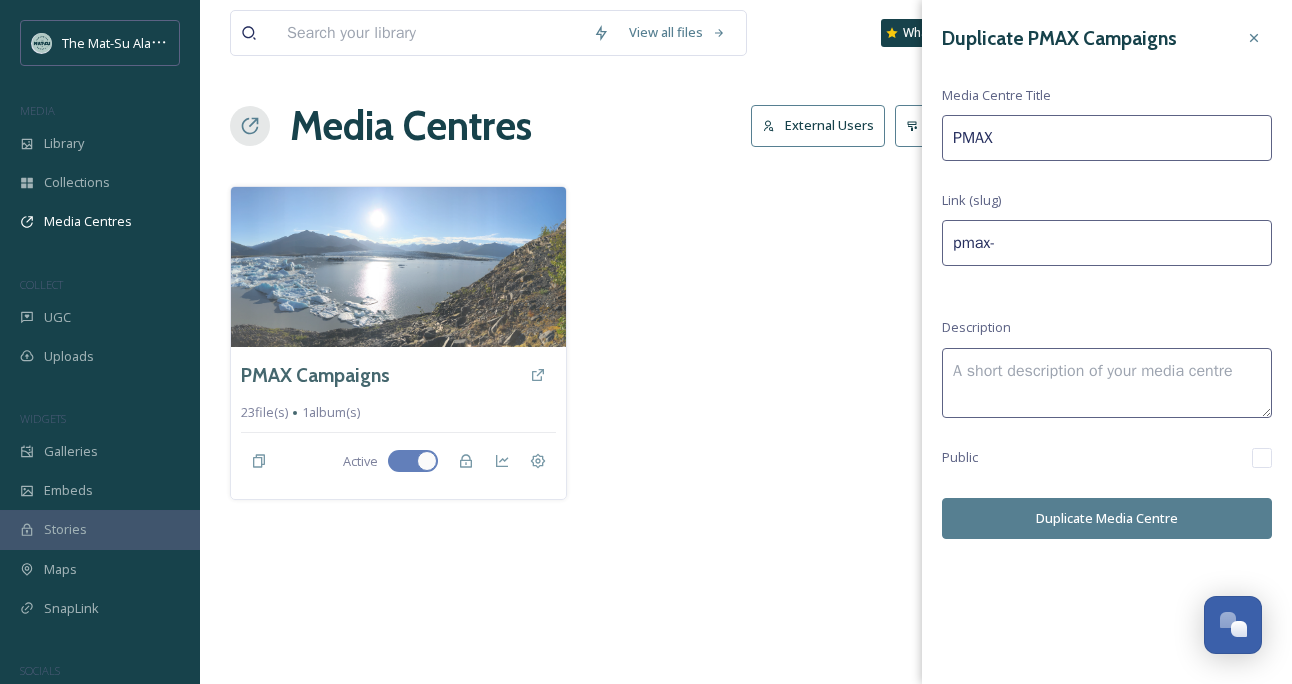 type on "PMAX A" 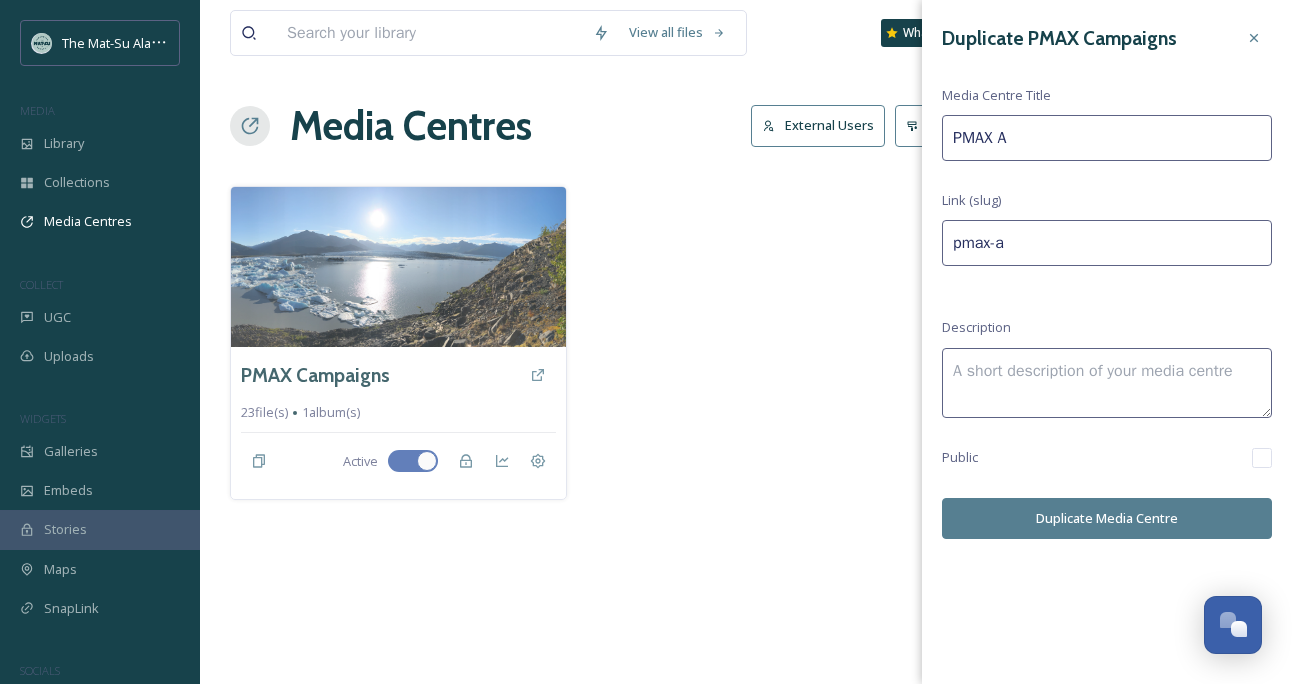 type on "PMAX As" 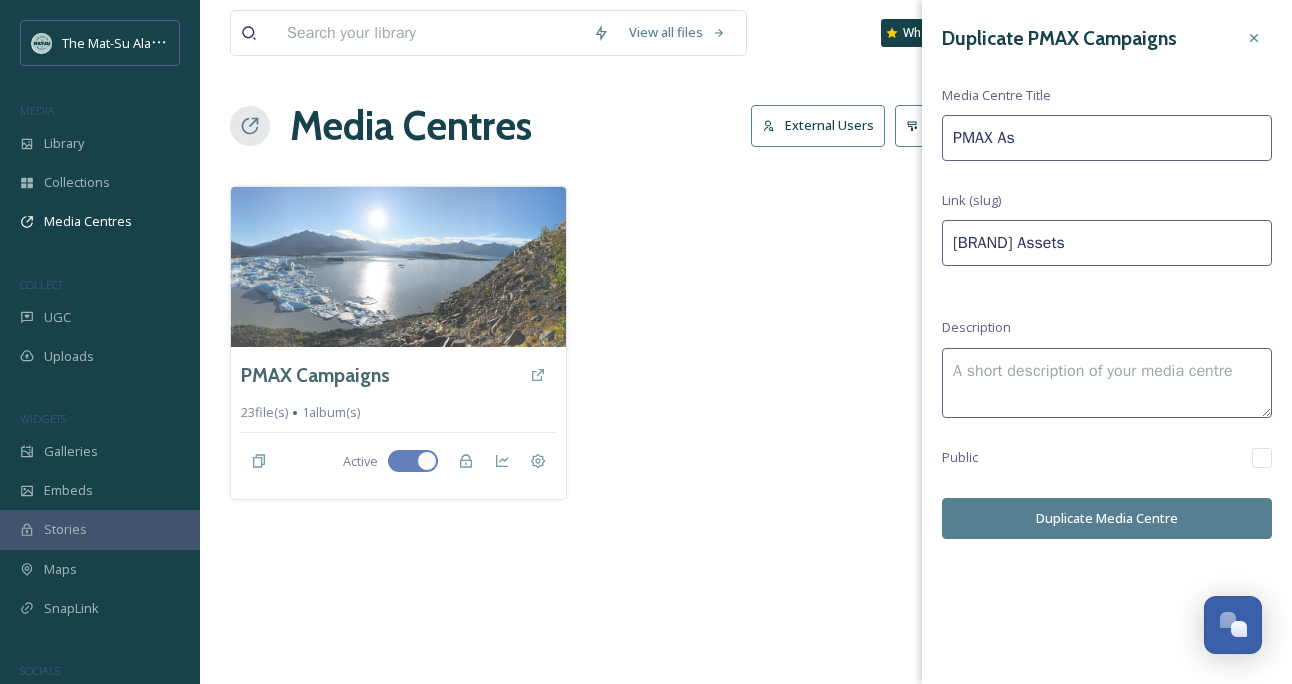 type on "PMAX Ass" 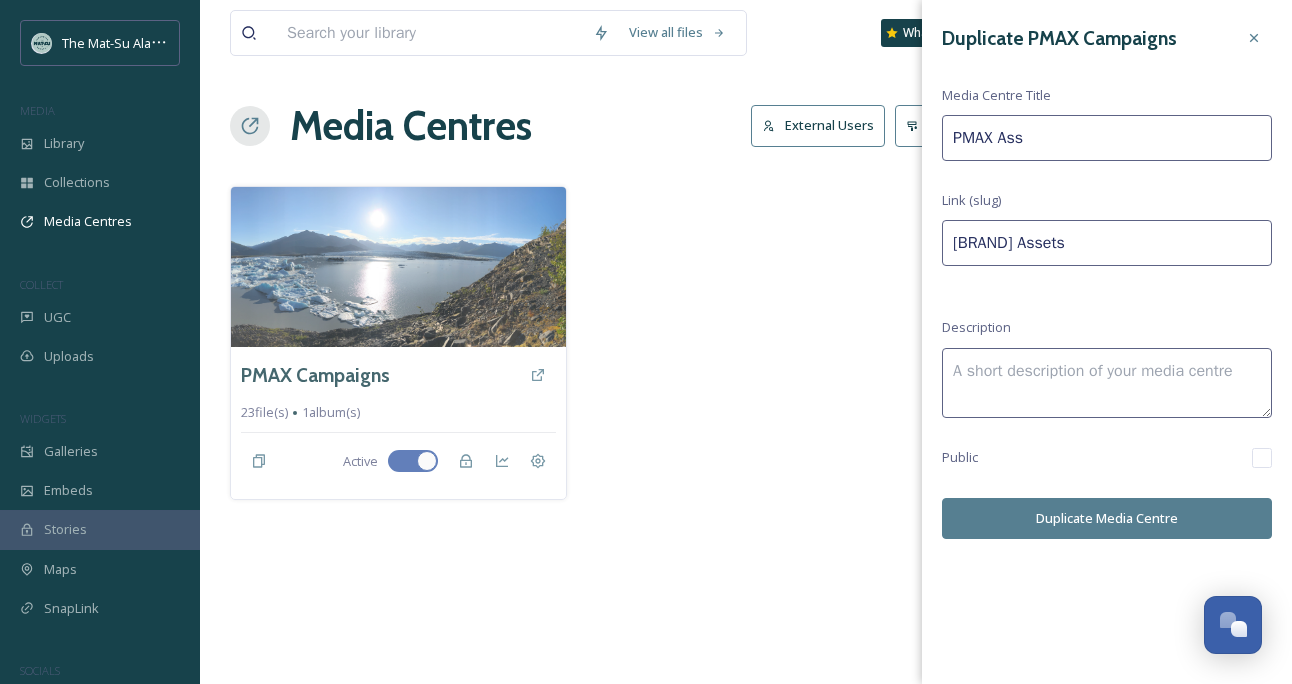type on "PMAX Asse" 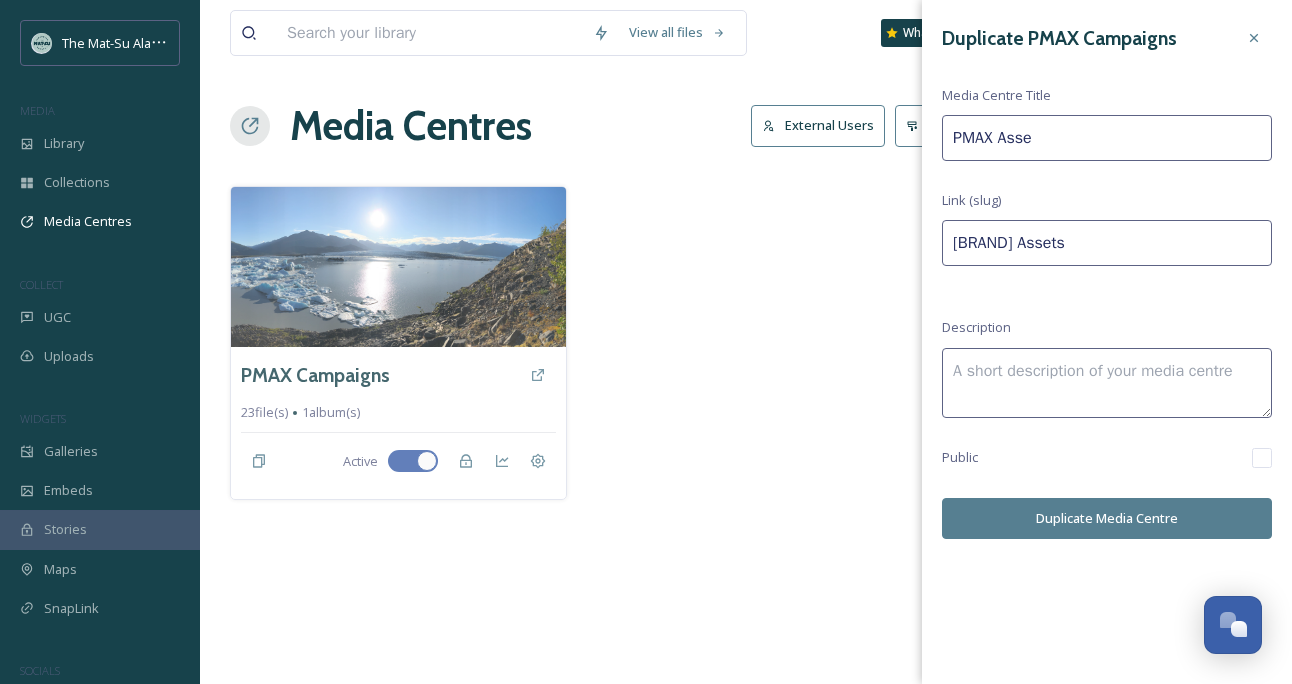 type on "PMAX Asset" 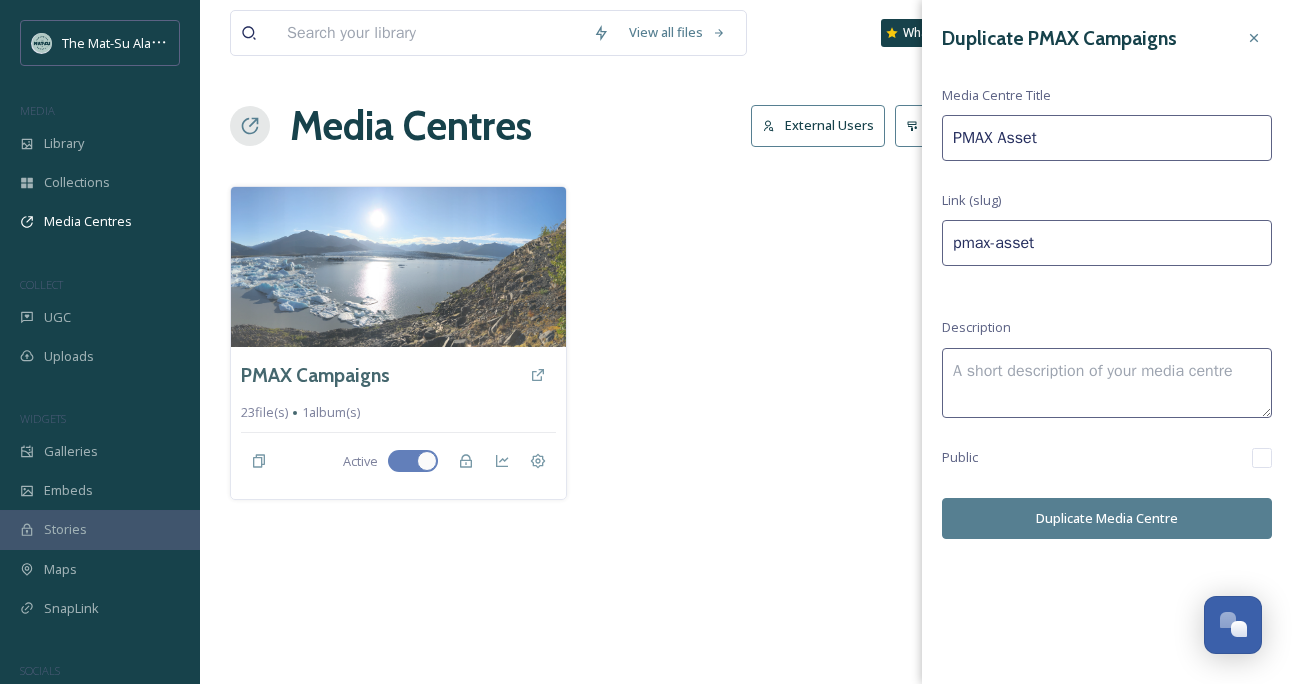 type on "[BRAND] Assets" 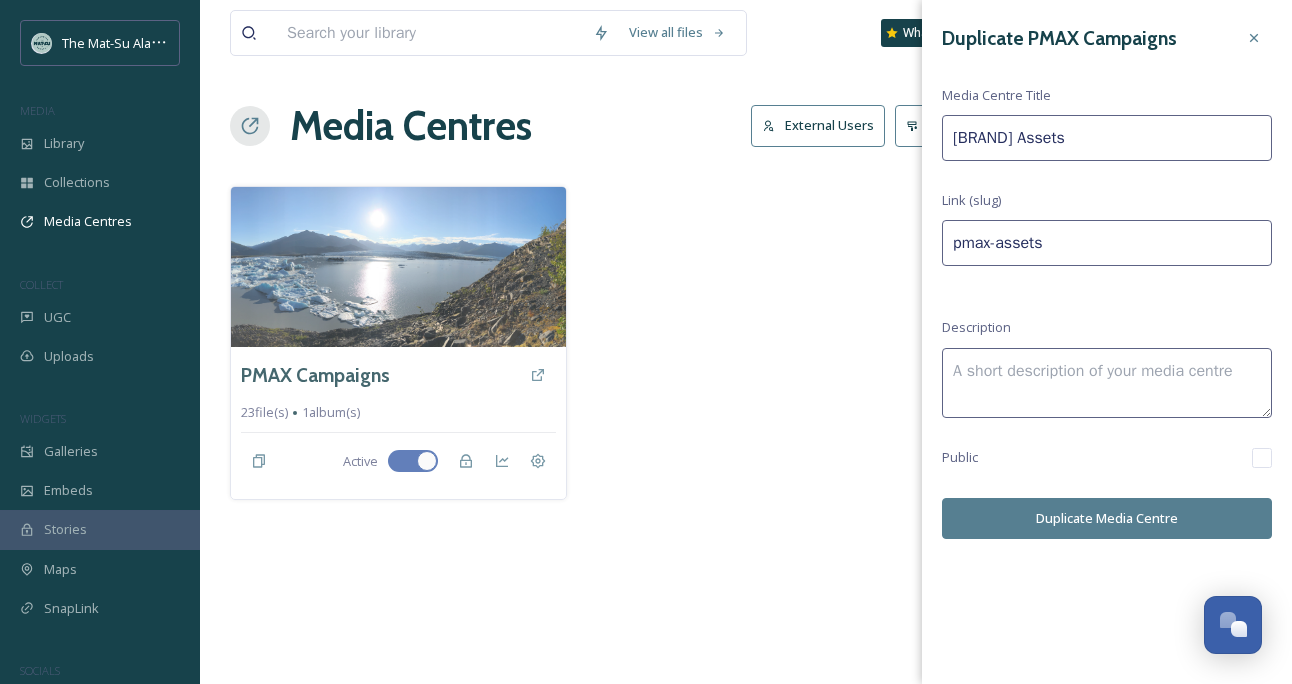 click on "[BRAND] Assets" at bounding box center (1107, 138) 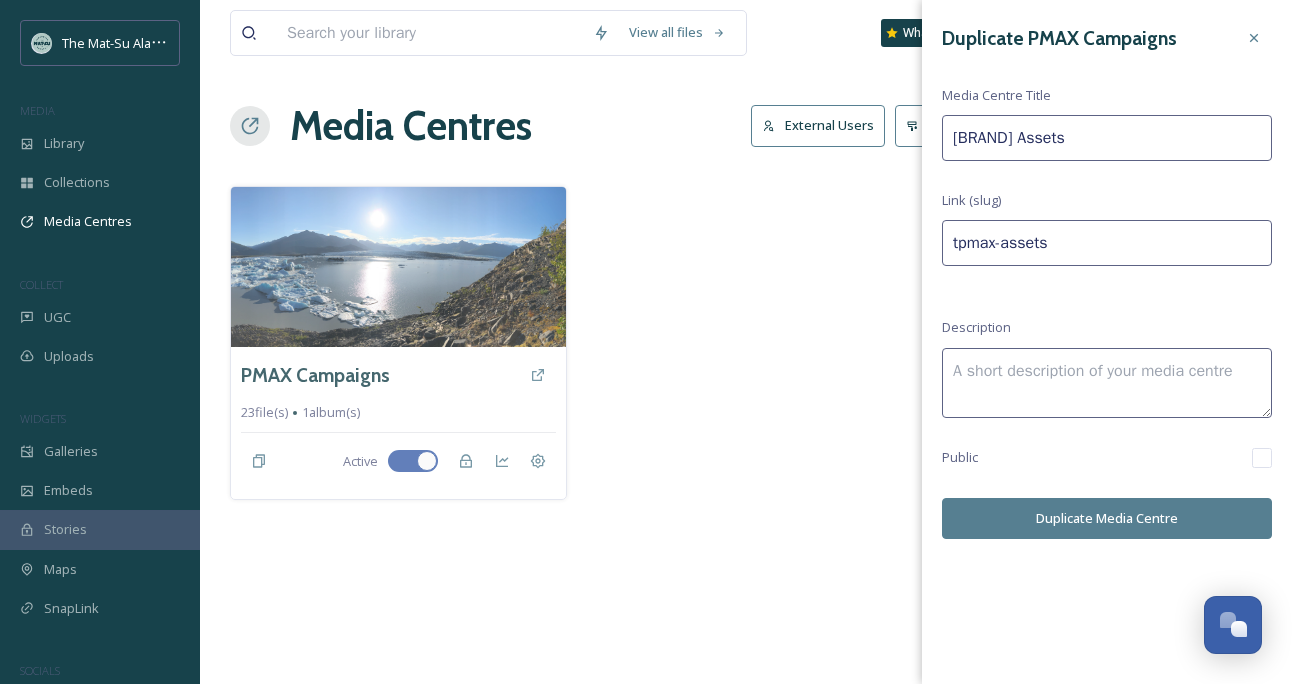 type on "ThPMAX Assets" 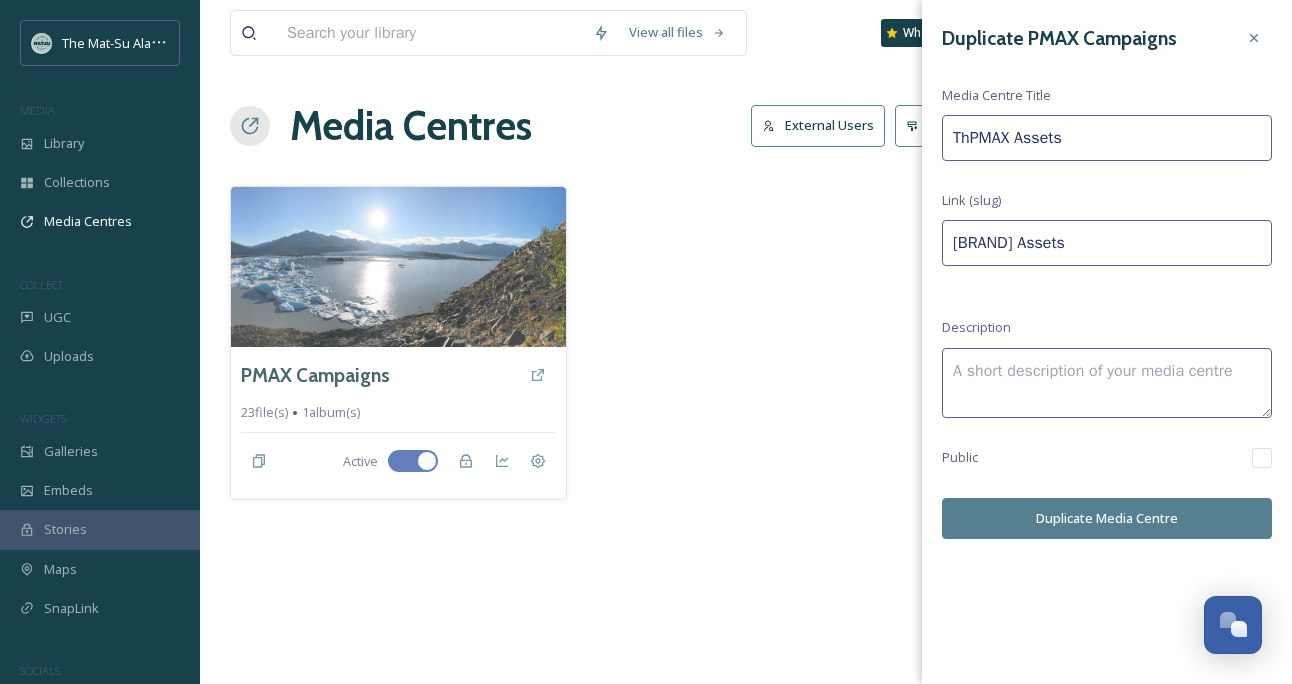 type on "The[BRAND] Assets" 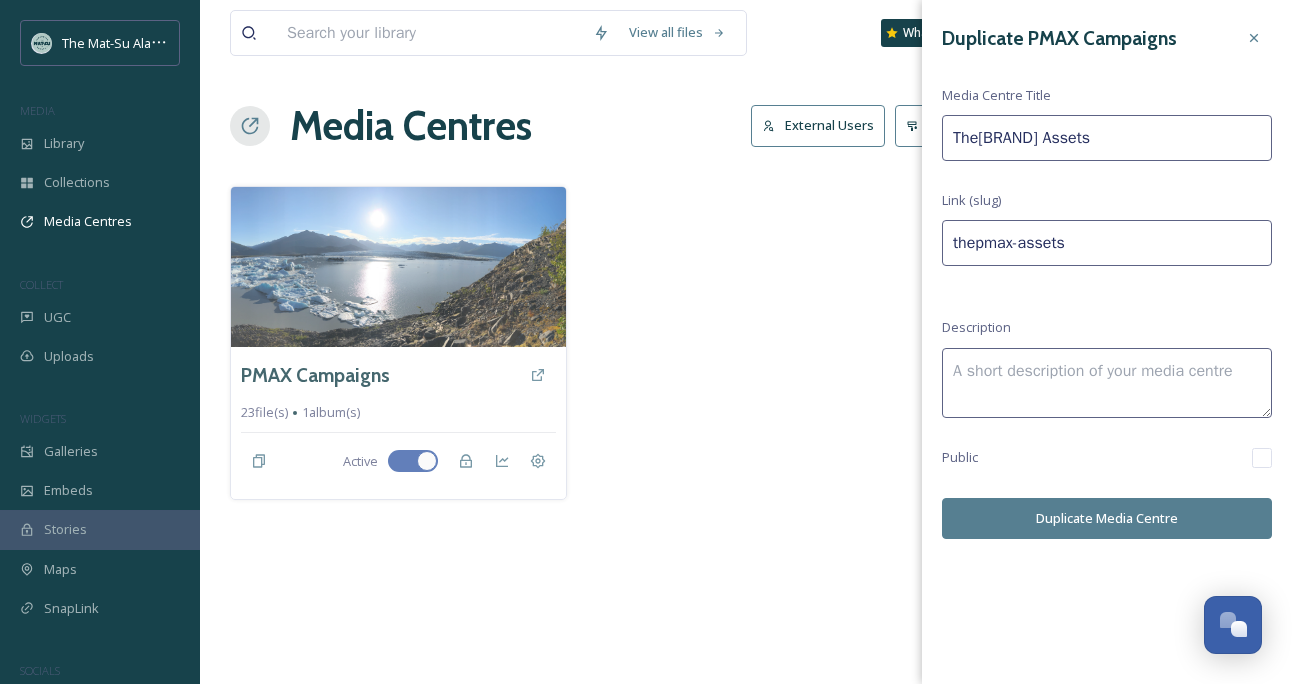 type on "The PMAX Assets" 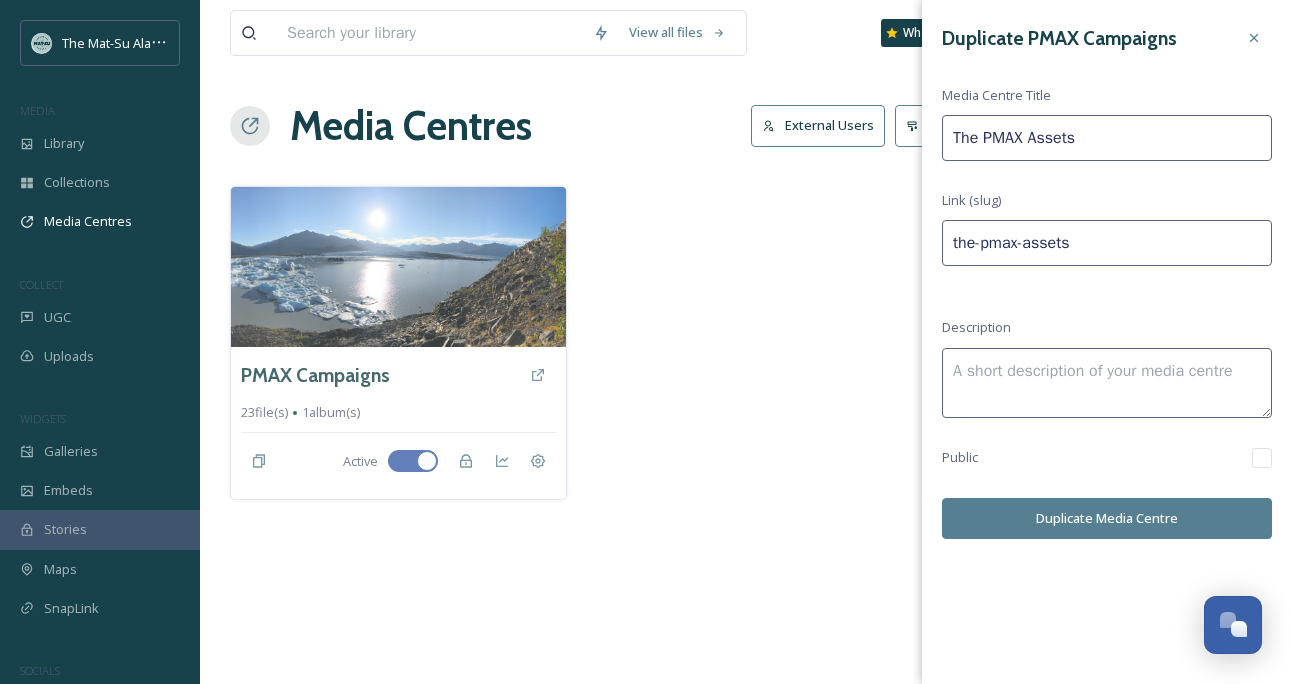 type on "The M[BRAND] Assets" 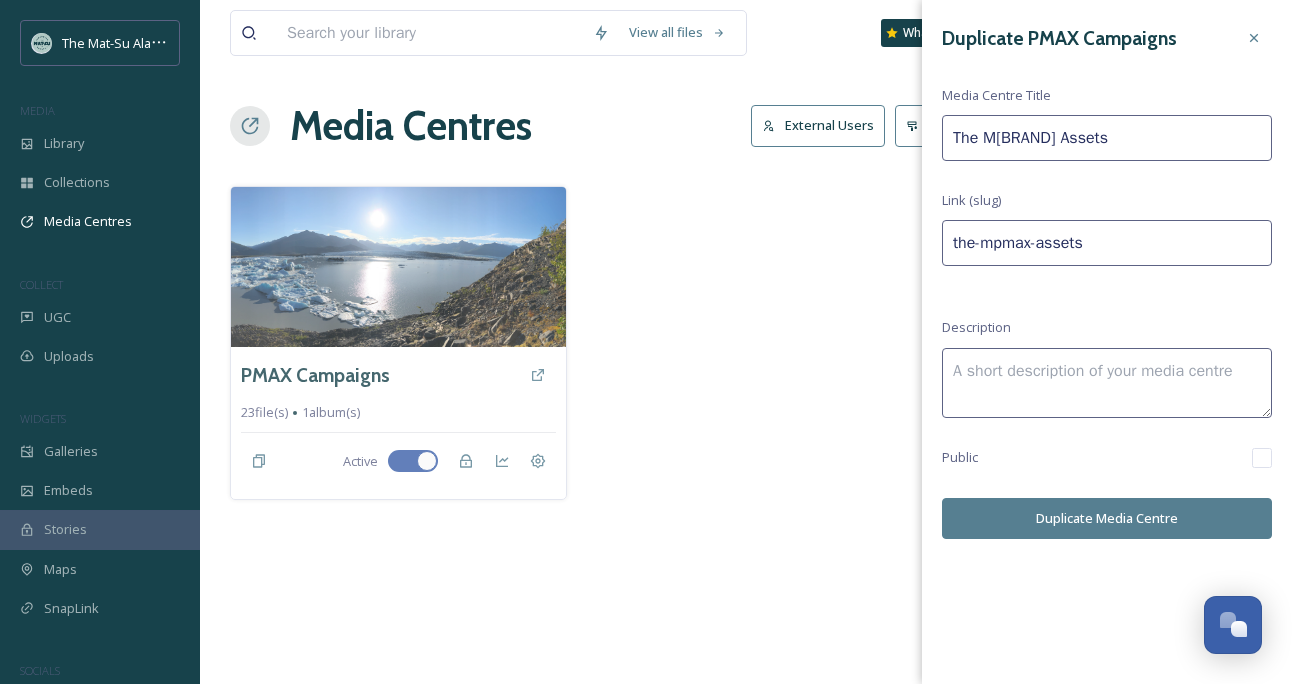 type on "The MaPMAX Assets" 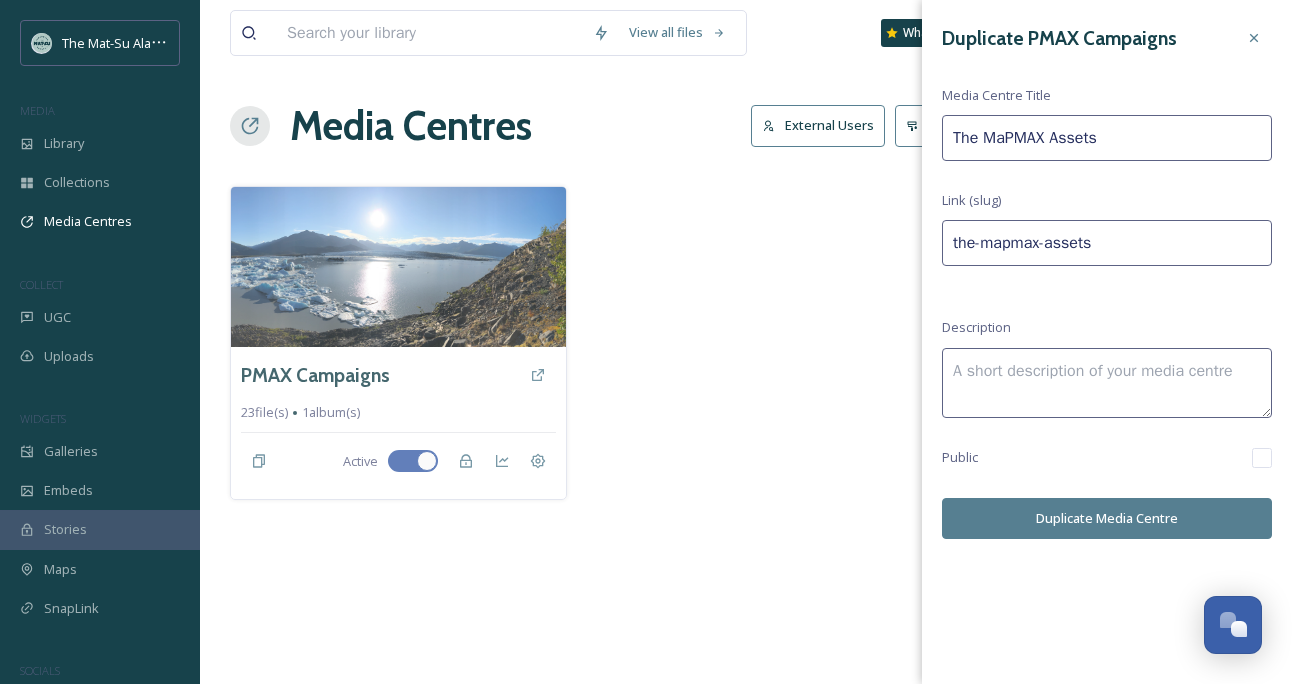 type on "The Mat[BRAND] Assets" 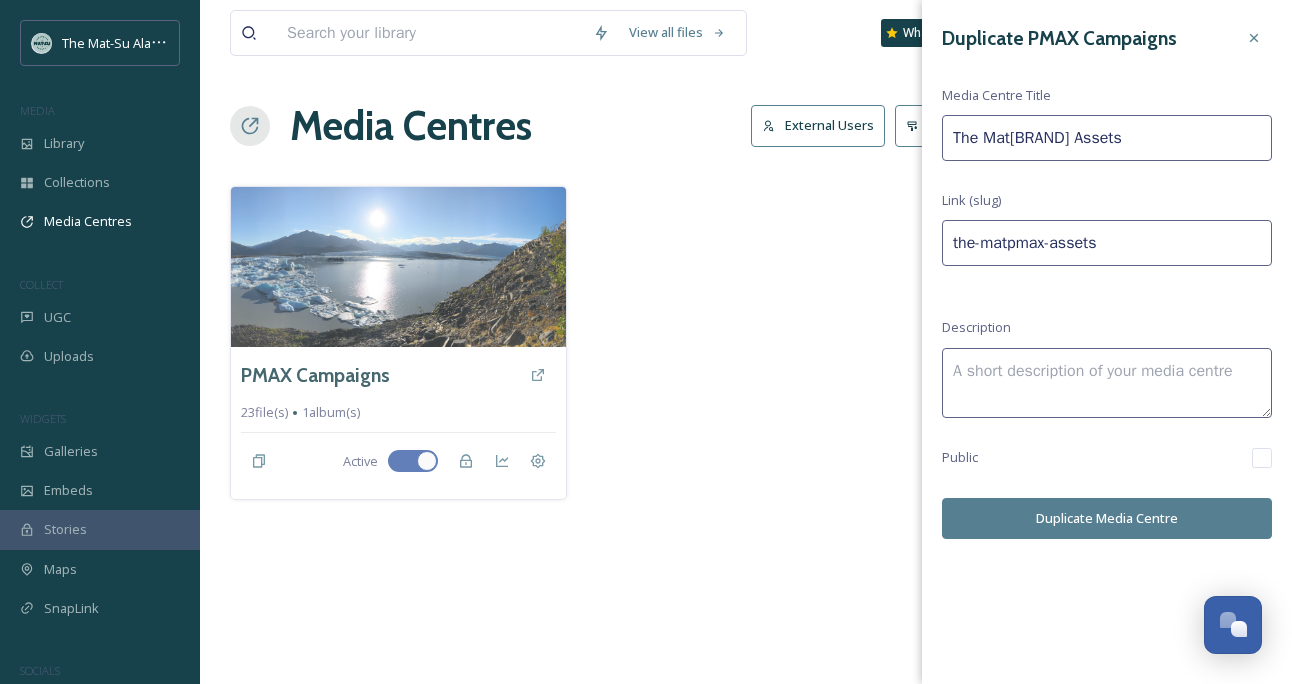 type on "The Mat-[BRAND] Assets" 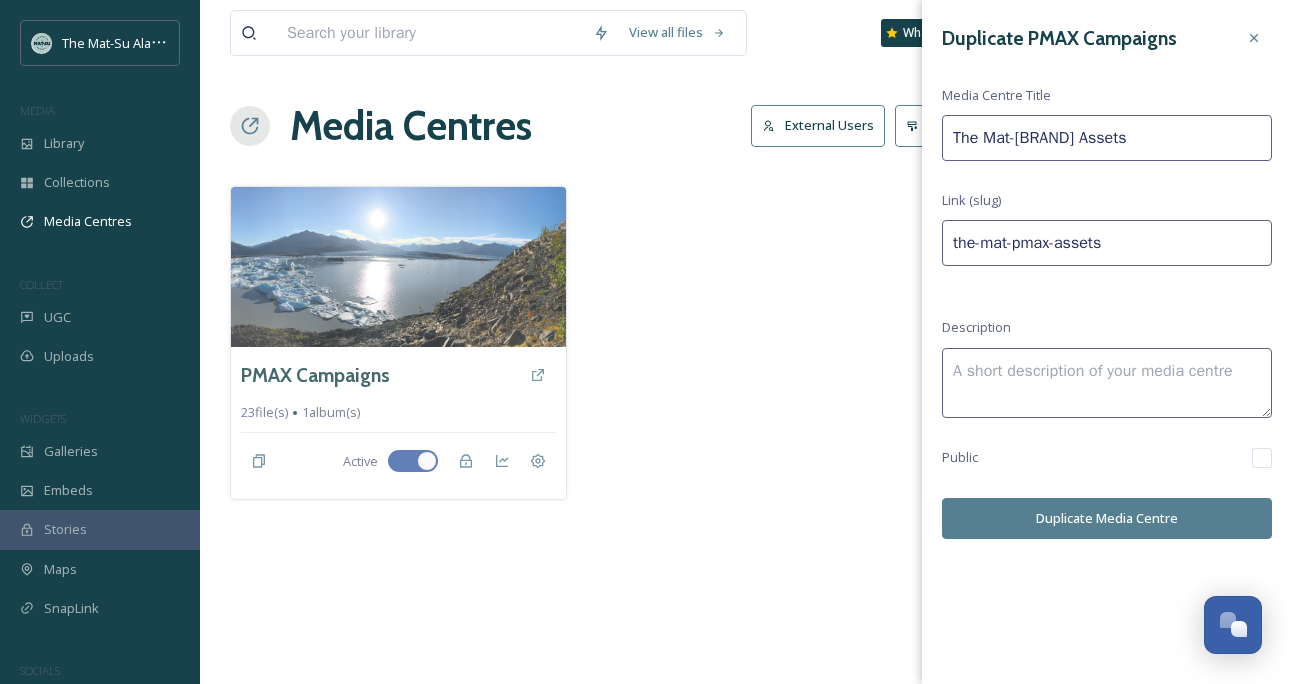 type on "The Mat-S[BRAND] Assets" 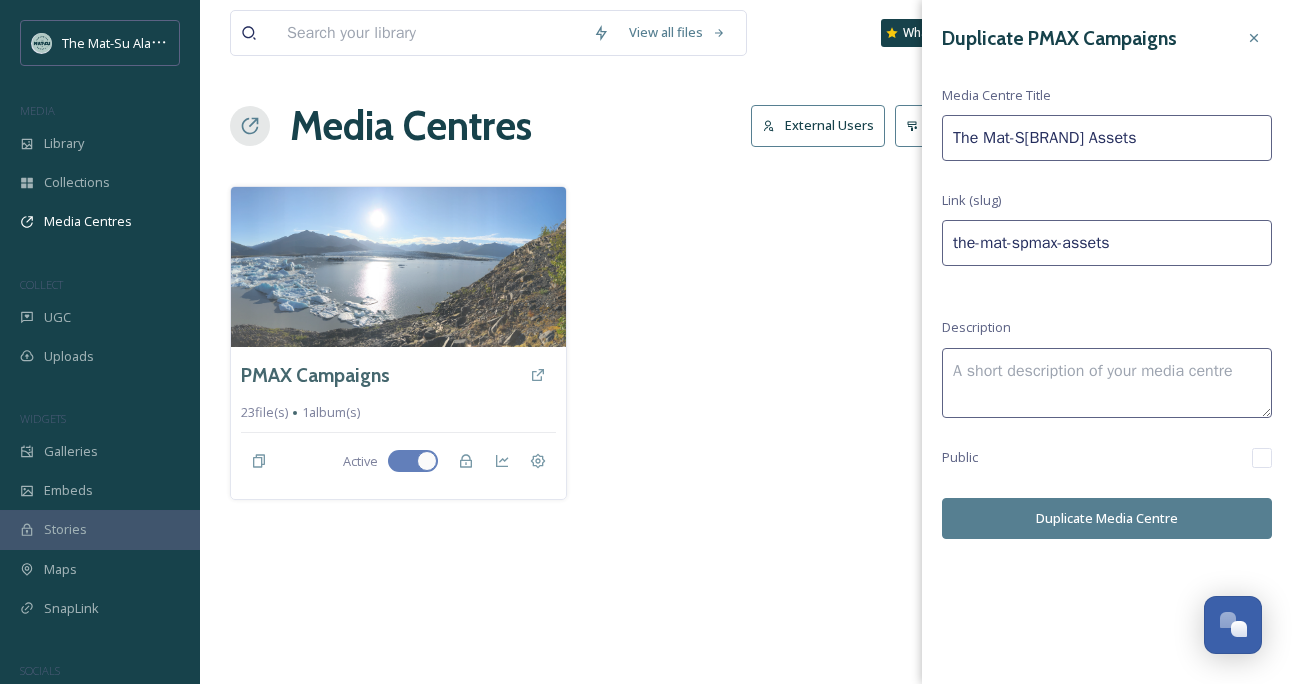 type on "The Mat-Si[BRAND] Assets" 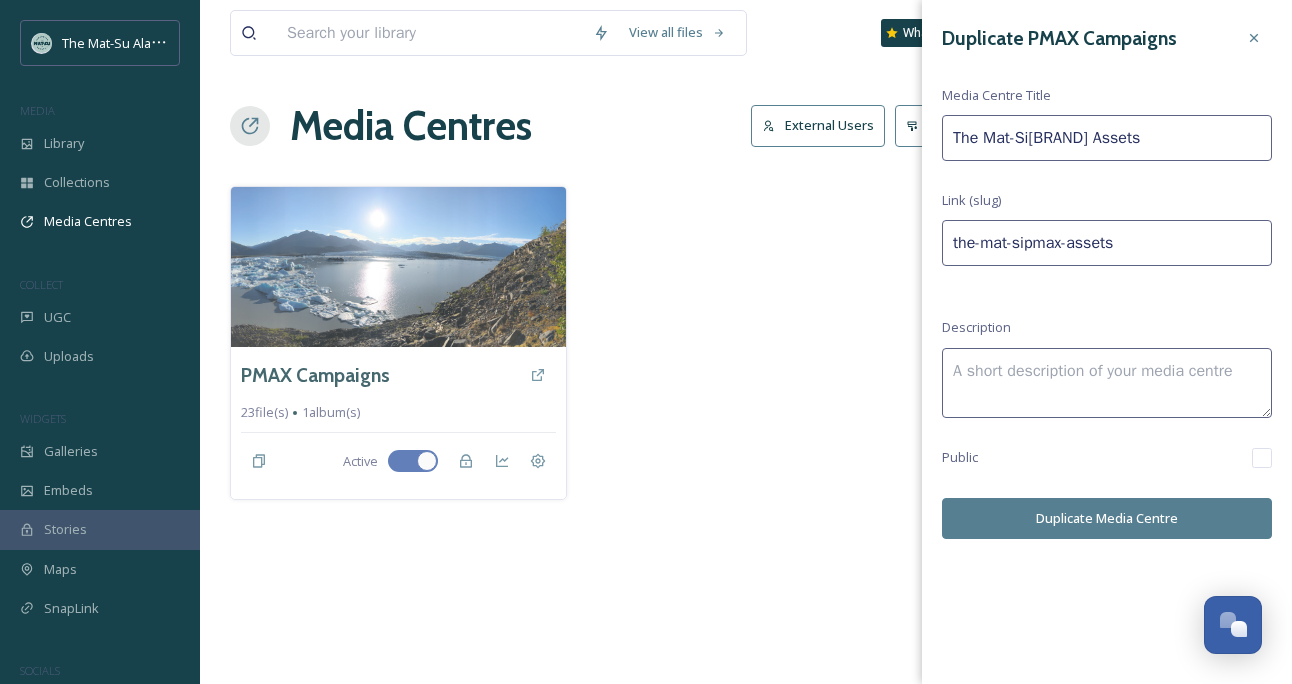 type on "The Mat-SiuPMAX Assets" 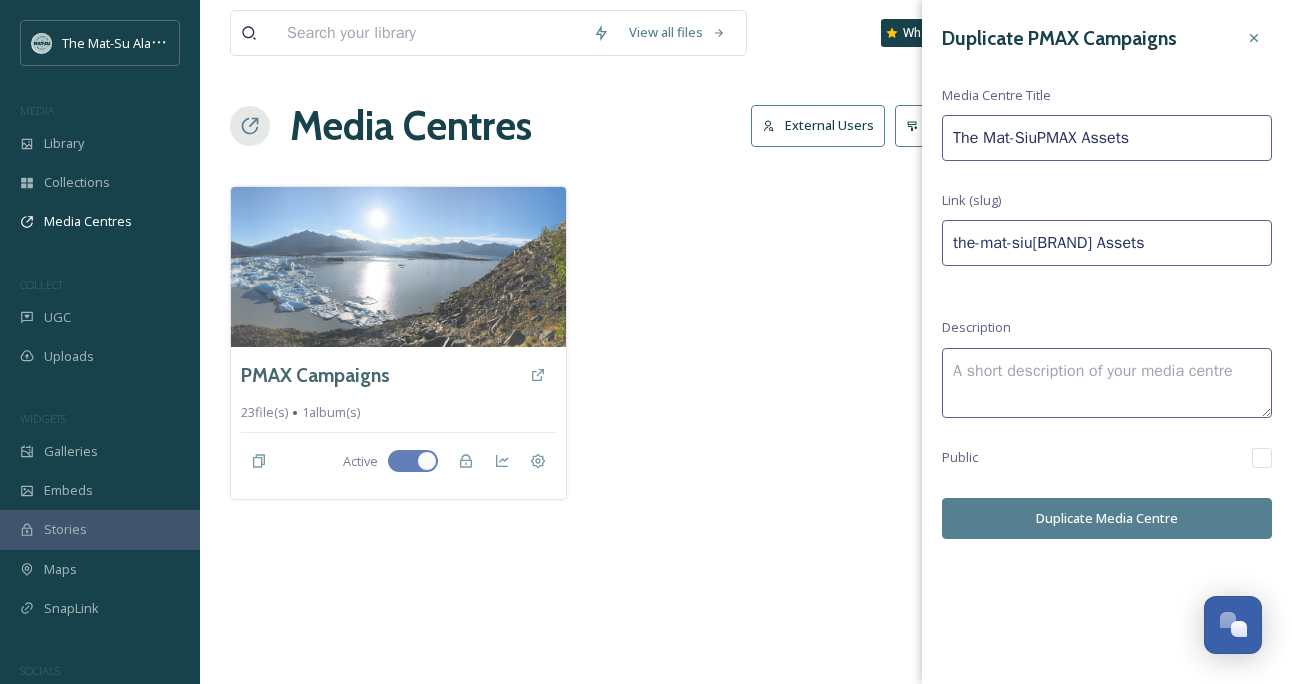type on "The Mat-Si[BRAND] Assets" 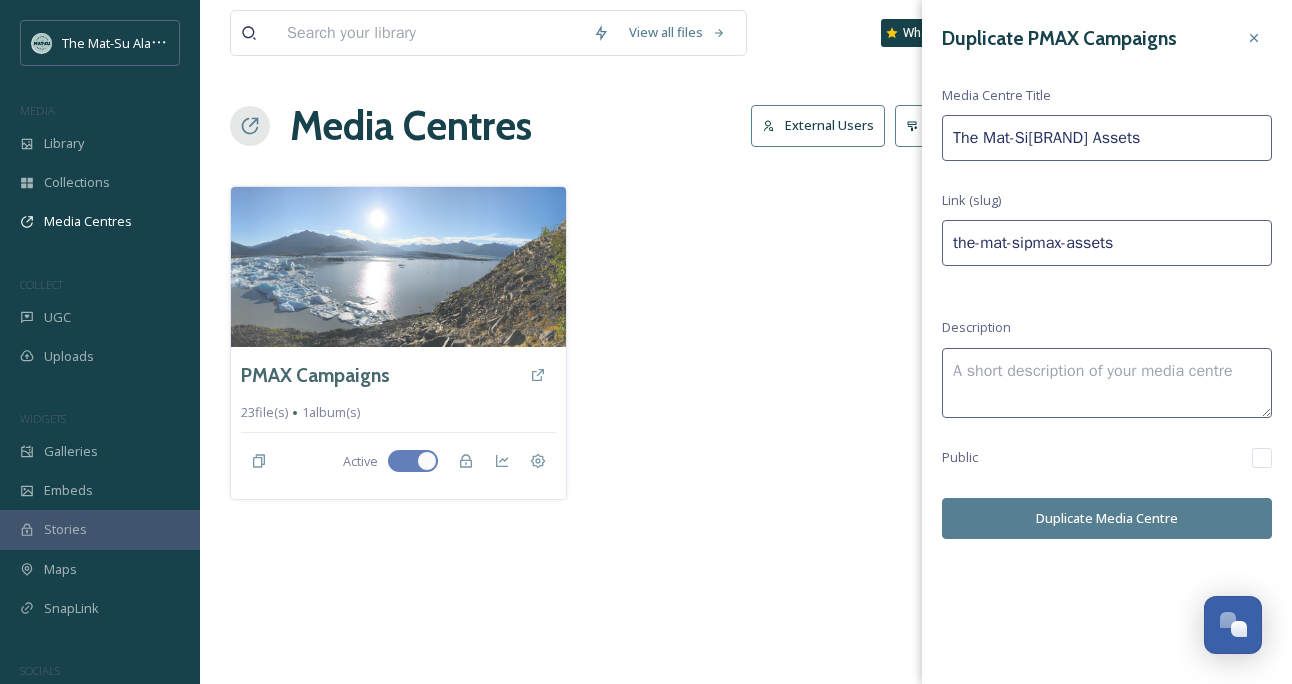 type on "The Mat-S[BRAND] Assets" 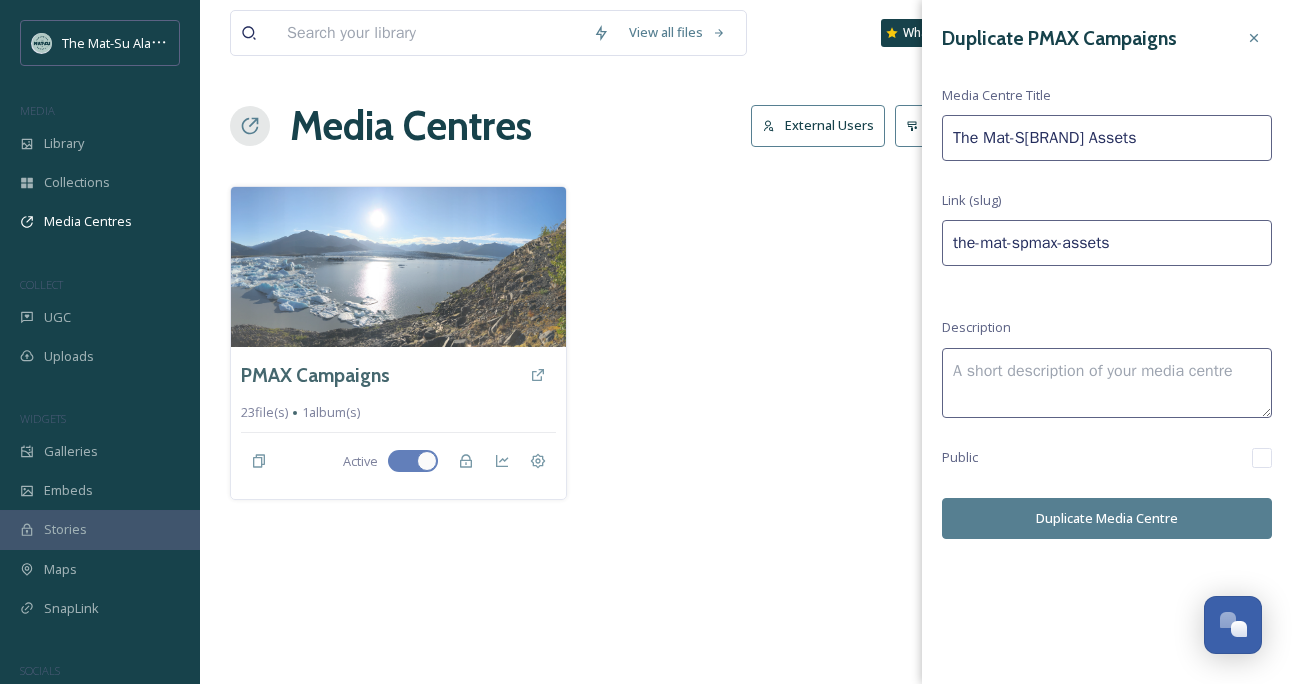 type on "The Mat-Su[BRAND] Assets" 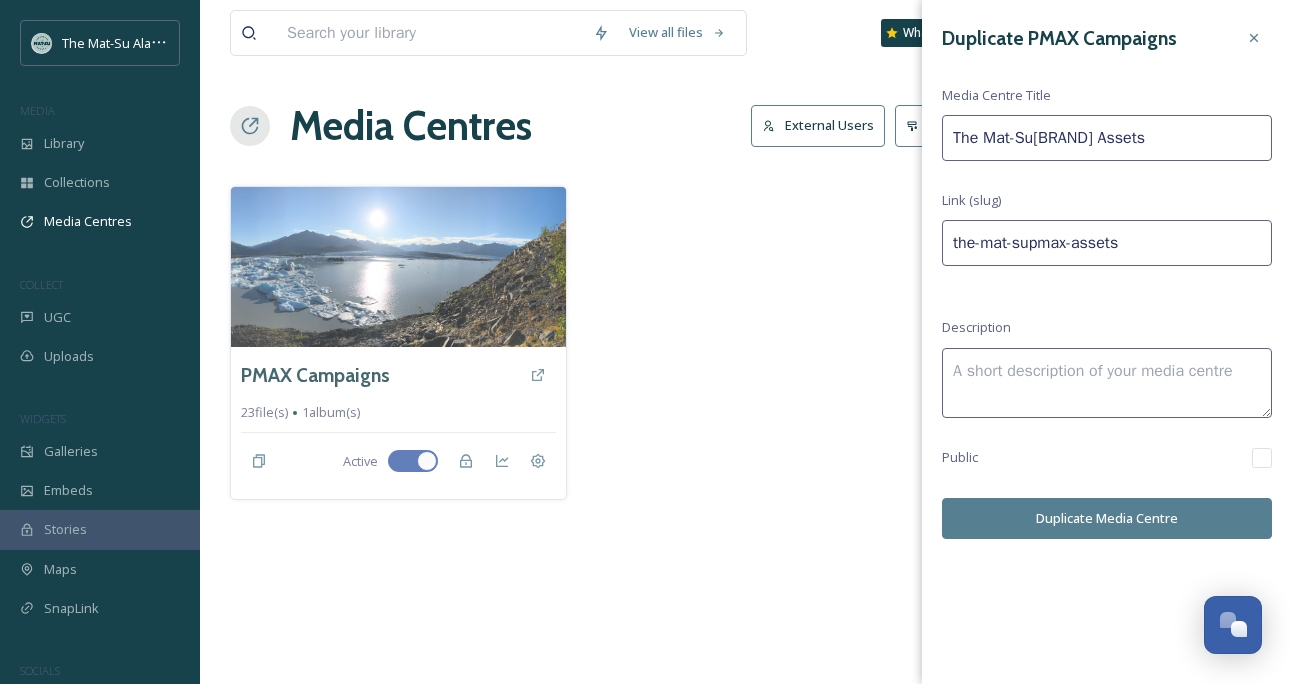 type on "The Mat-Su [BRAND] Assets" 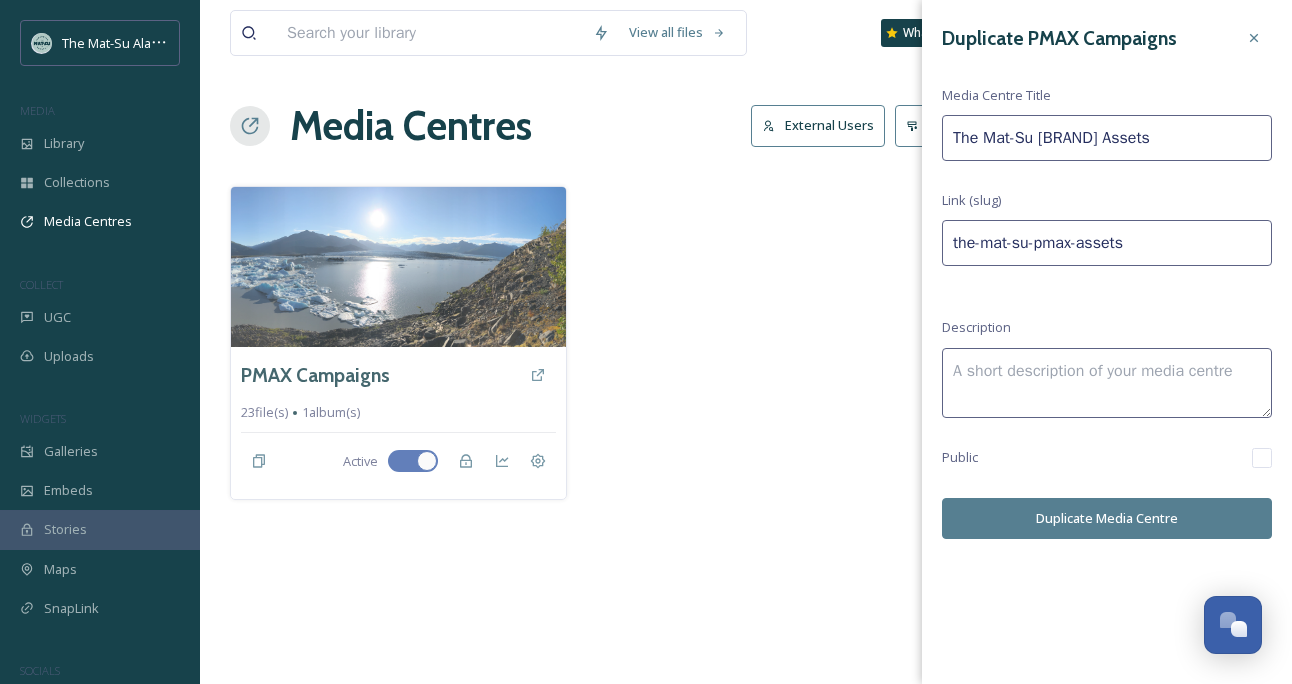 type on "The Mat-Su A[BRAND] Assets" 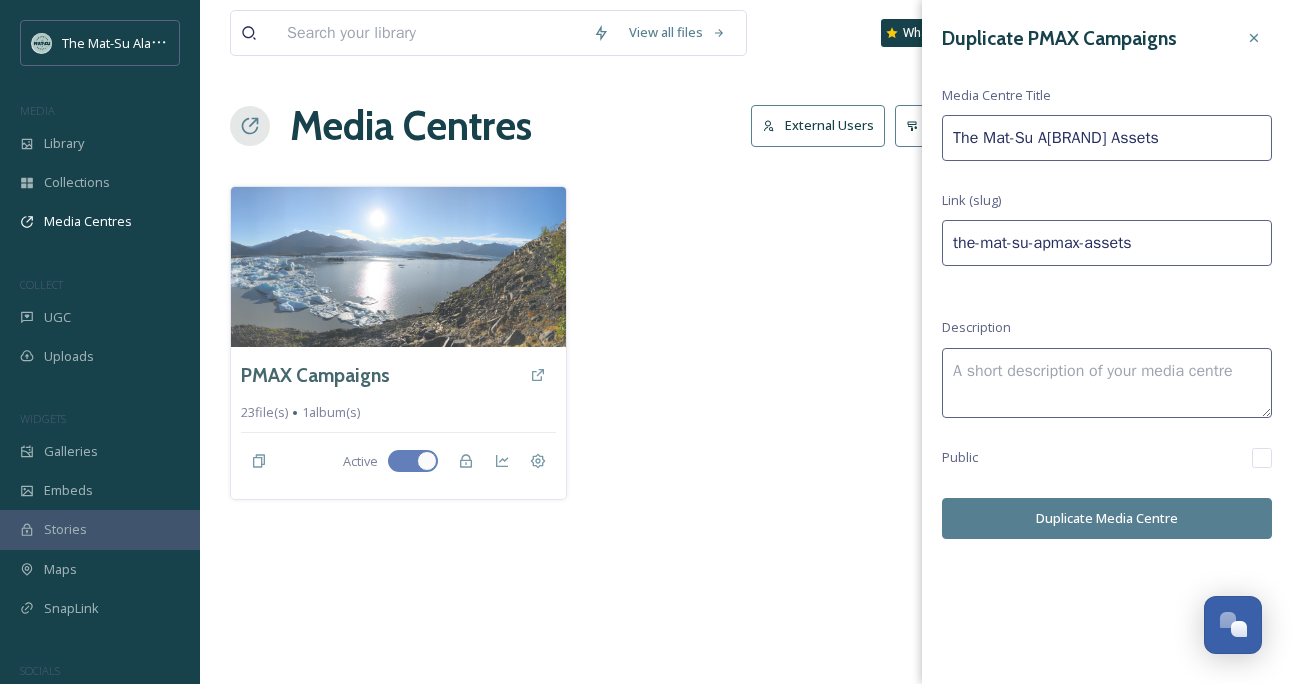 type on "The Mat-Su Al[BRAND] Assets" 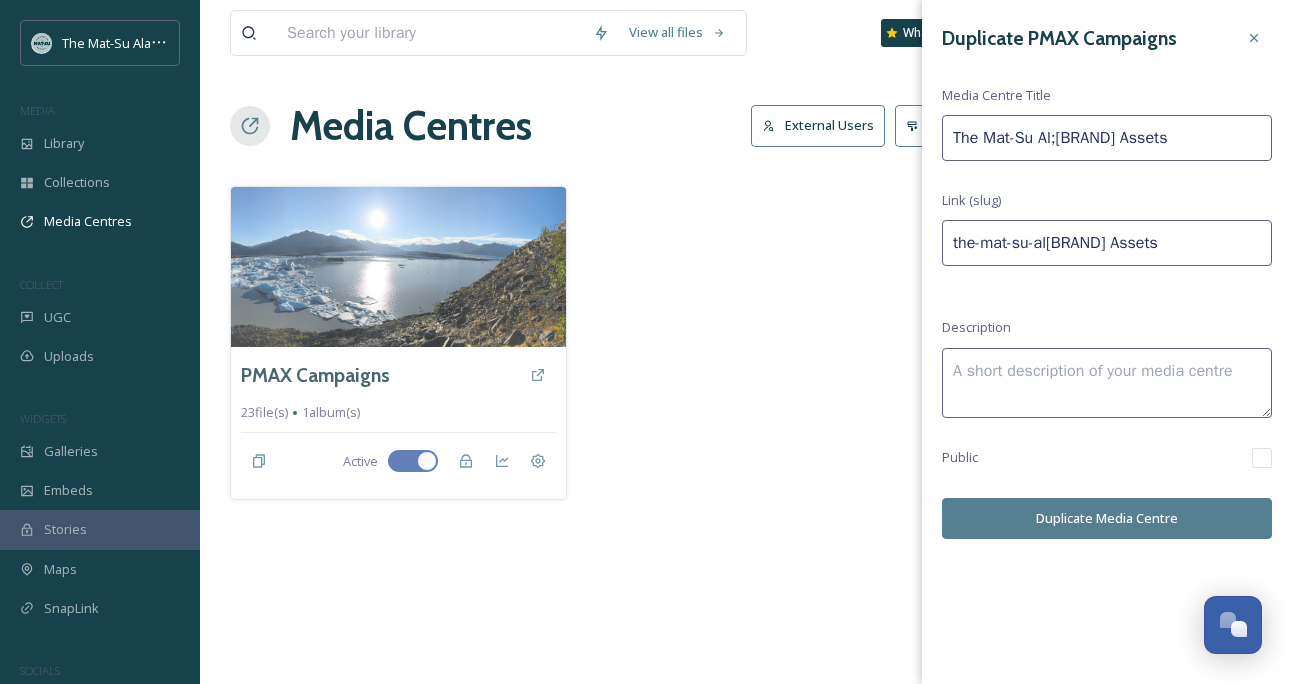 type on "The Mat-Su Al;a[BRAND] Assets" 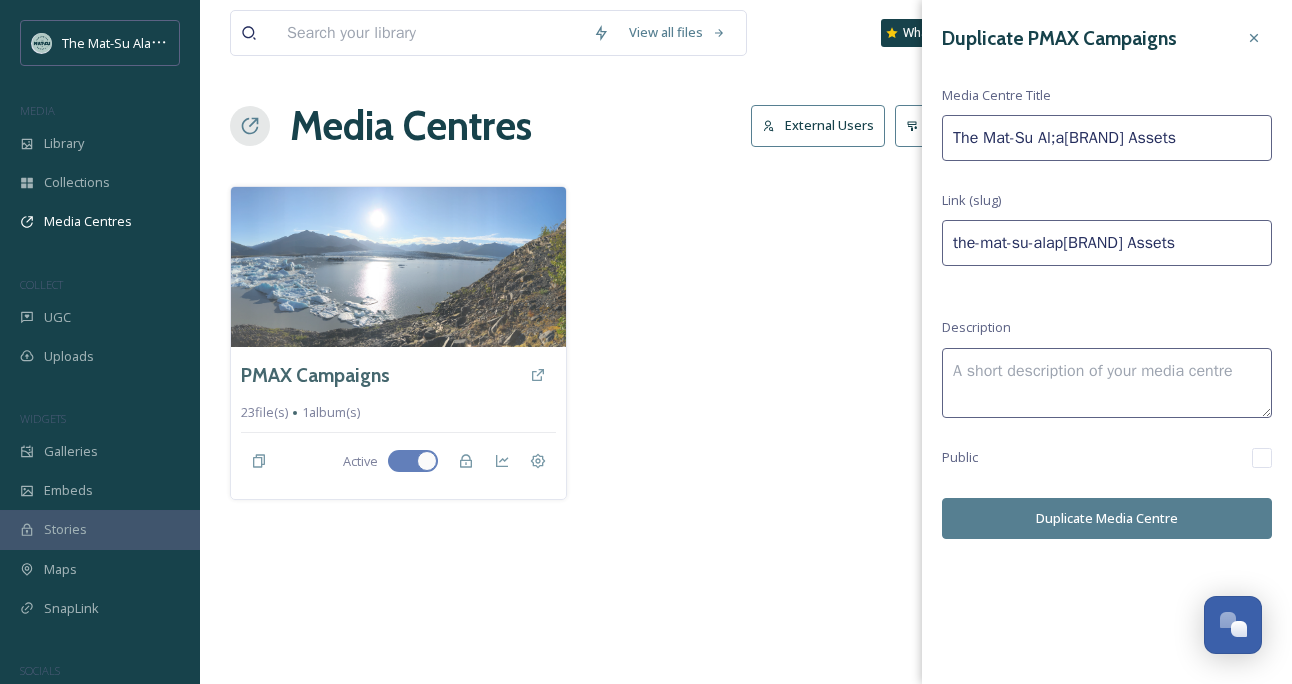 type on "The Mat-Su Al;as[BRAND] Assets" 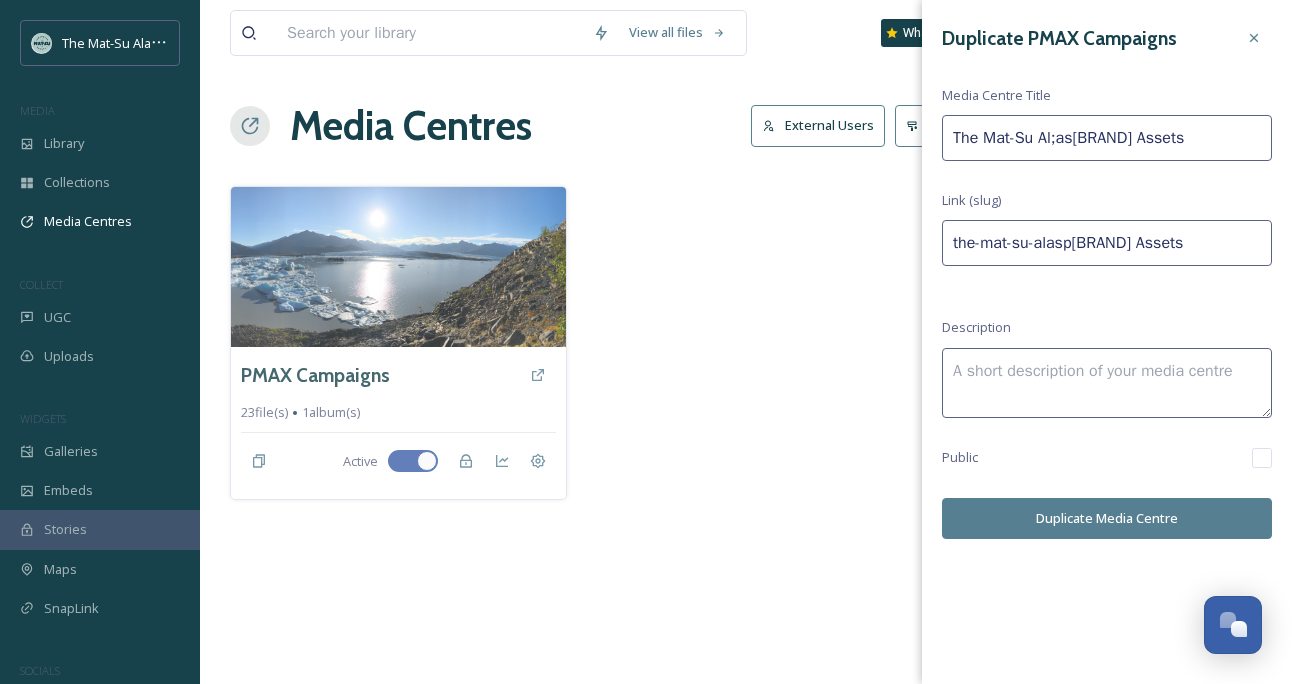 type on "The Mat-Su Al;ask[BRAND] Assets" 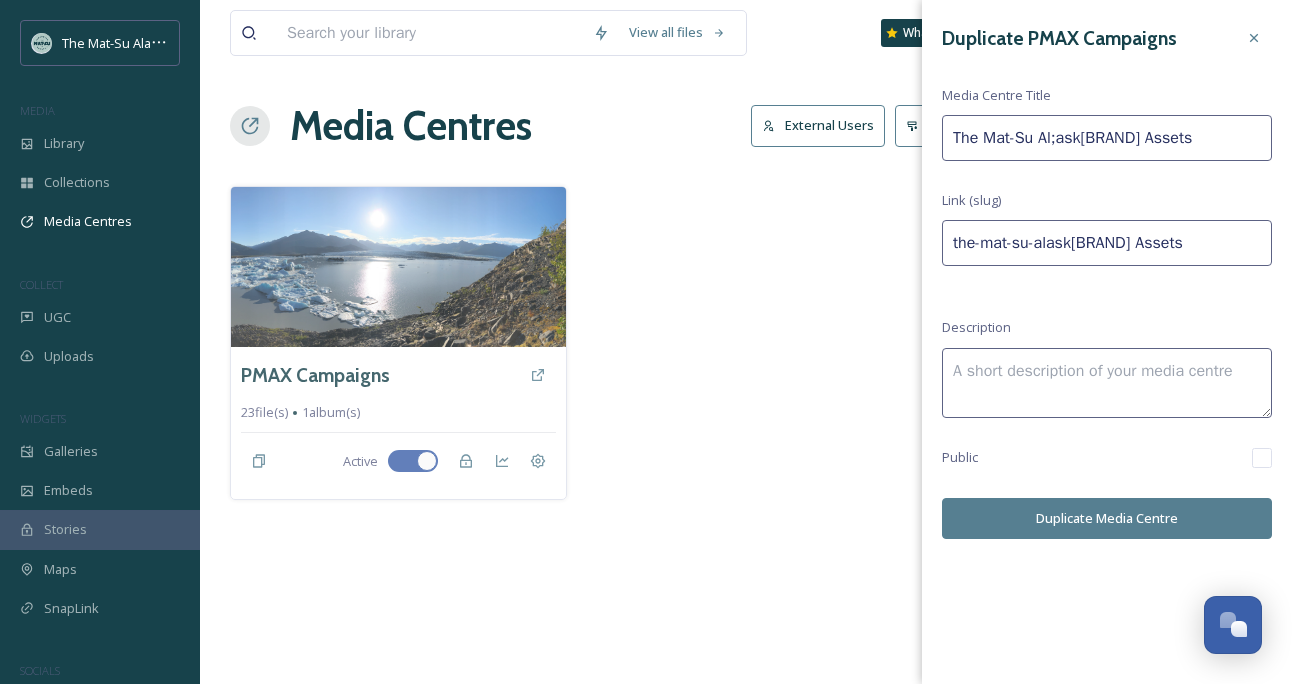 type on "The Mat-Su Al;aska[BRAND] Assets" 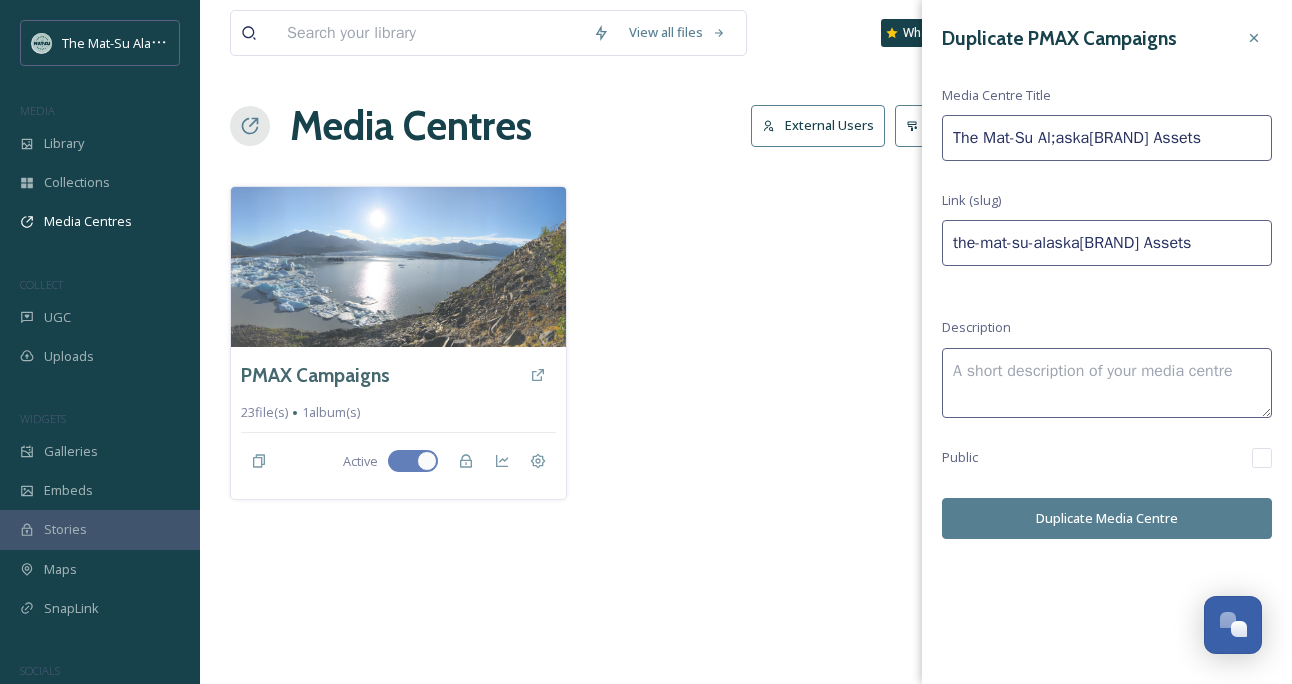 type on "The Mat-Su Al;ask[BRAND] Assets" 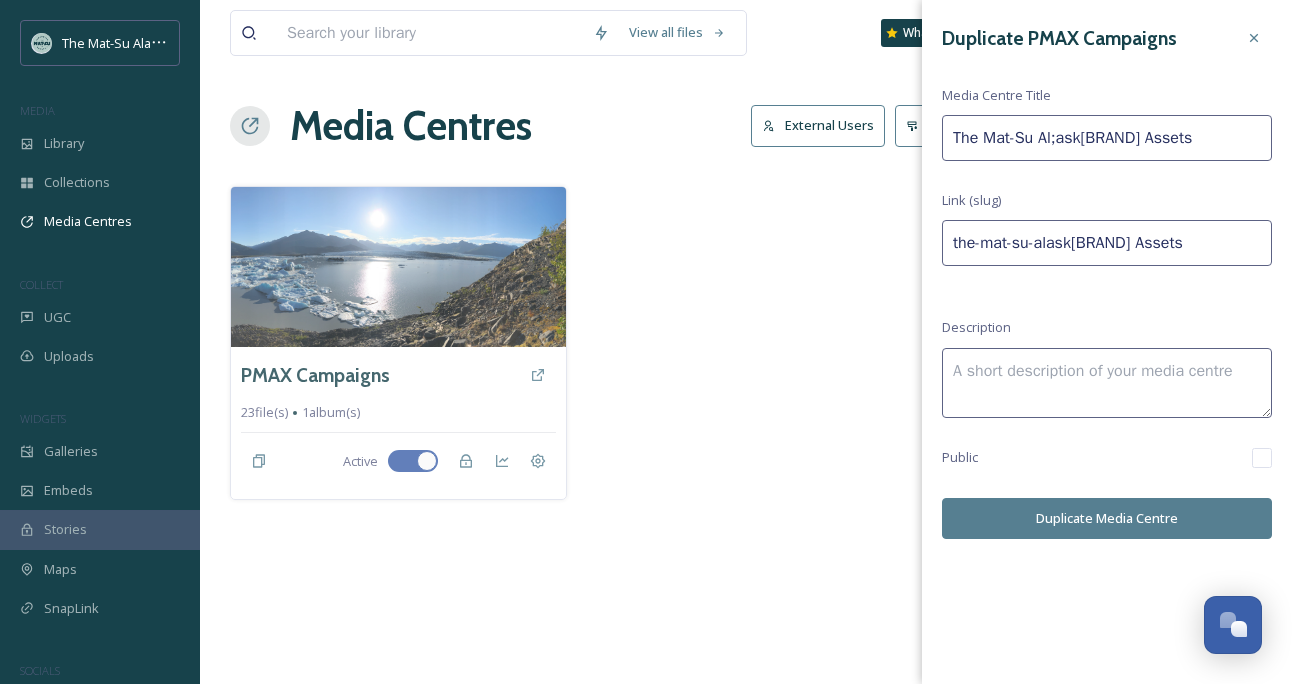 type on "The Mat-Su Al;as[BRAND] Assets" 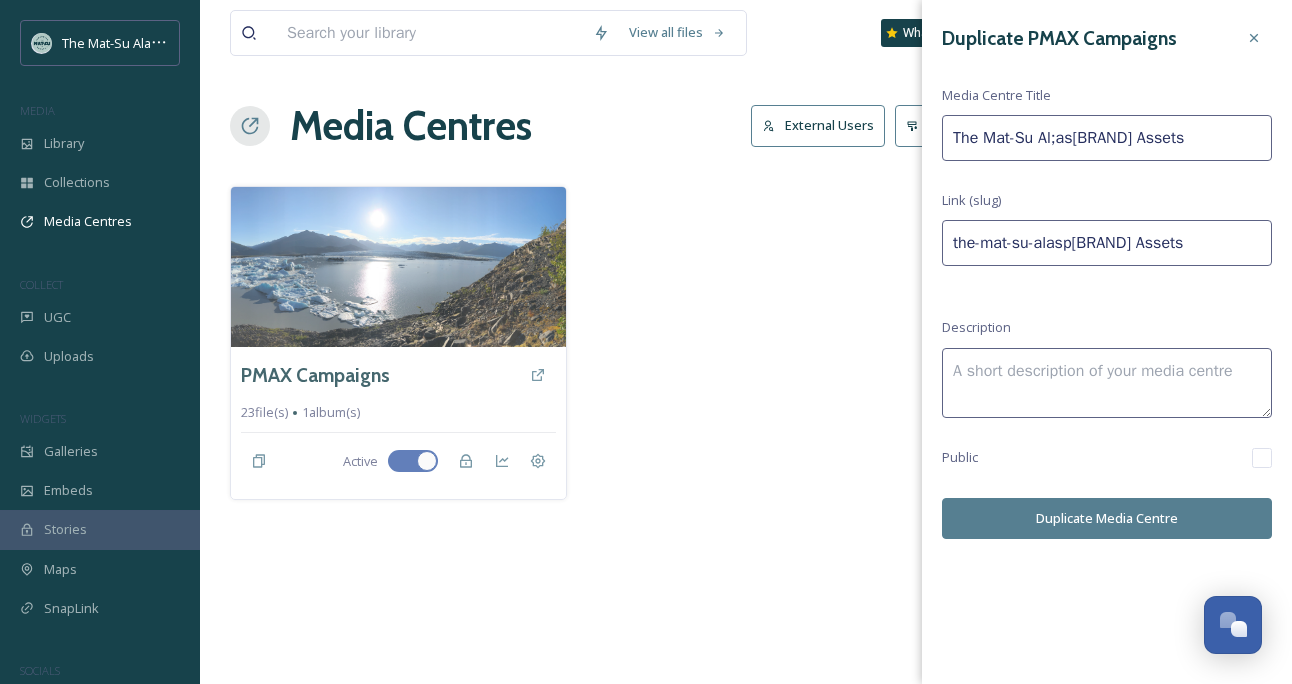 type on "The Mat-Su Al;a[BRAND] Assets" 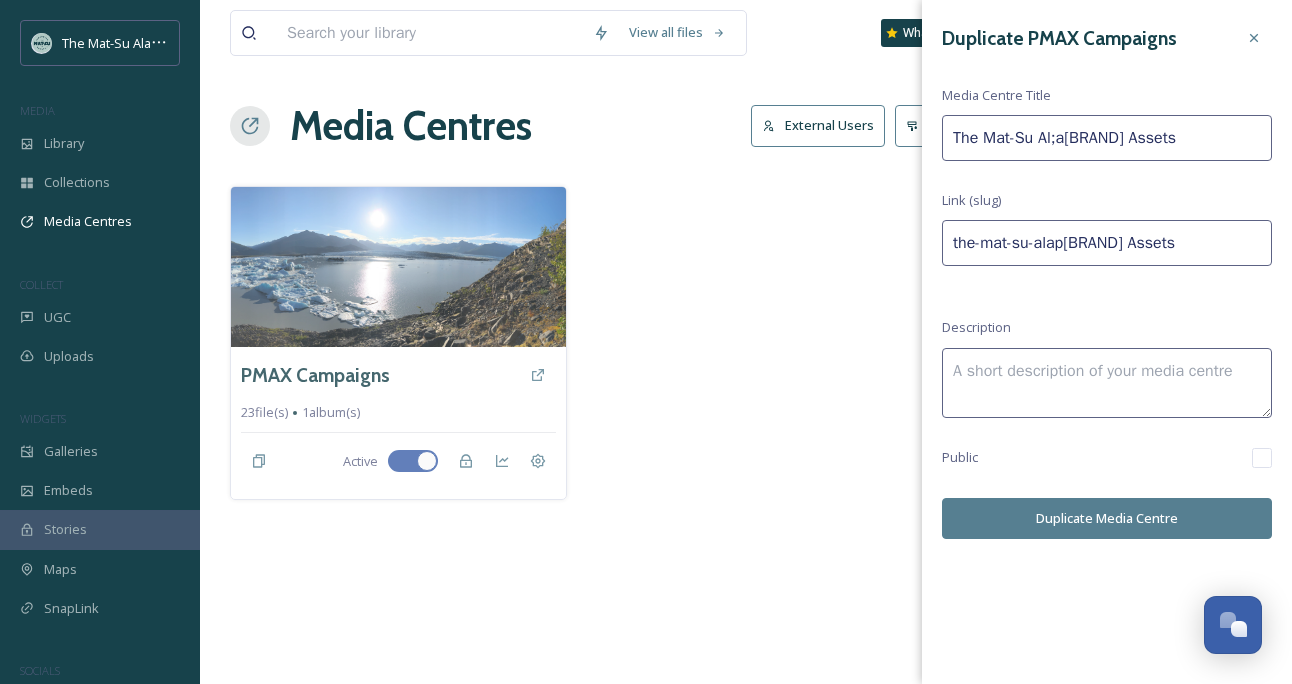 type on "The Mat-Su Al;[BRAND] Assets" 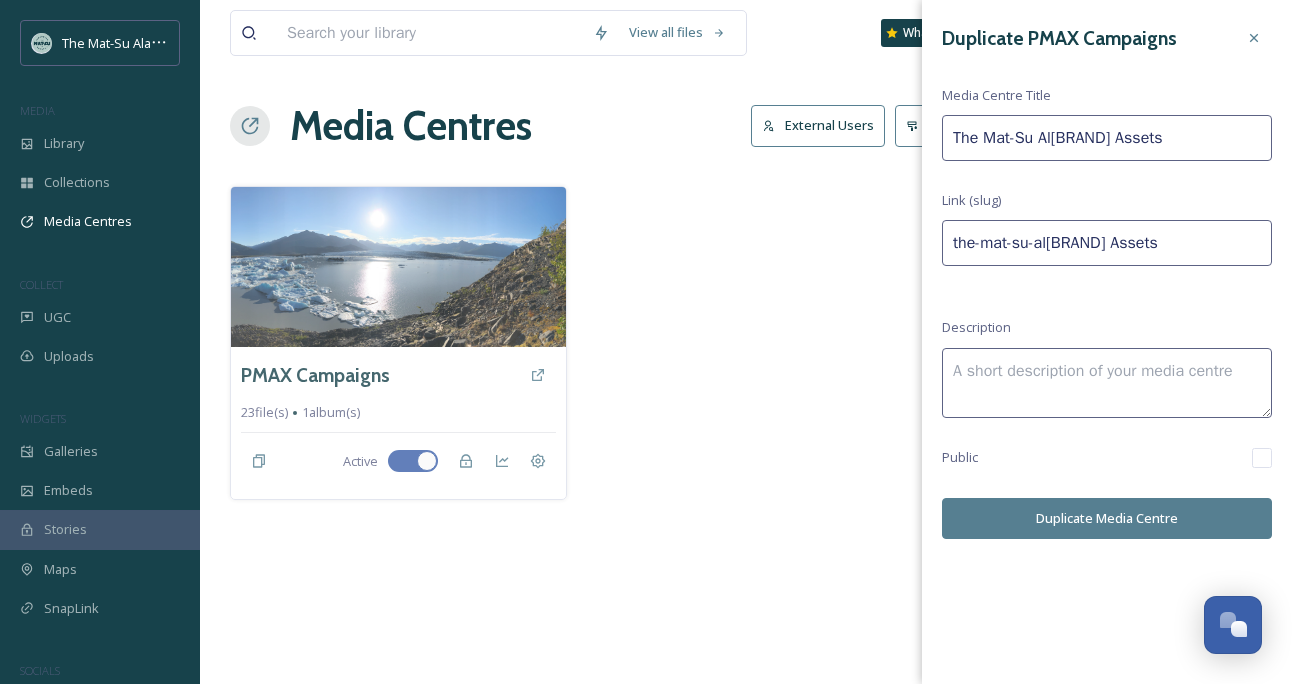 type on "The Mat-Su Ala[BRAND] Assets" 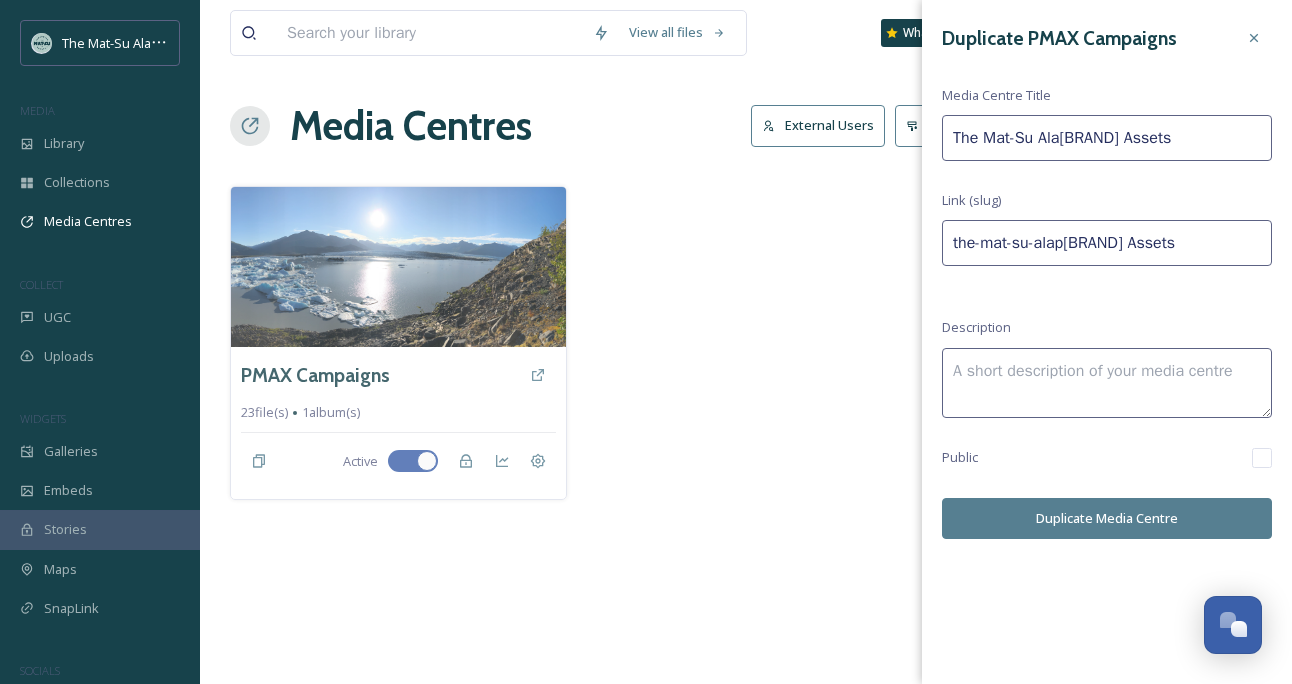 type on "The Mat-Su Alas[BRAND] Assets" 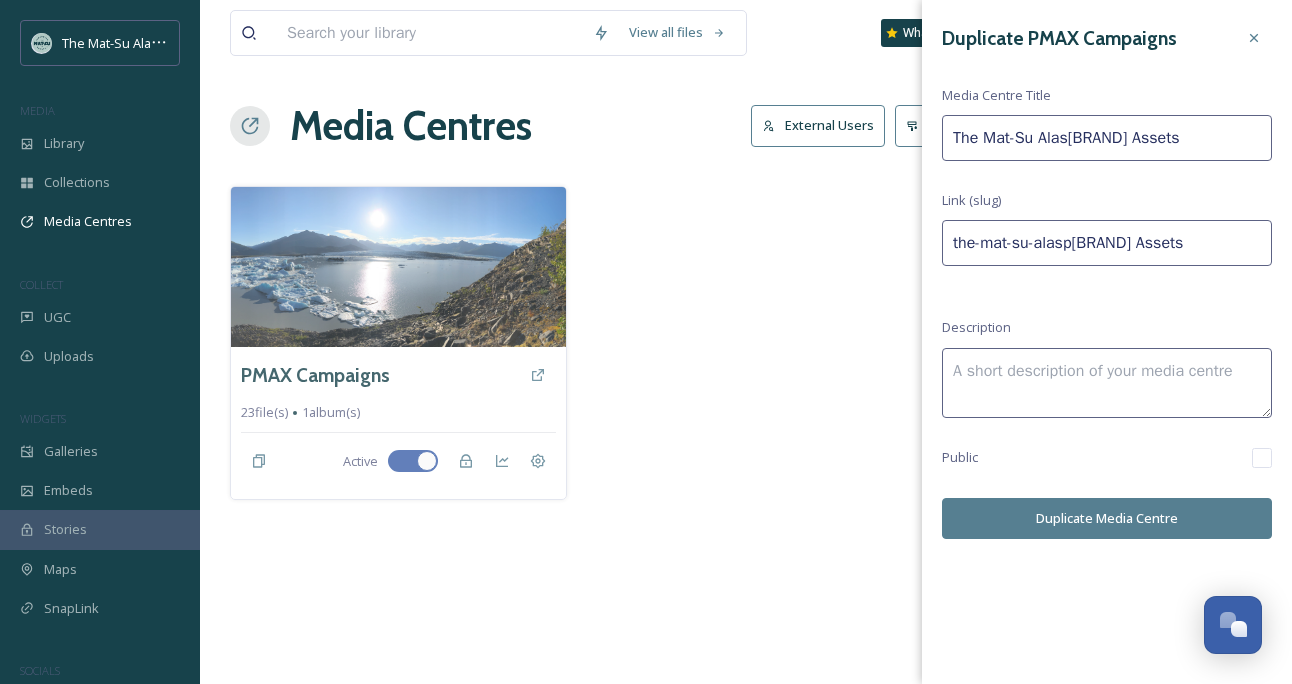type on "The Mat-Su Alask[BRAND] Assets" 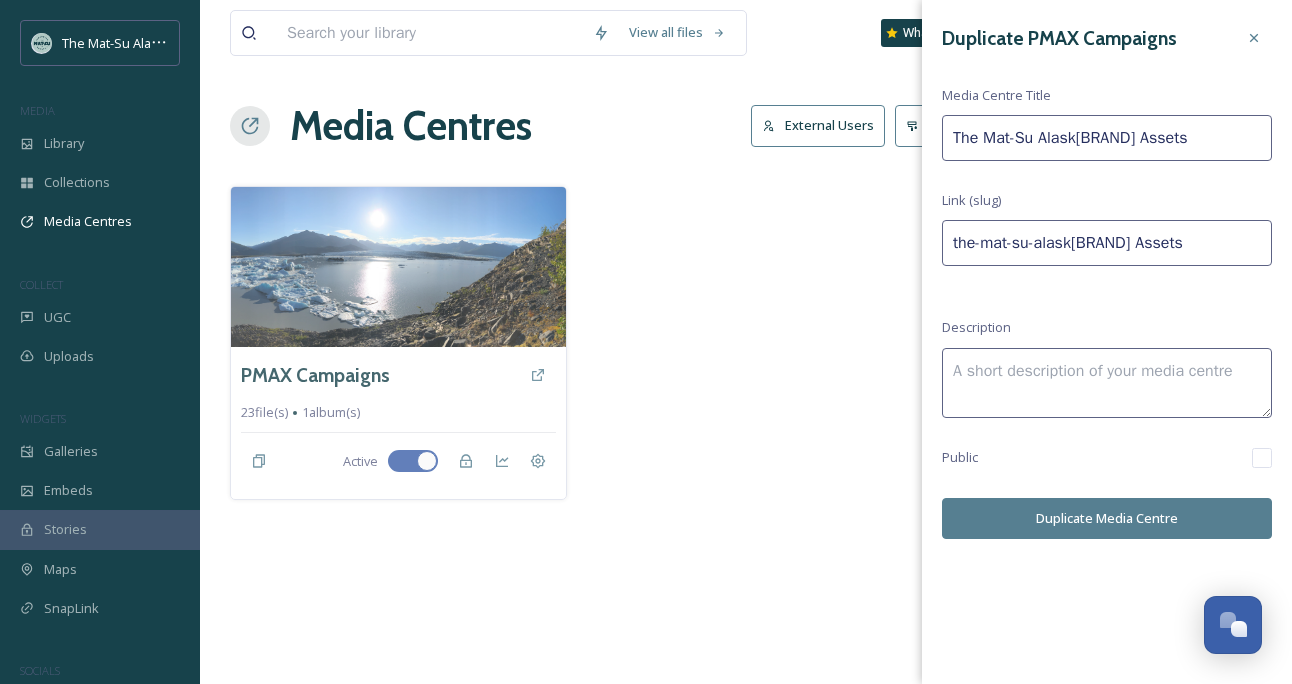 type on "The Mat-Su Alaska[BRAND] Assets" 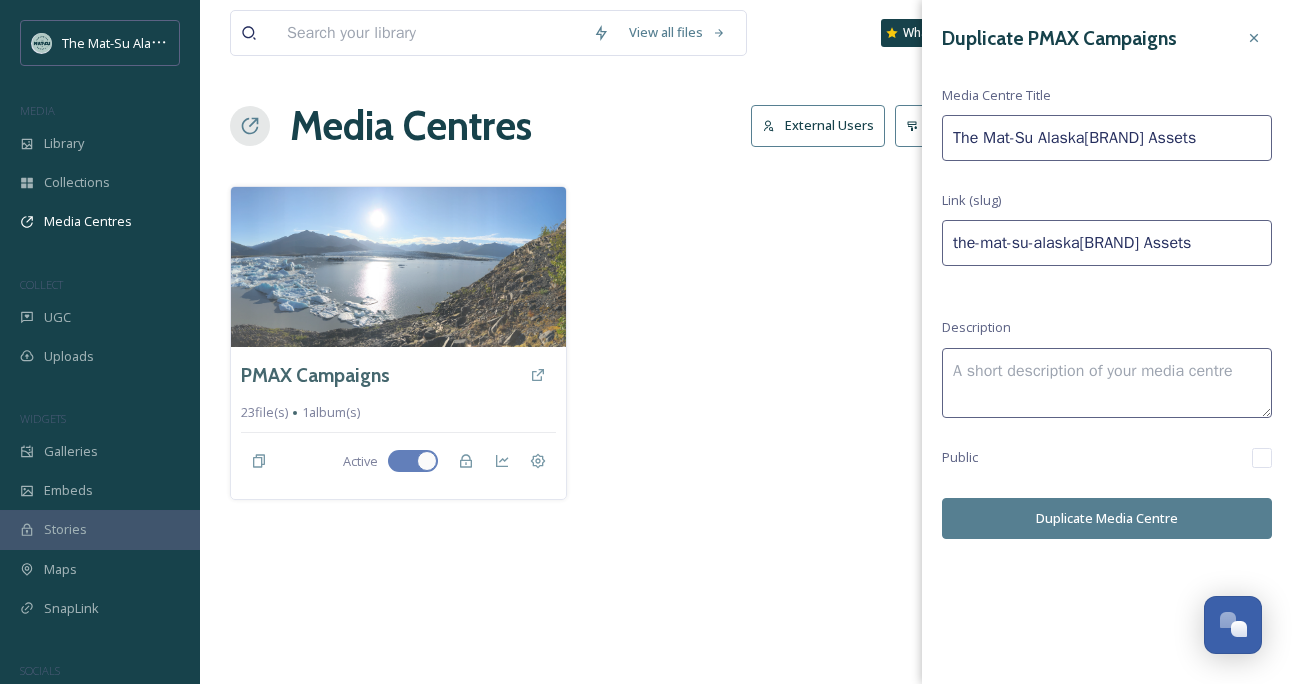type on "The Mat-Su Alaska [BRAND] Assets" 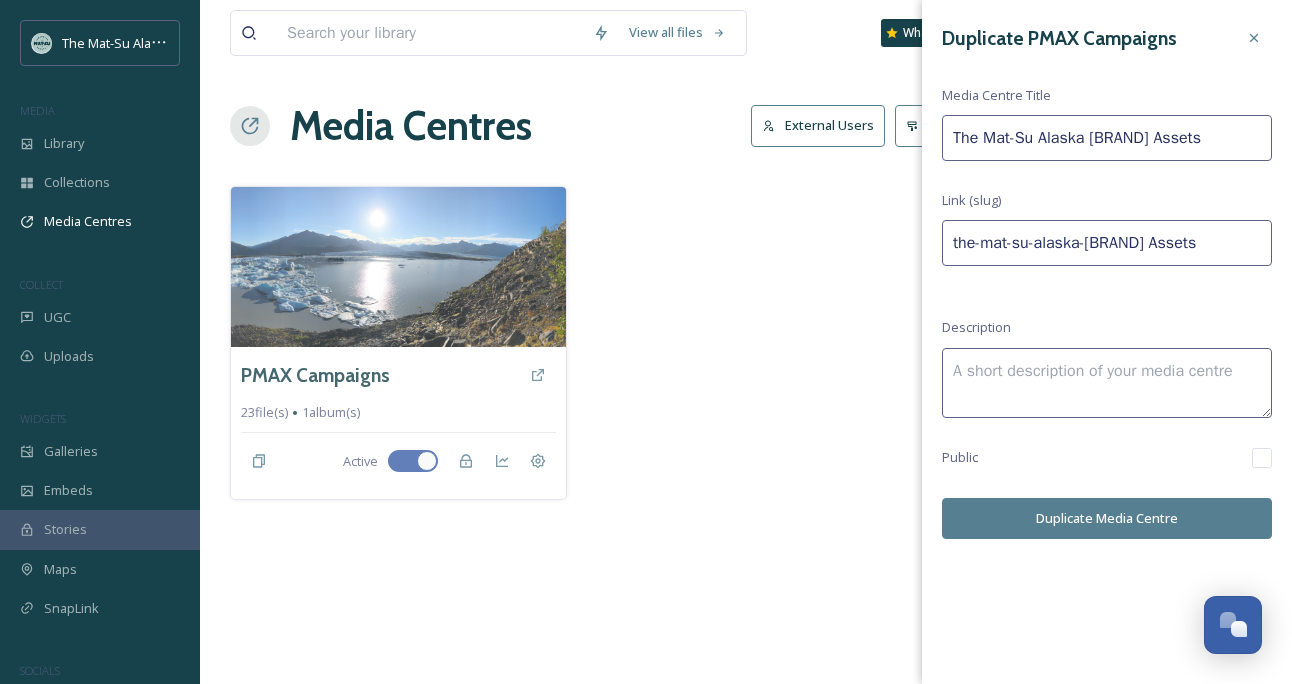 type on "The Mat-Su Alaska [BRAND] Assets" 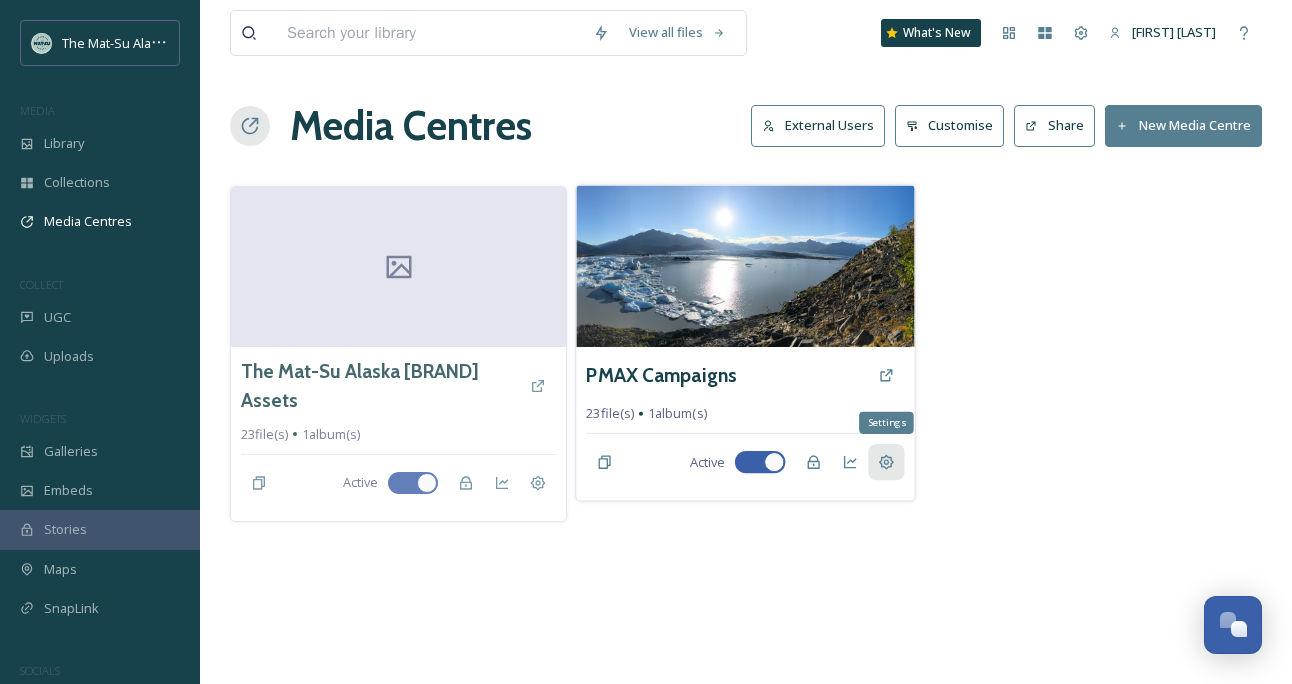 click 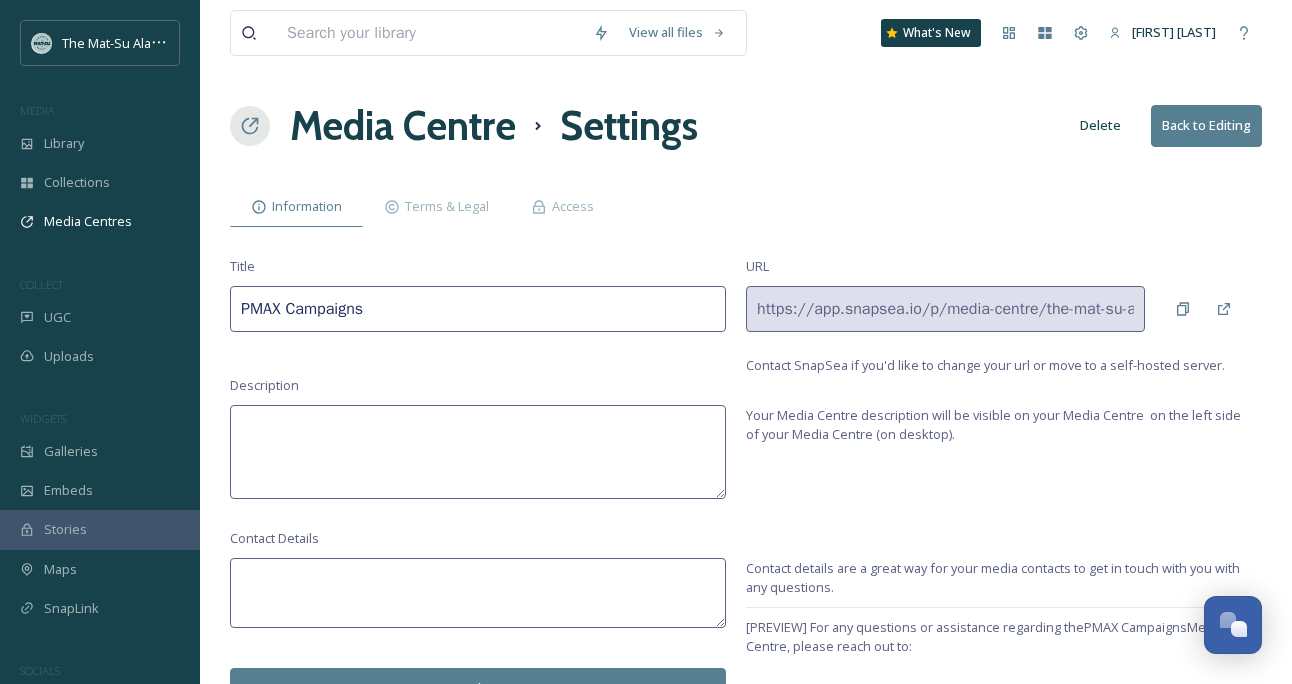 click on "Delete" at bounding box center (1100, 125) 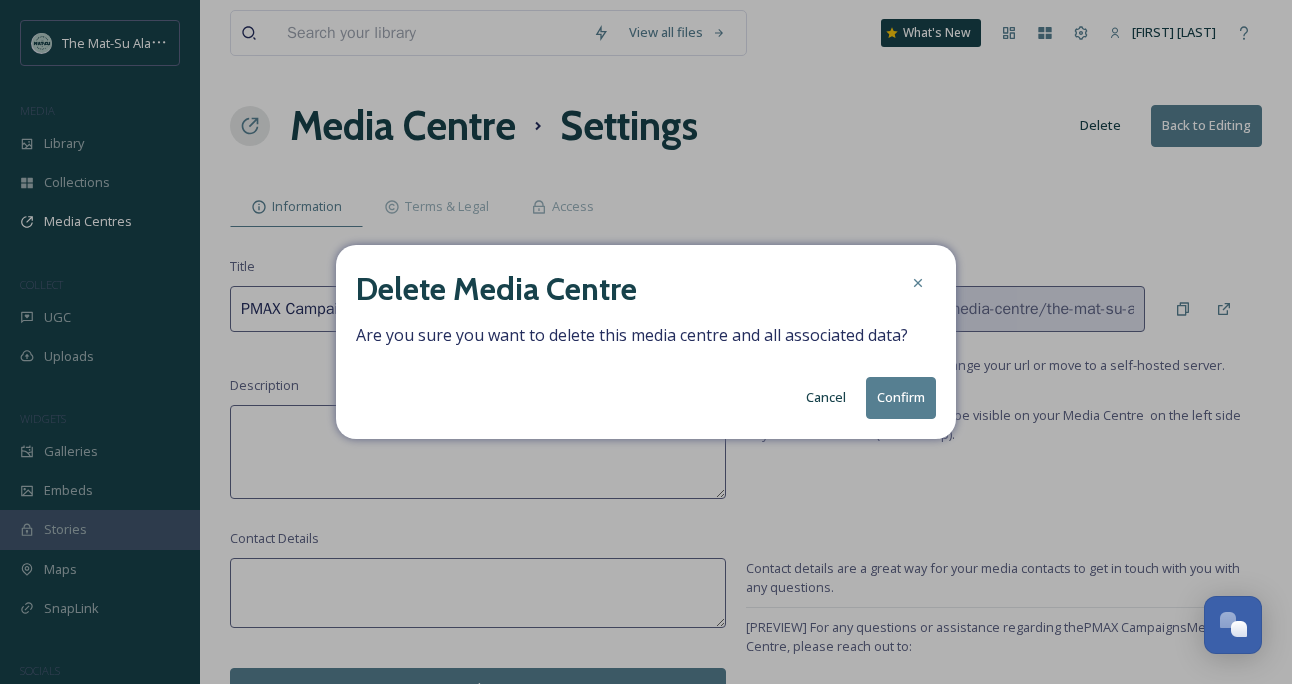 click on "Confirm" at bounding box center [901, 397] 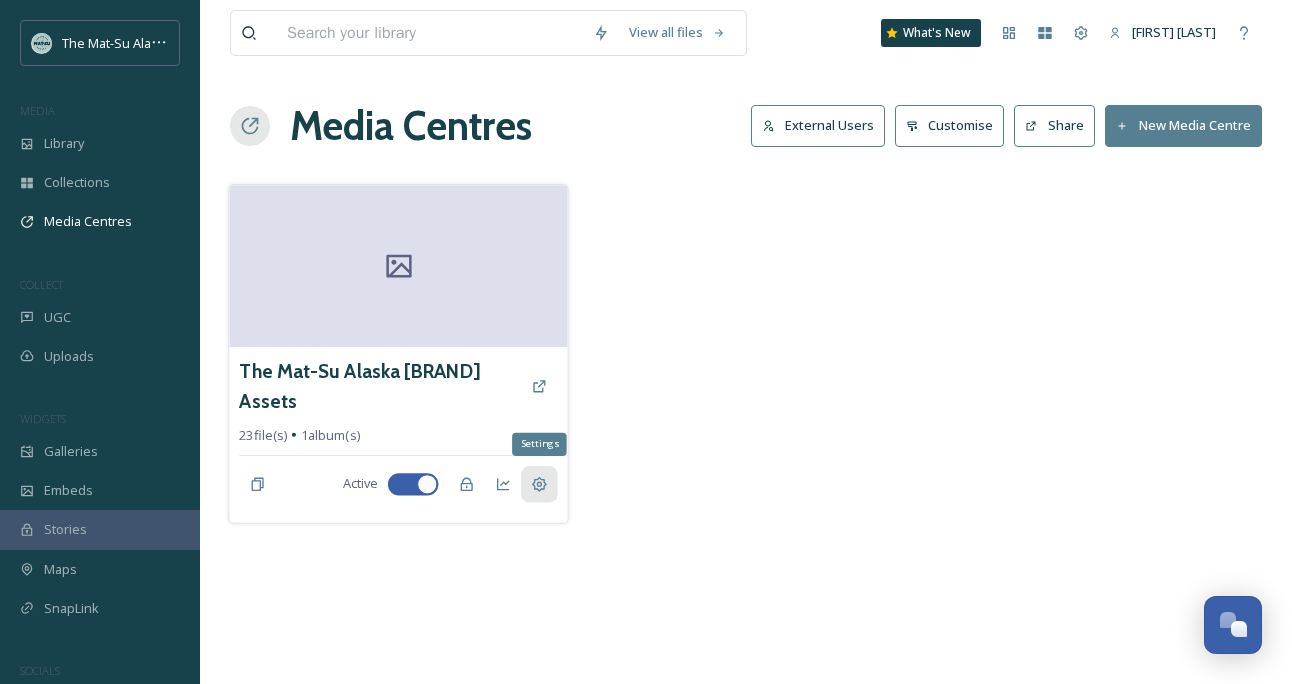 click 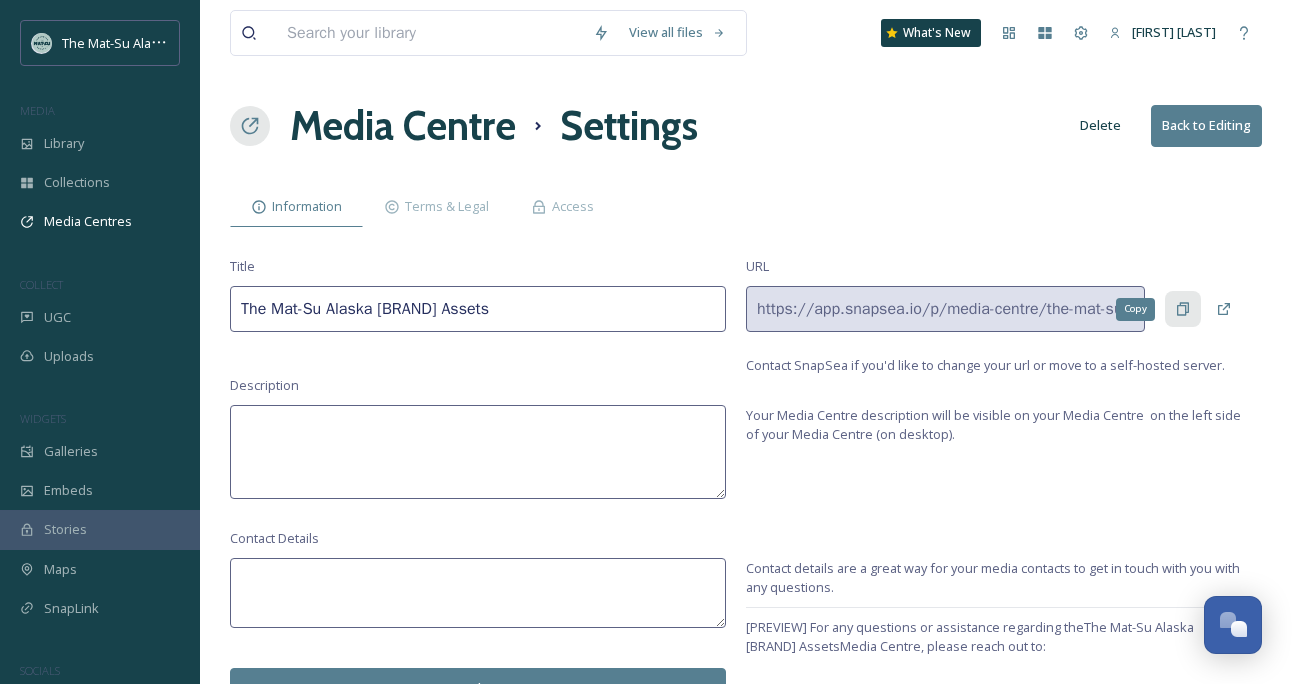 click 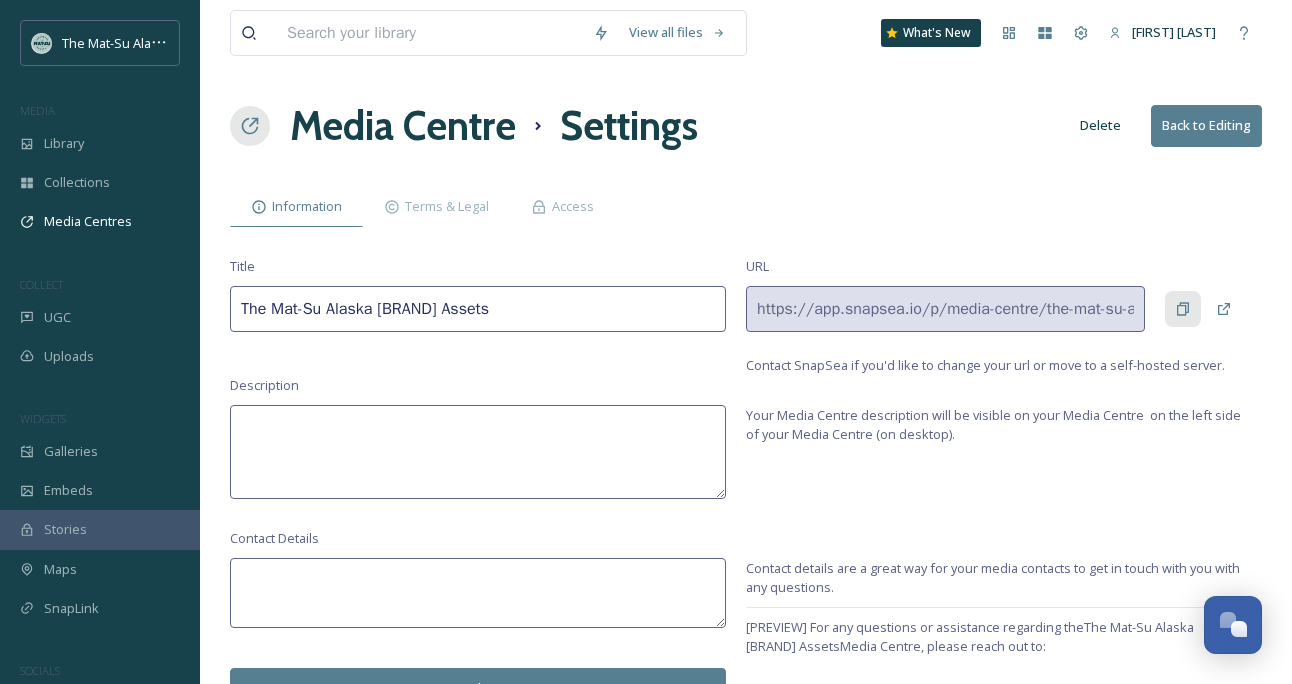 click on "Back to Editing" at bounding box center (1206, 125) 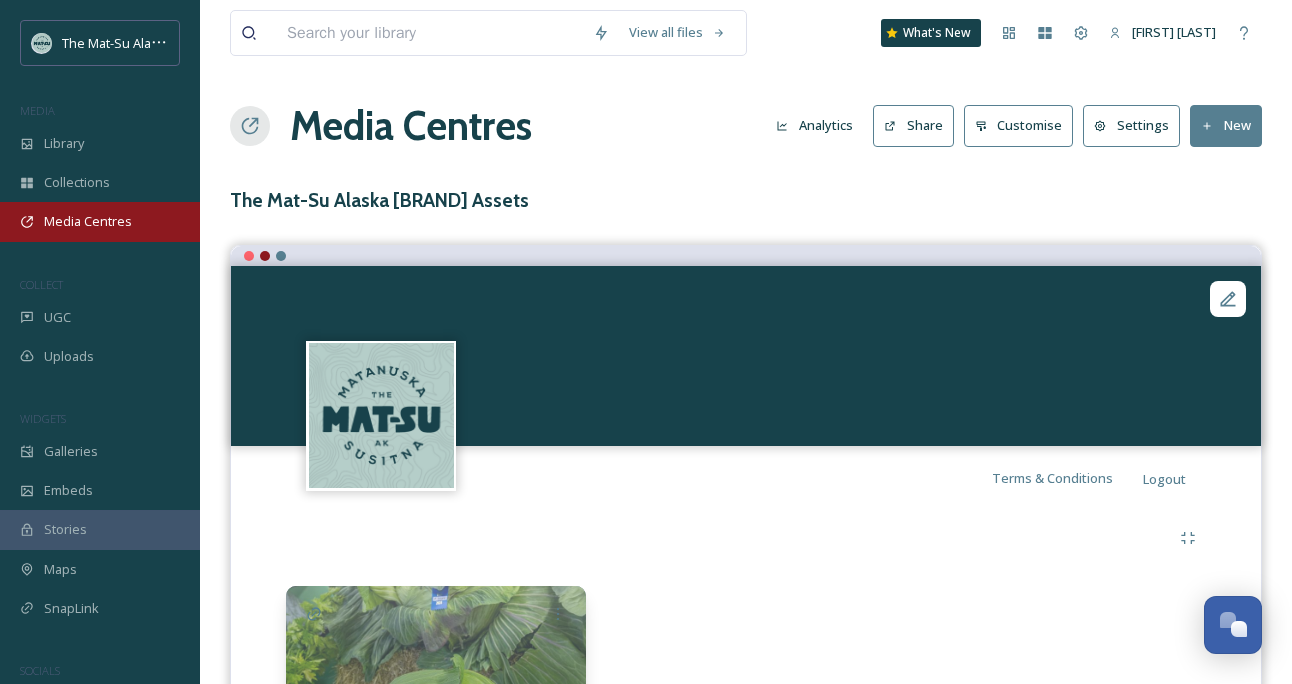 click on "Media Centres" at bounding box center [88, 221] 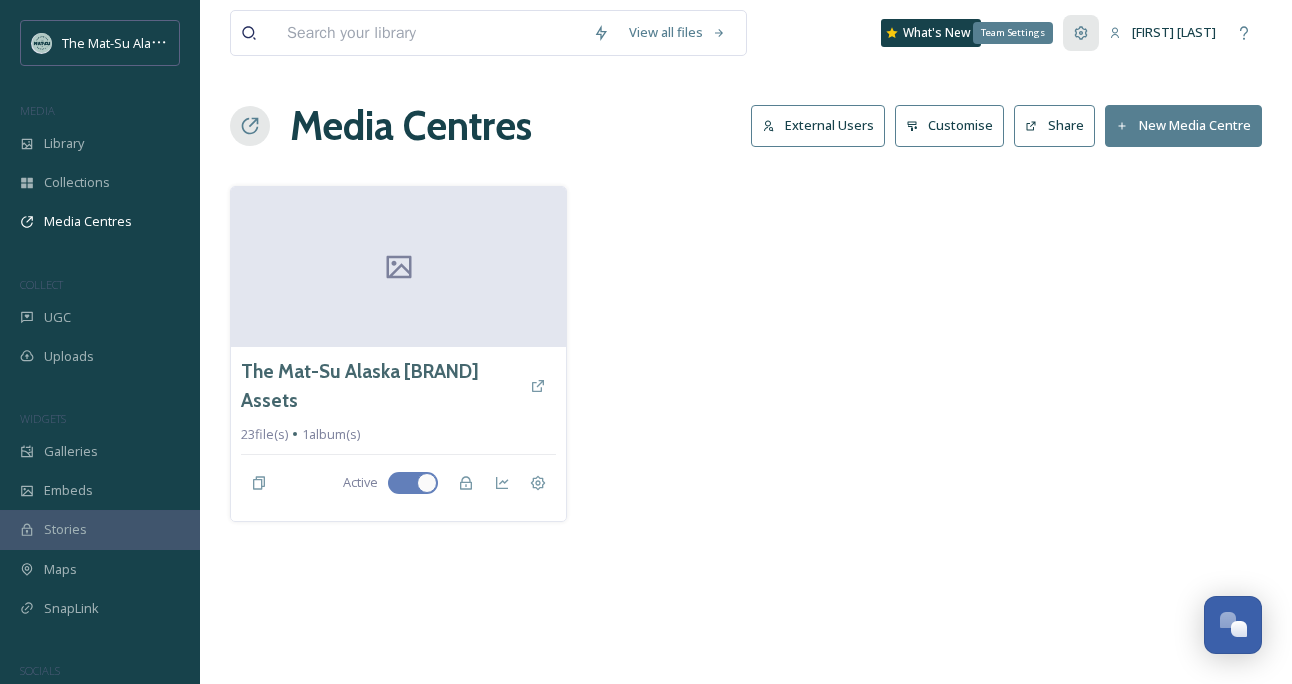 click on "Team Settings" at bounding box center (1081, 33) 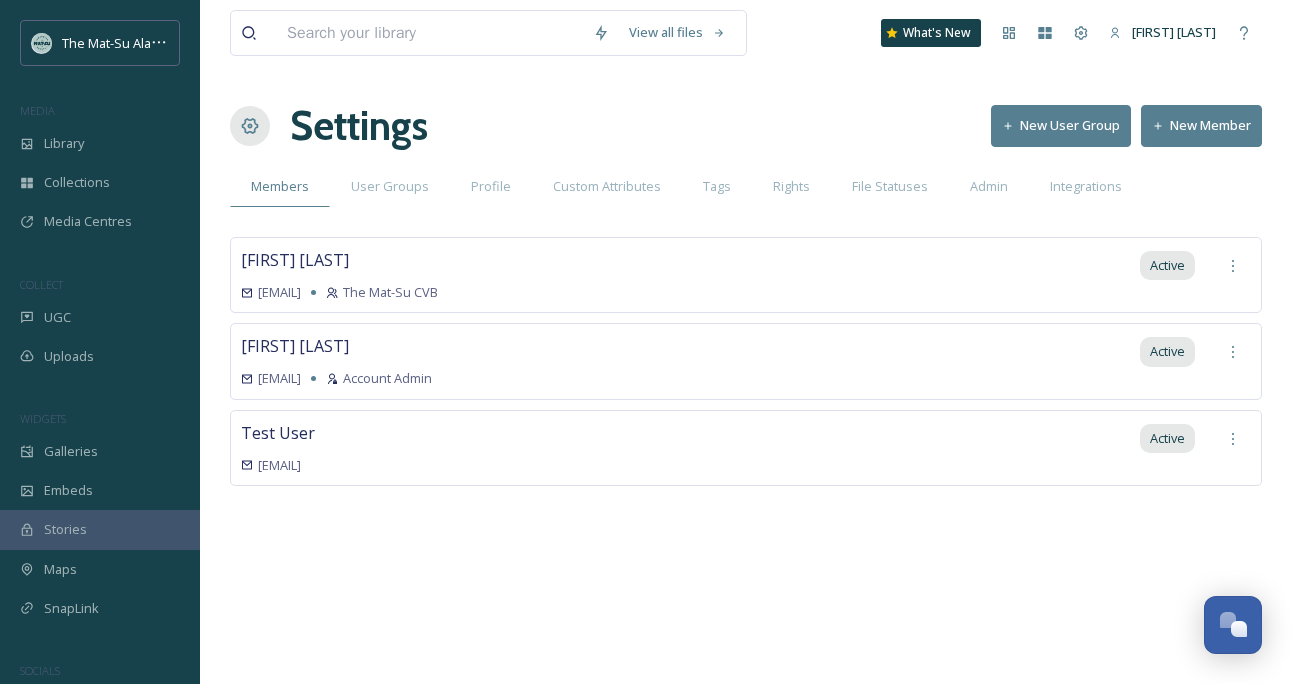 click on "New Member" at bounding box center [1201, 125] 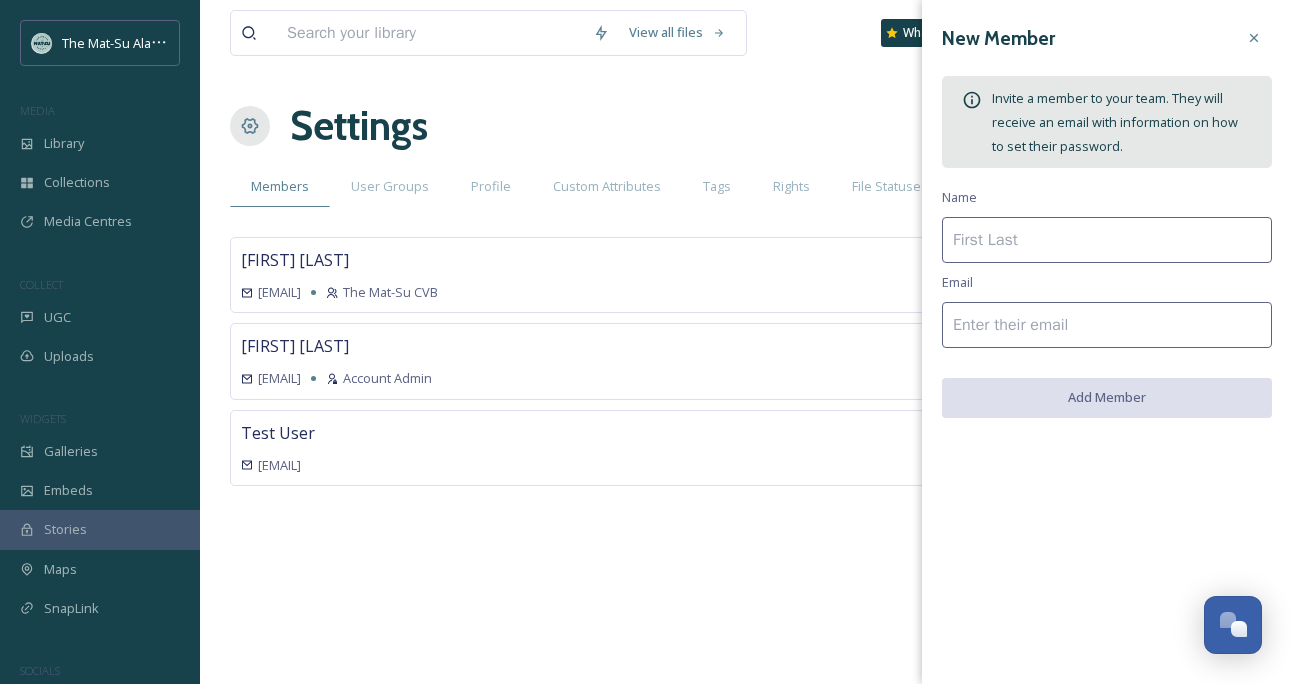 click at bounding box center [1107, 240] 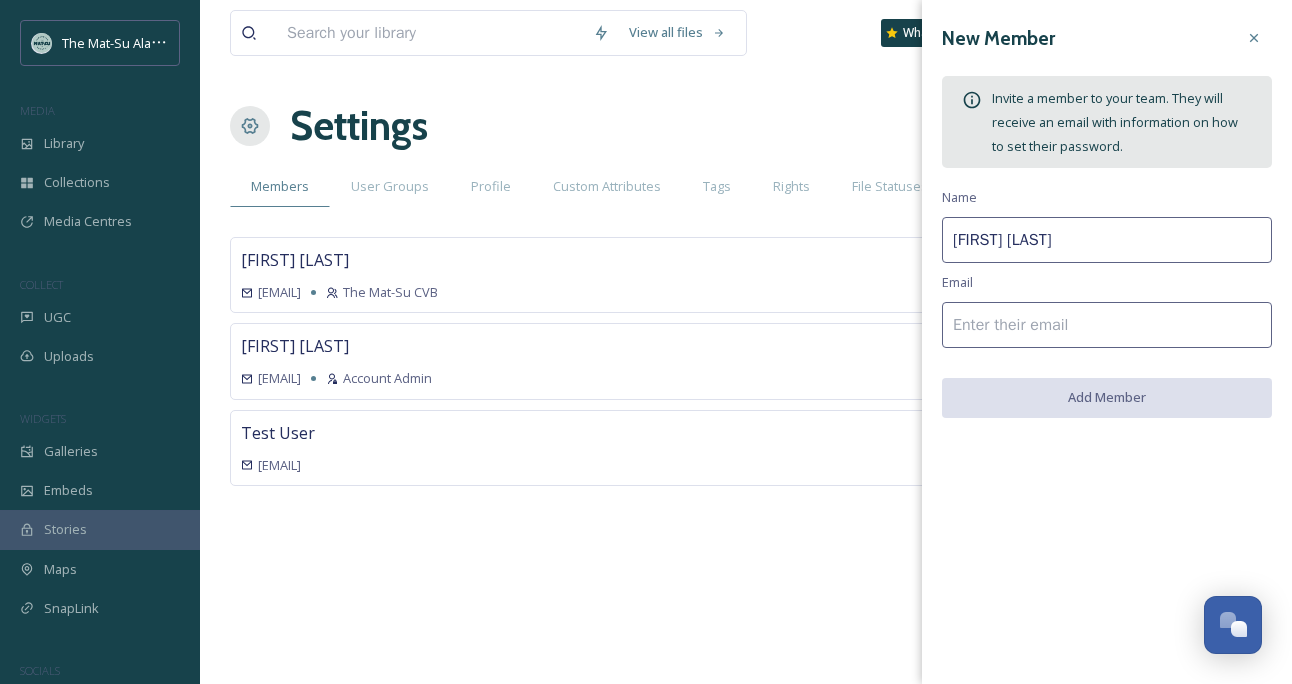 type on "[FIRST] [LAST]" 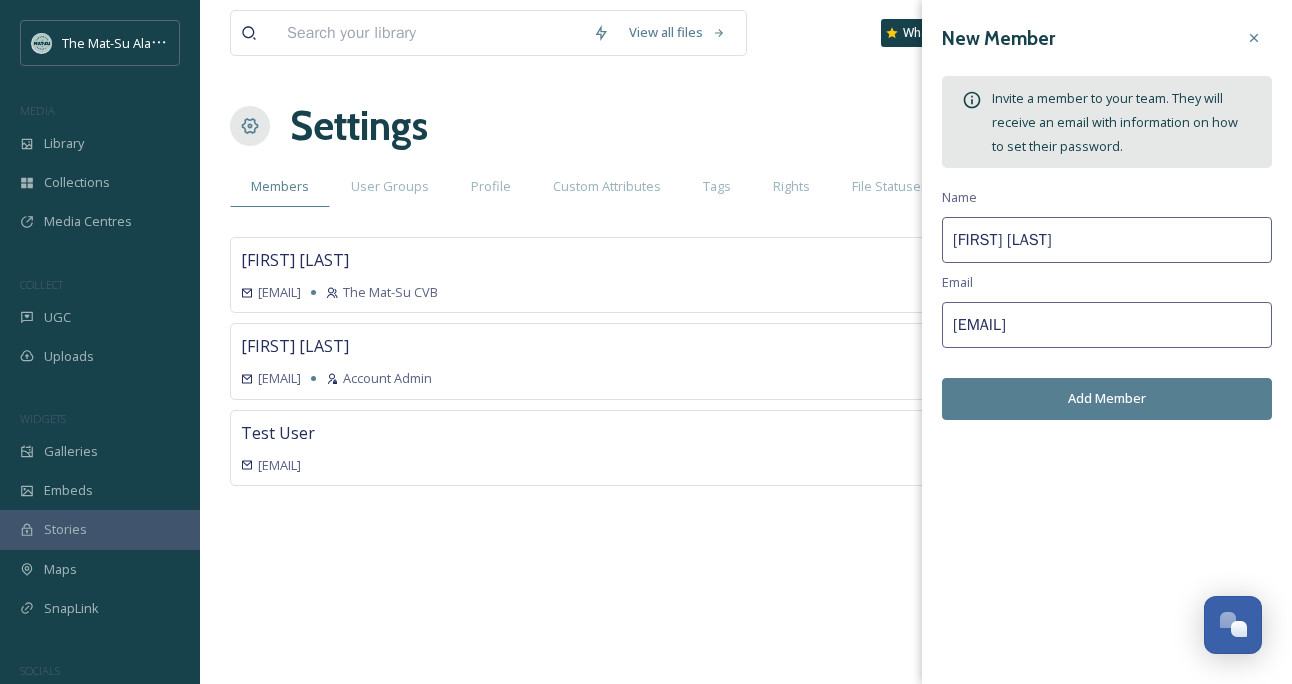 type on "[EMAIL]" 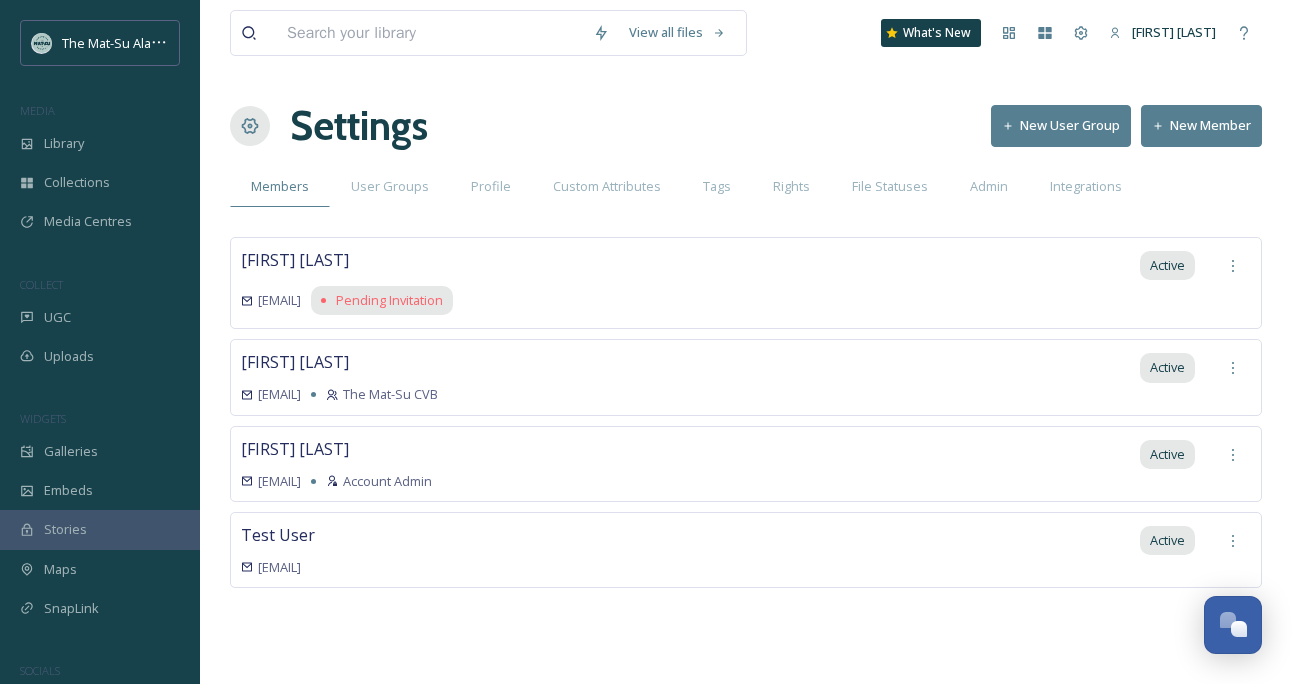 click on "New Member" at bounding box center (1201, 125) 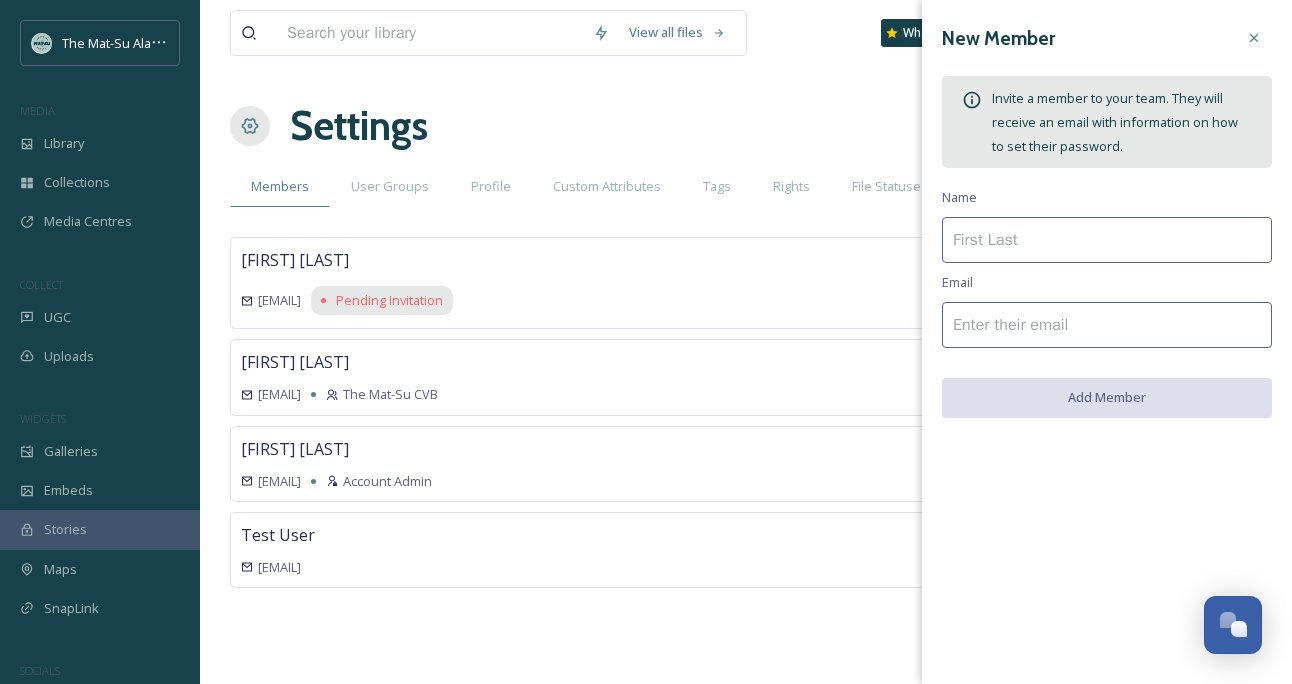 type 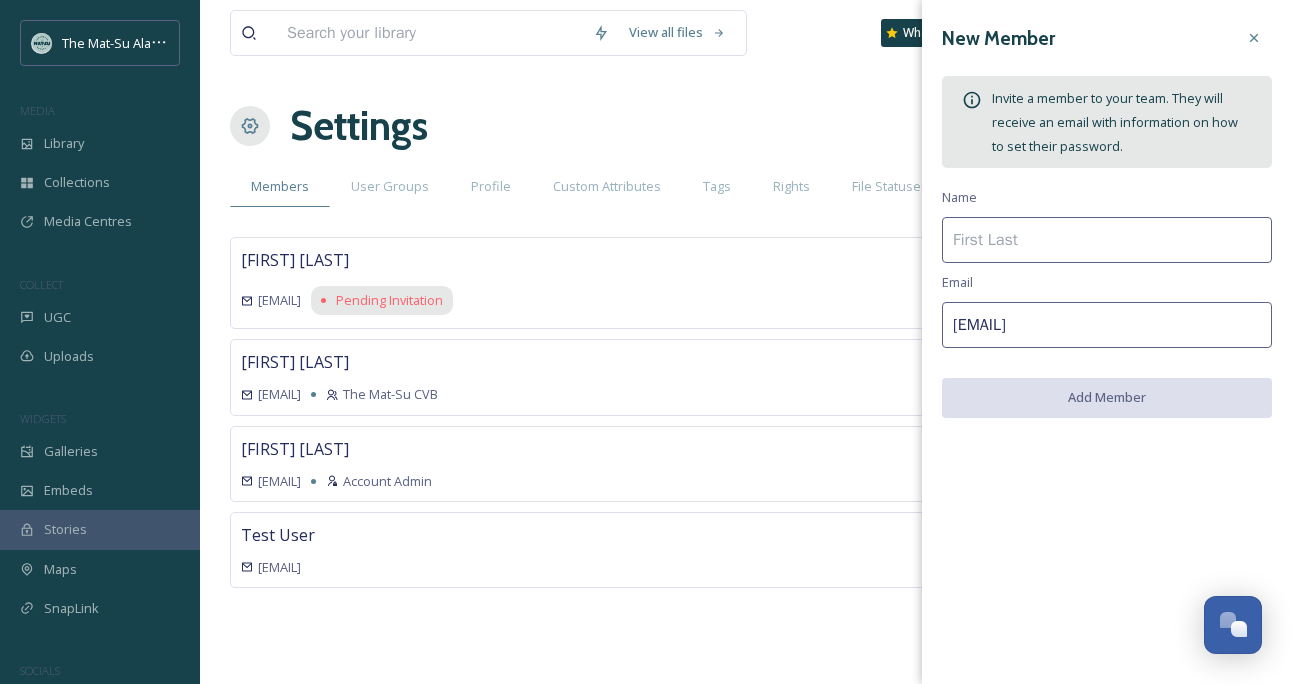 type on "[EMAIL]" 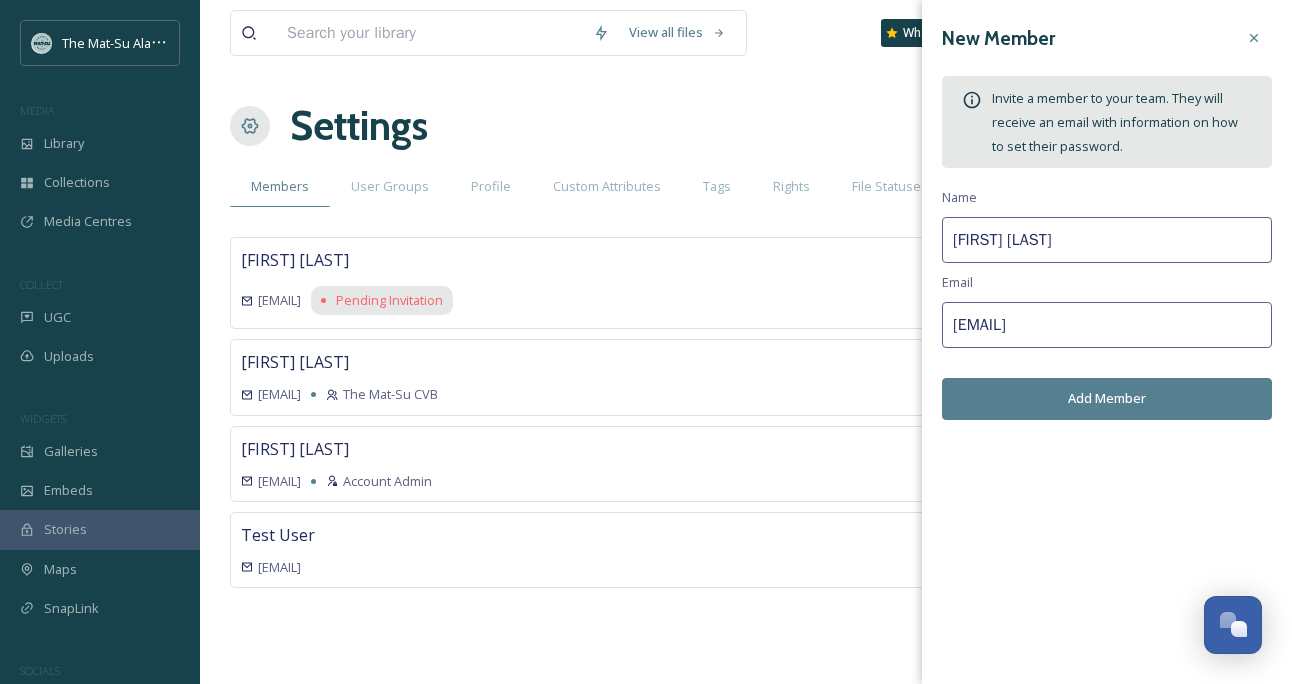 type on "[FIRST] [LAST]" 